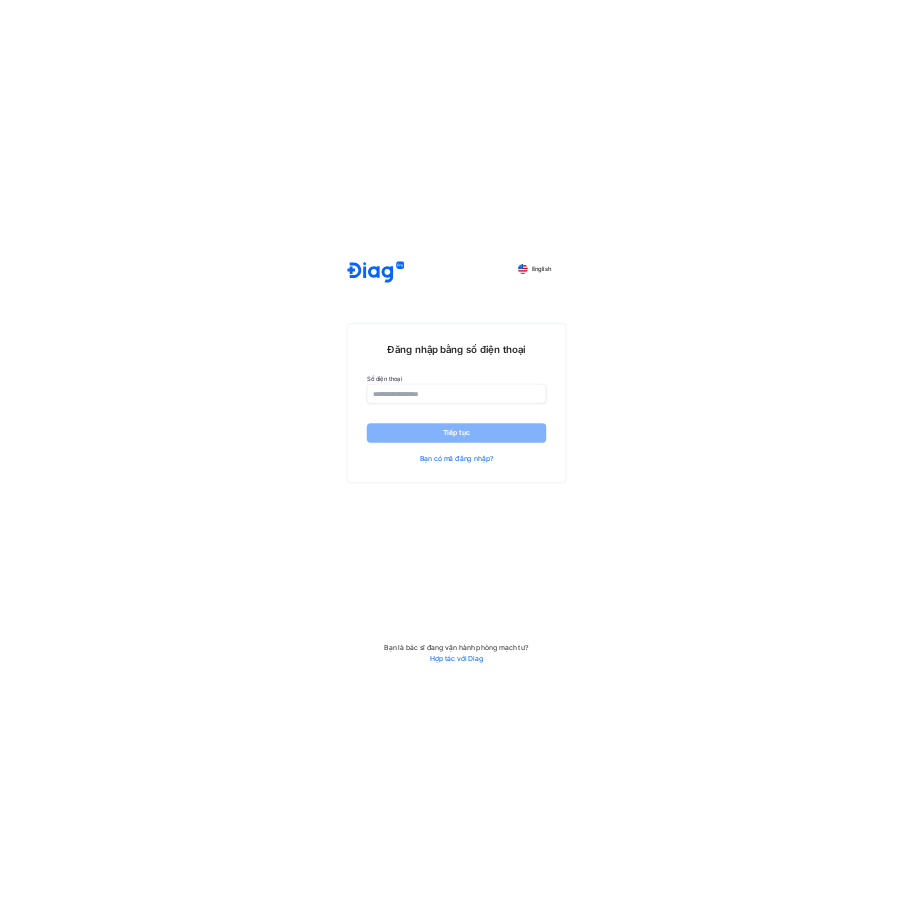 scroll, scrollTop: 0, scrollLeft: 0, axis: both 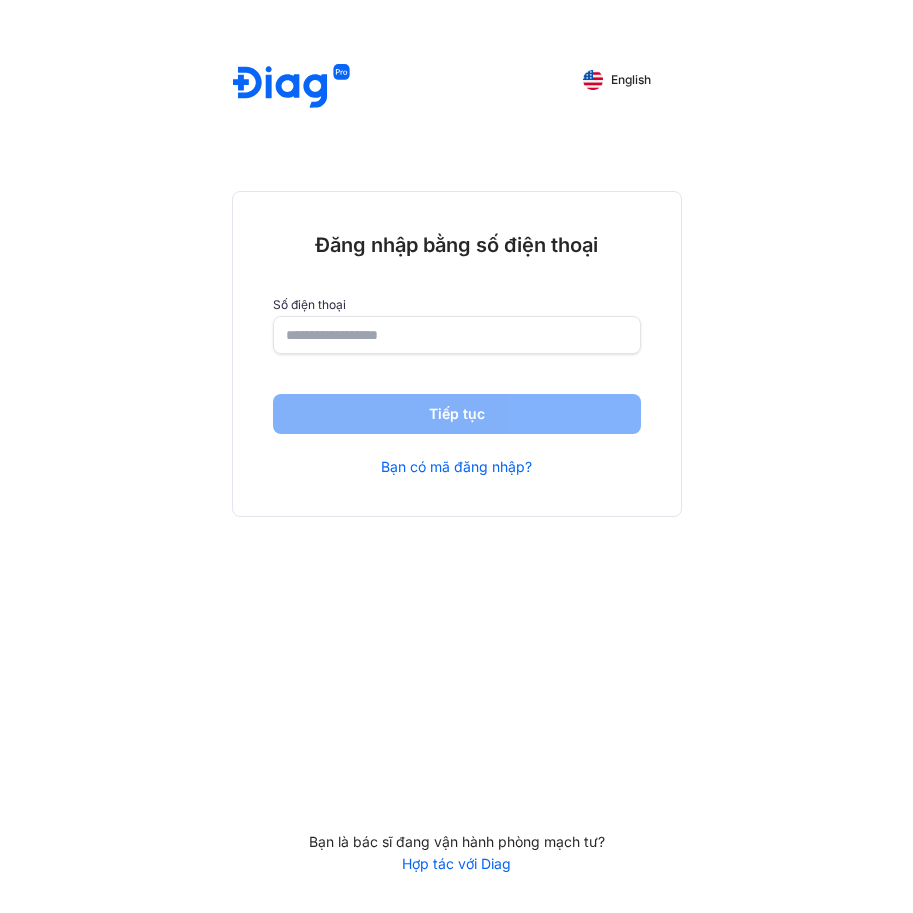 click 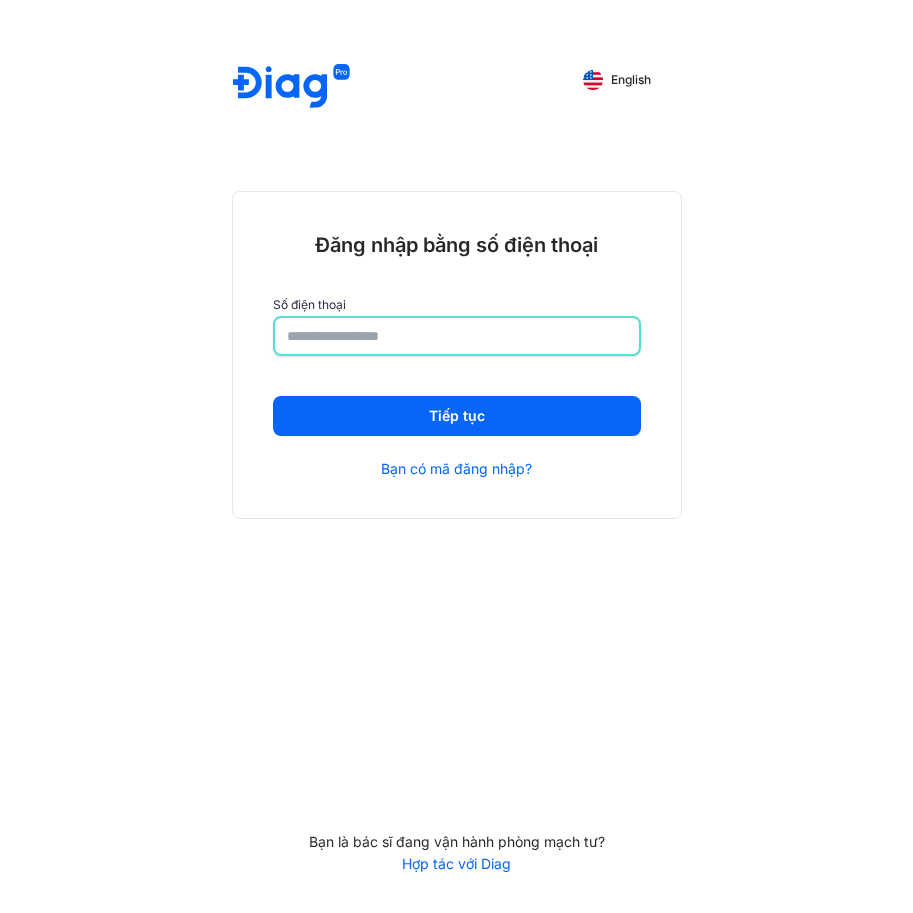 type on "**********" 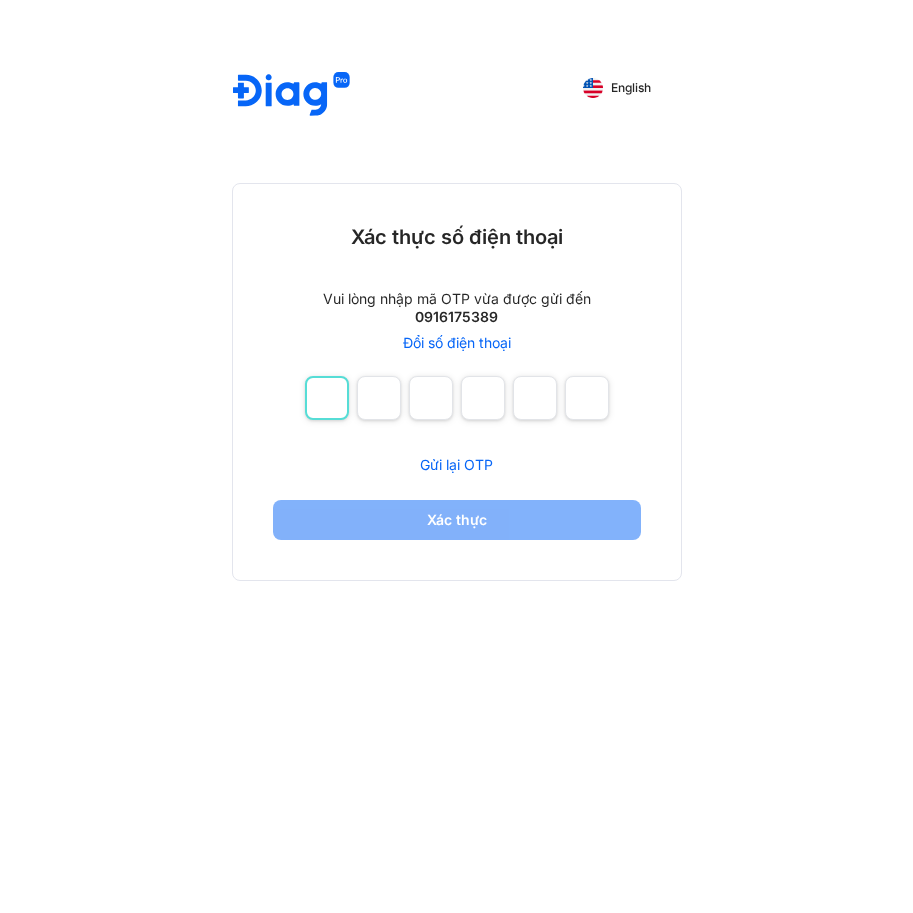 click at bounding box center (327, 398) 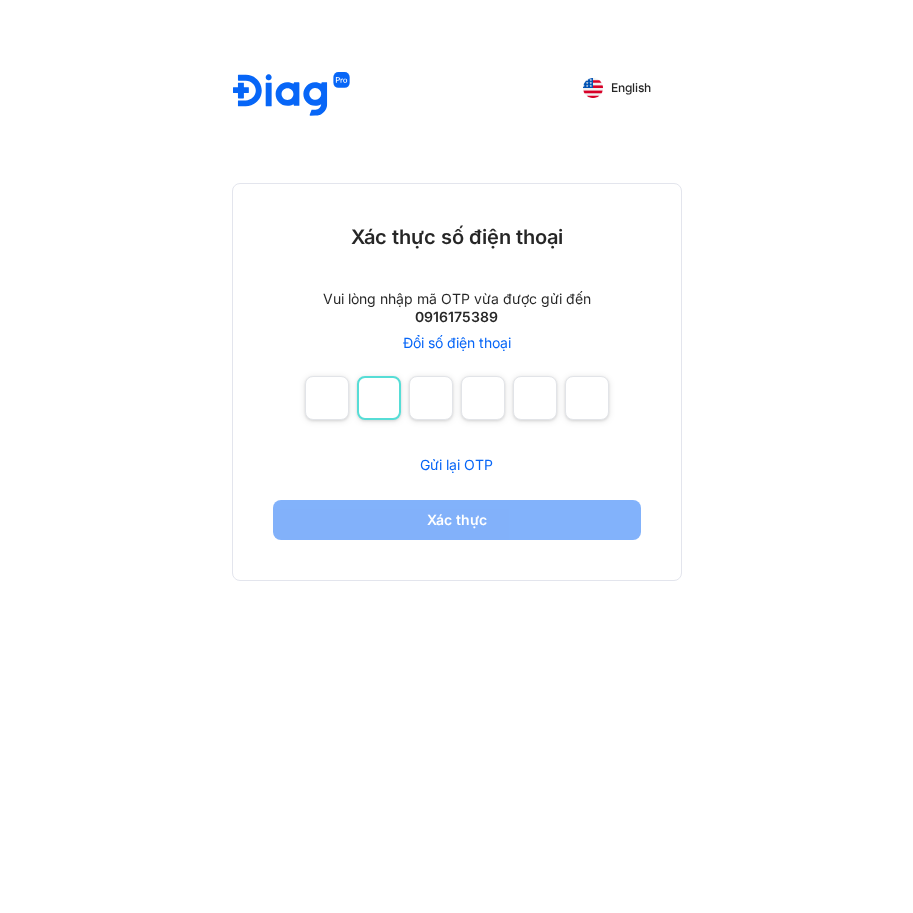 type on "*" 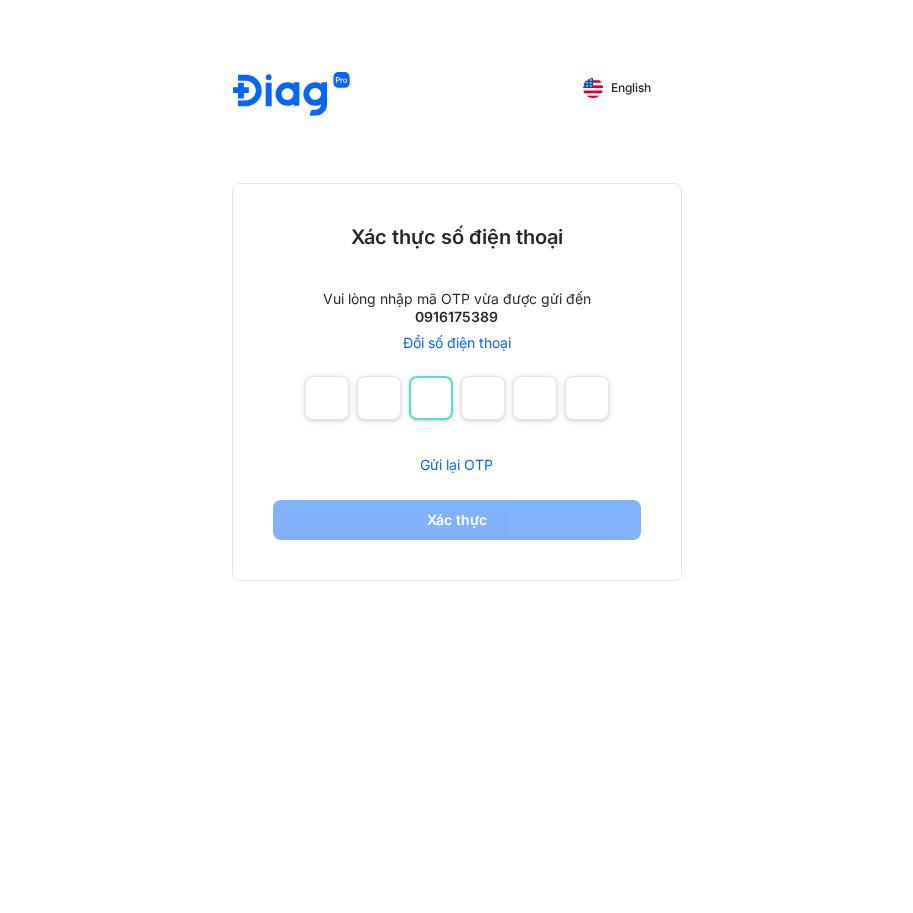 type on "*" 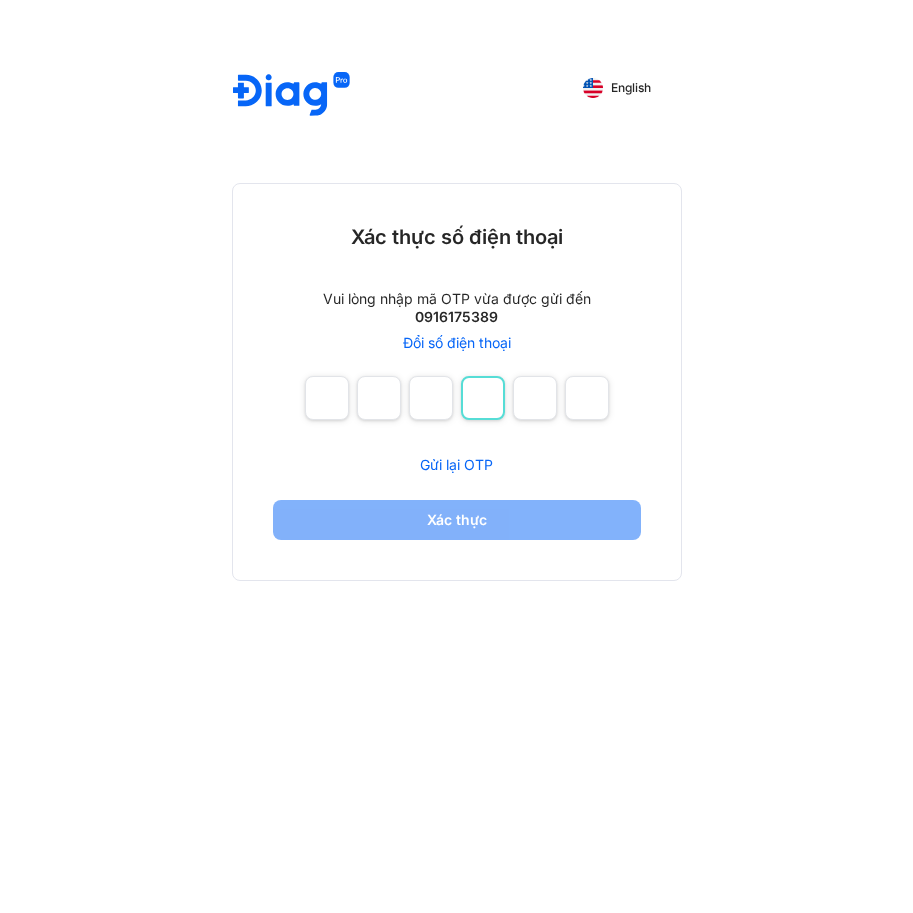 type on "*" 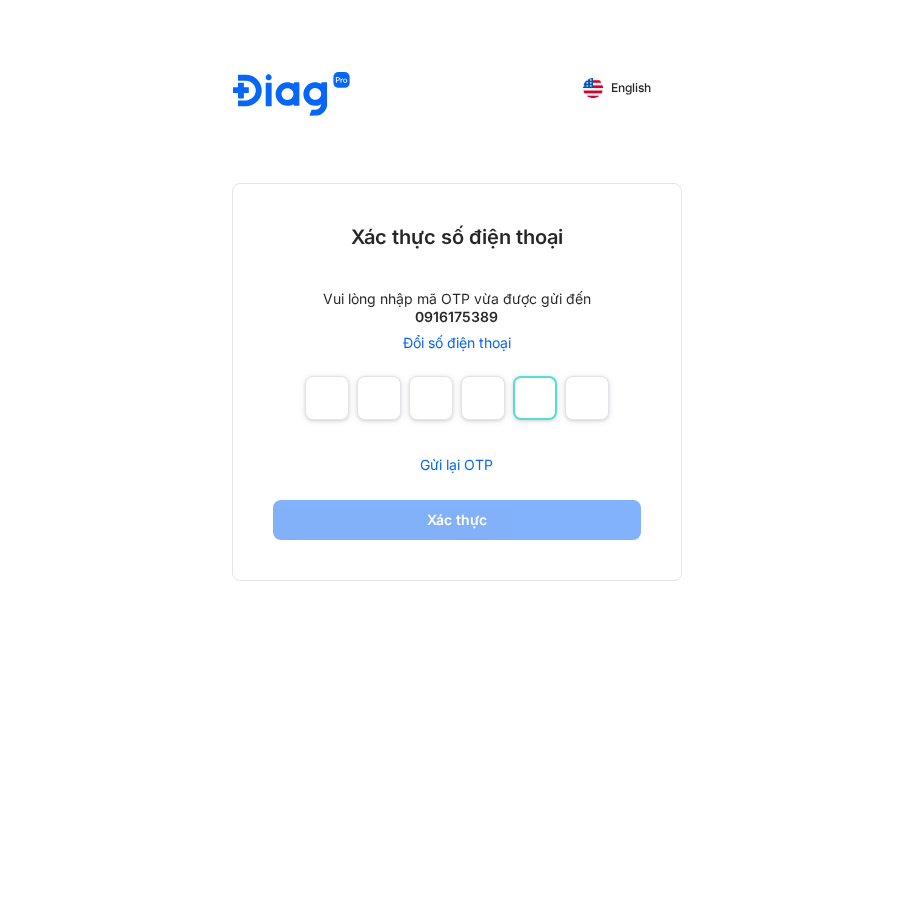 type on "*" 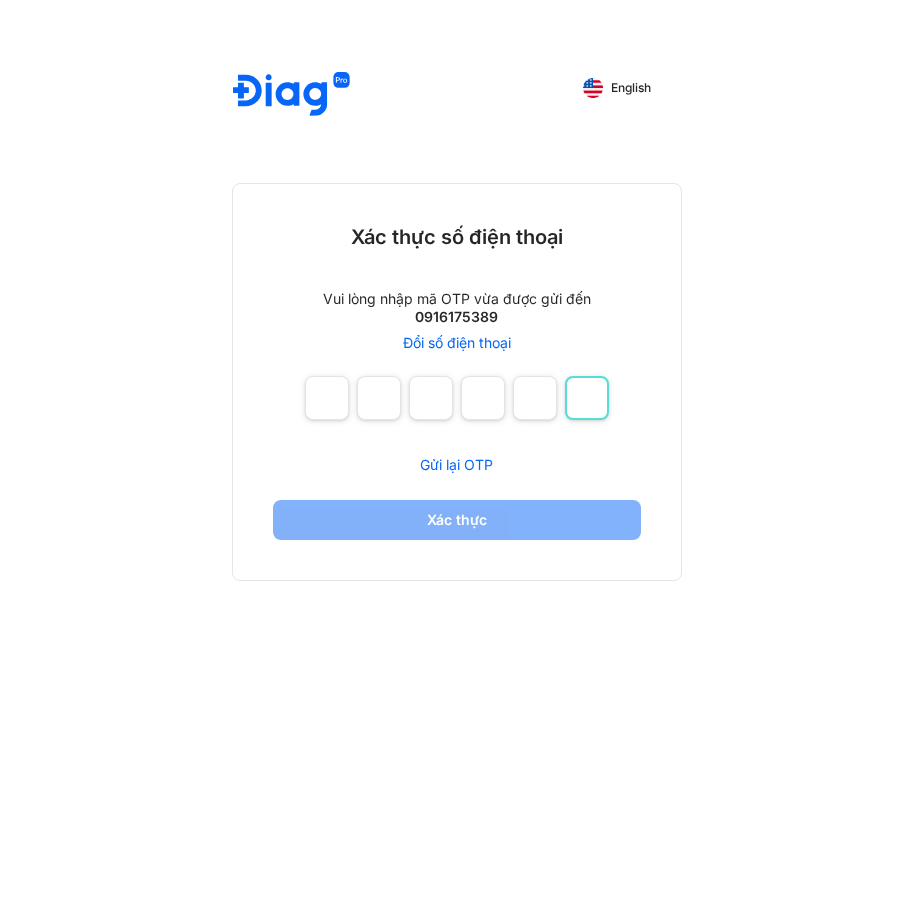 type on "*" 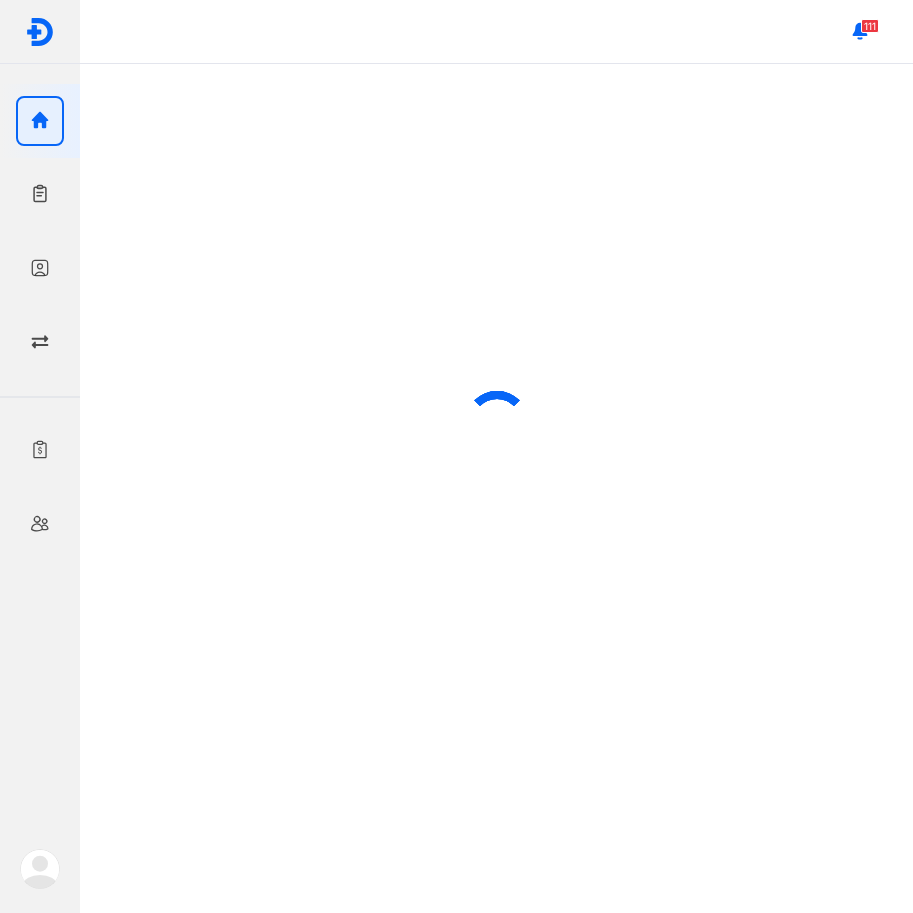 scroll, scrollTop: 0, scrollLeft: 0, axis: both 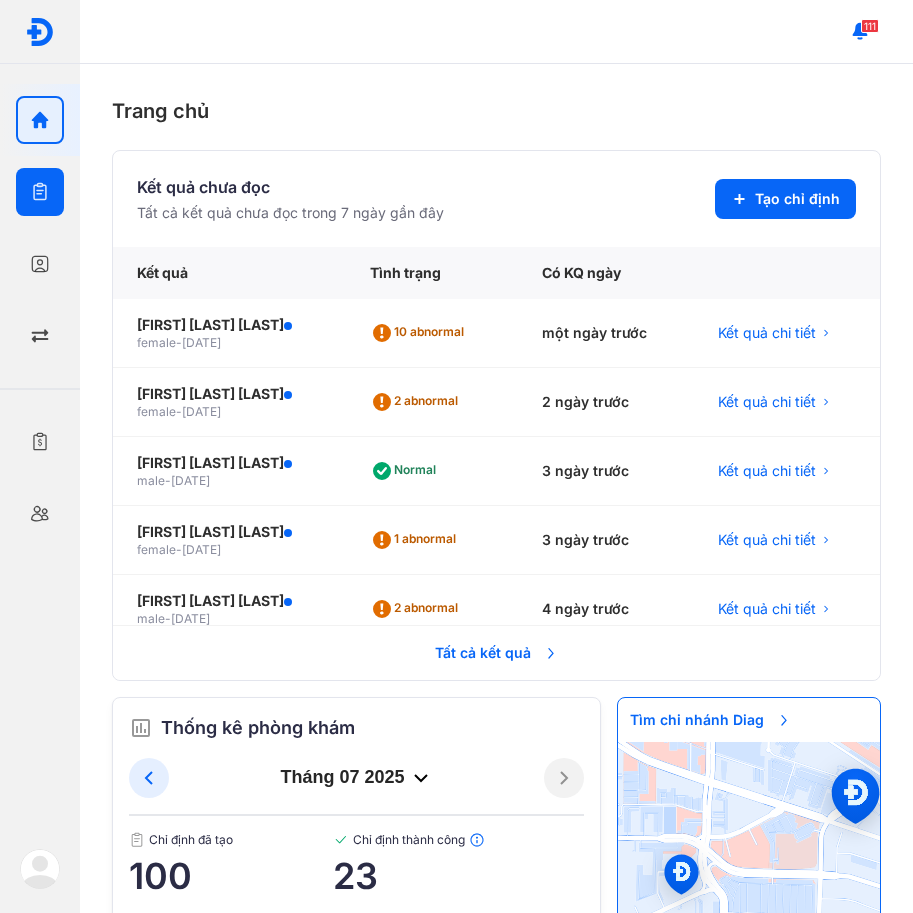 click on "Chỉ định Tạo và quản lý đơn xét nghiệm" at bounding box center (40, 192) 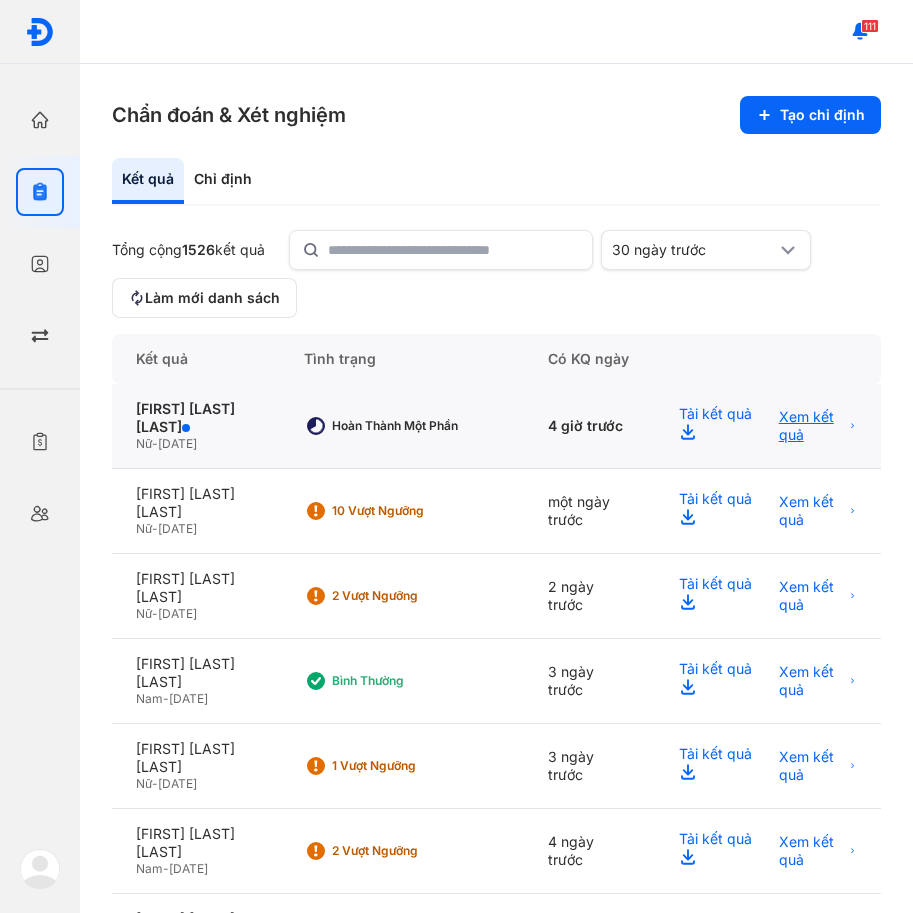 click on "Xem kết quả" at bounding box center [811, 426] 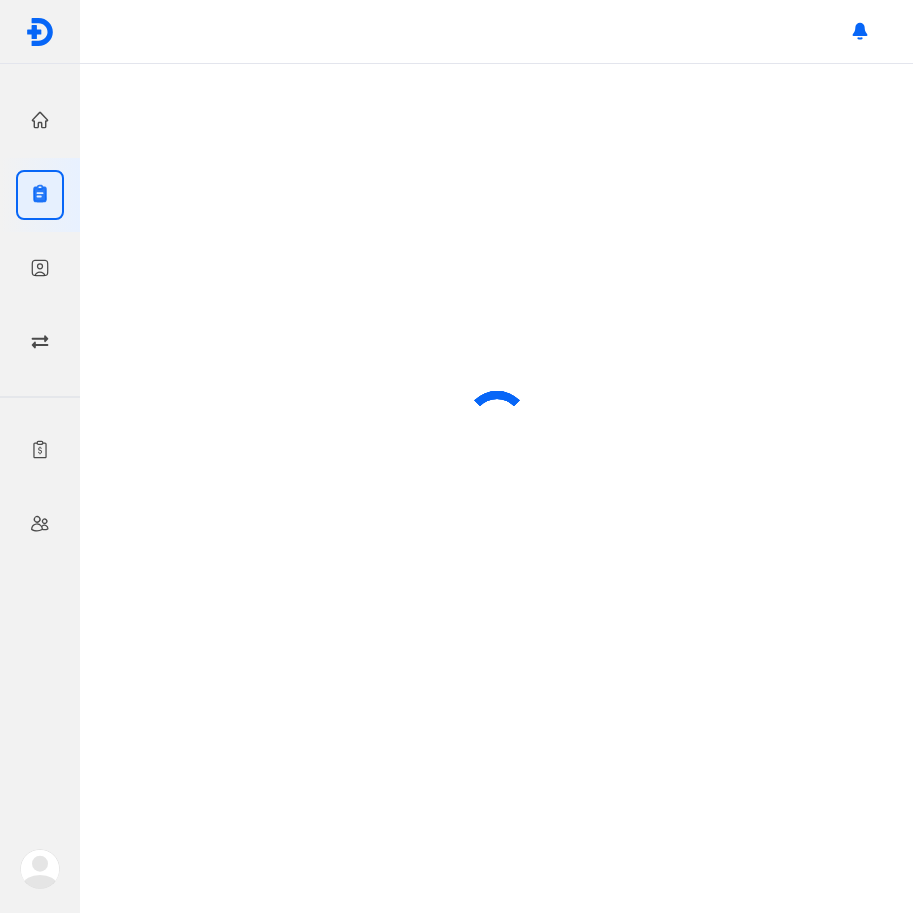 scroll, scrollTop: 0, scrollLeft: 0, axis: both 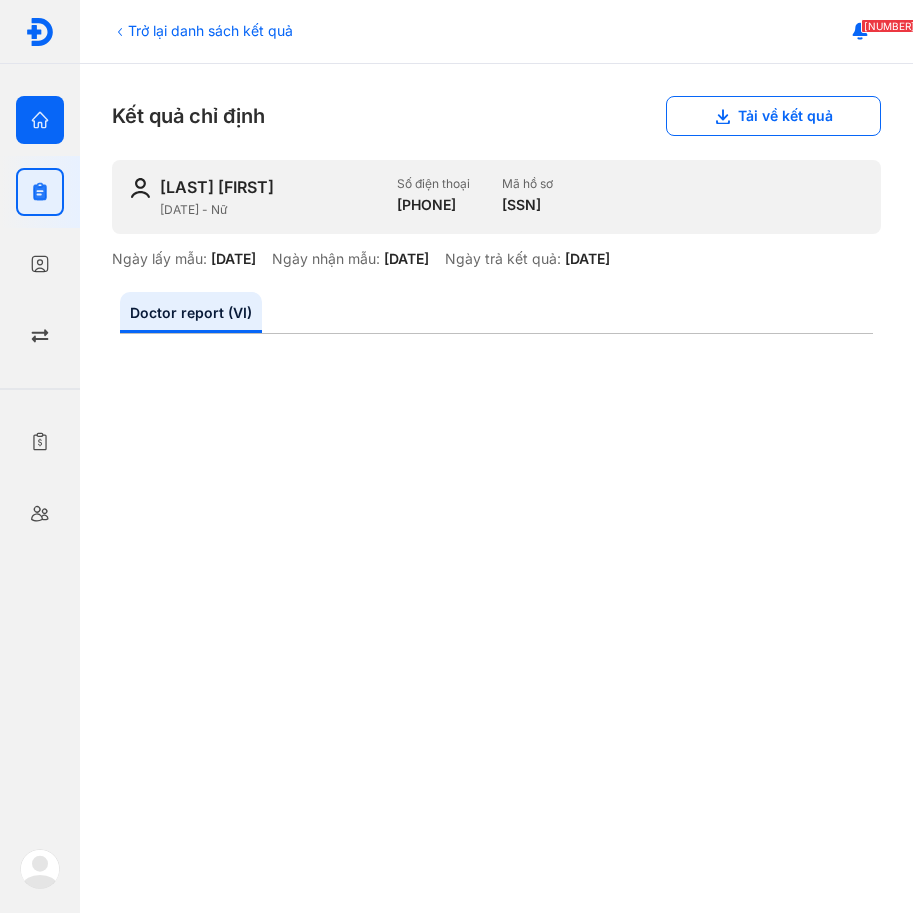 drag, startPoint x: 6, startPoint y: 134, endPoint x: 37, endPoint y: 136, distance: 31.06445 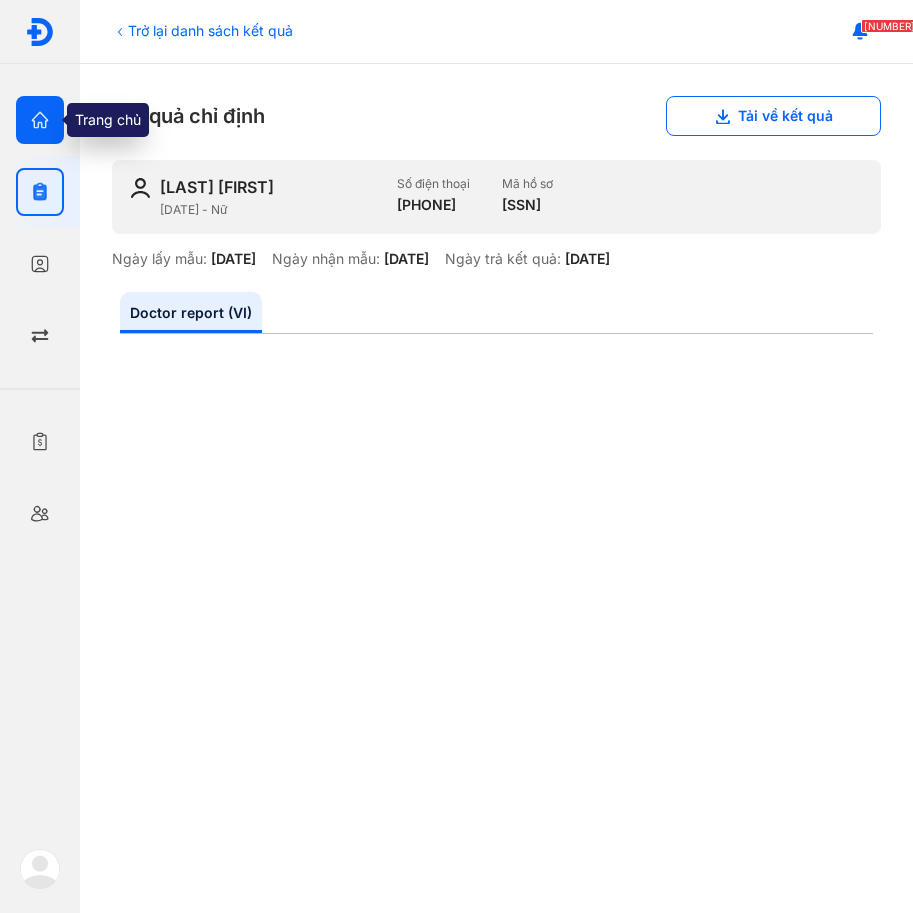 click on "Trang chủ Tổng quan hoạt động của phòng khám" at bounding box center [40, 120] 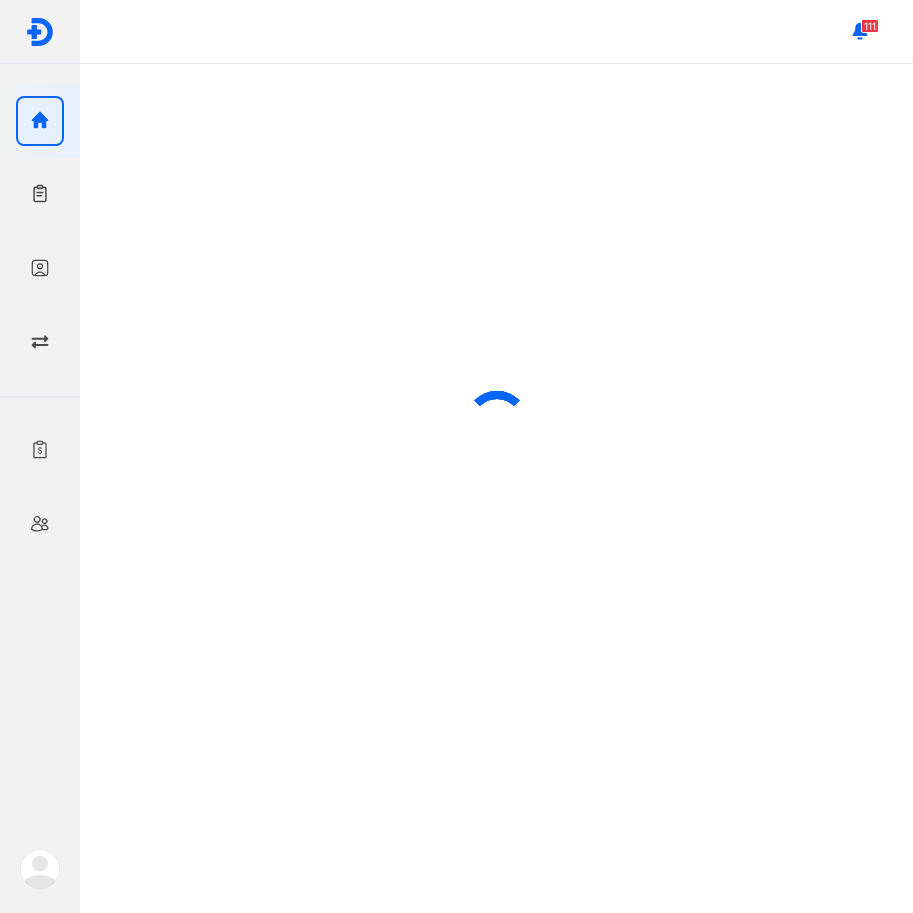 scroll, scrollTop: 0, scrollLeft: 0, axis: both 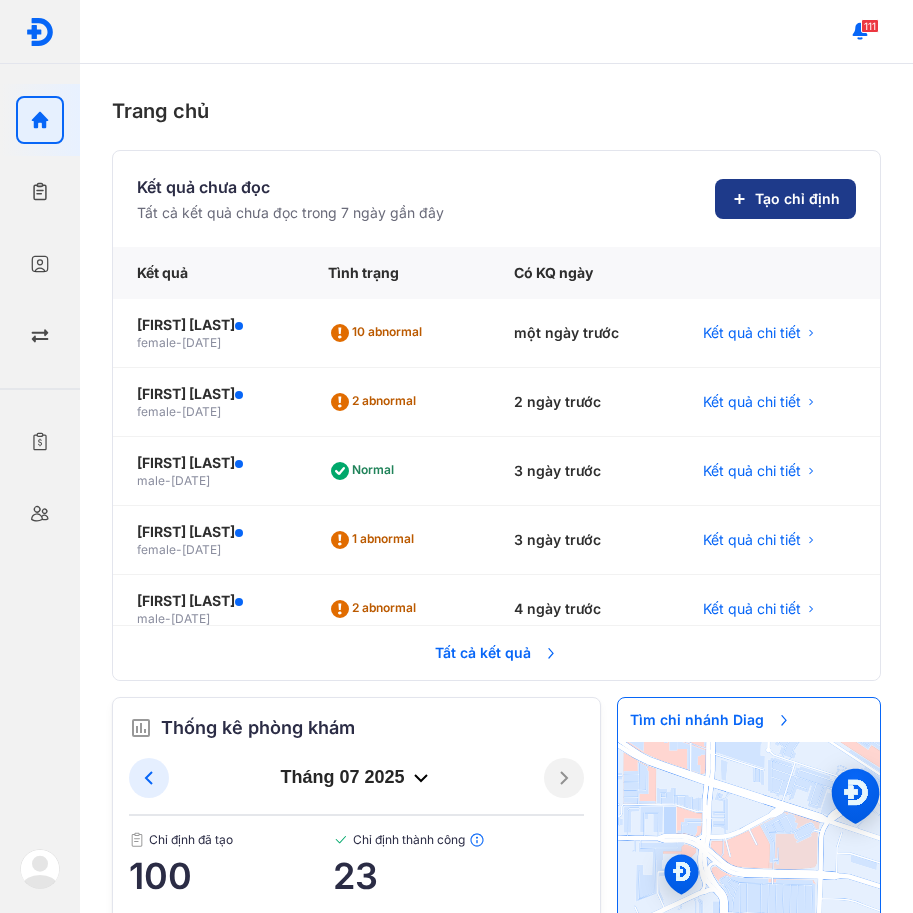 click on "Tạo chỉ định" 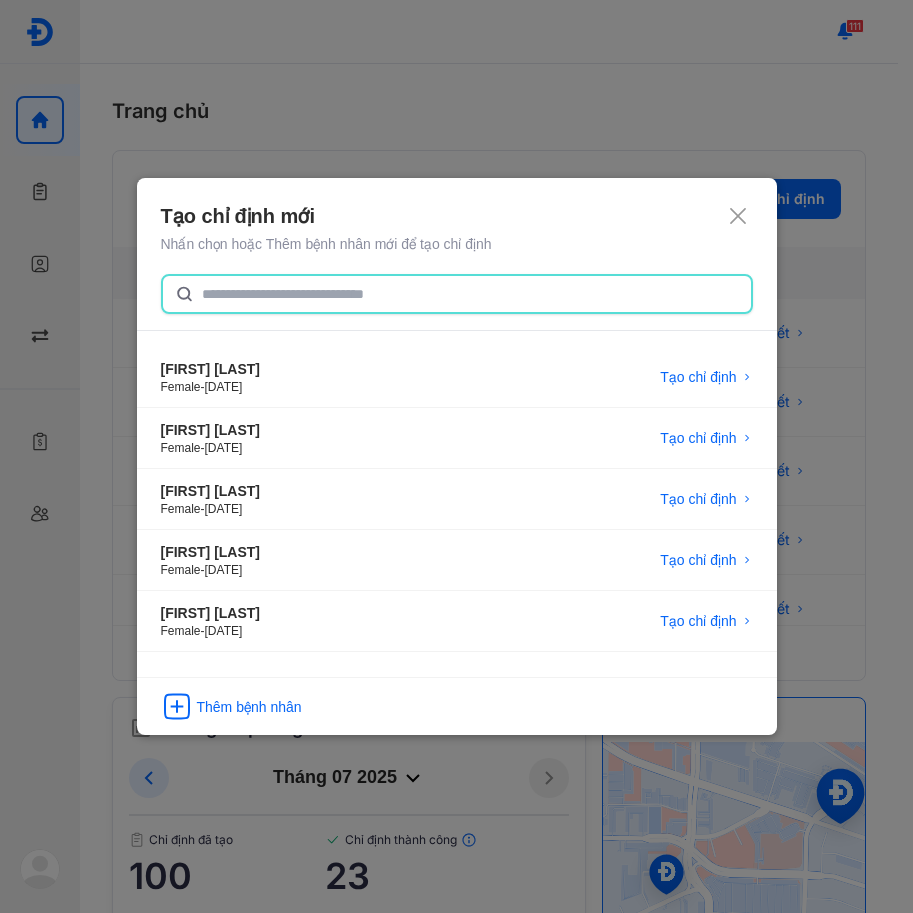 click 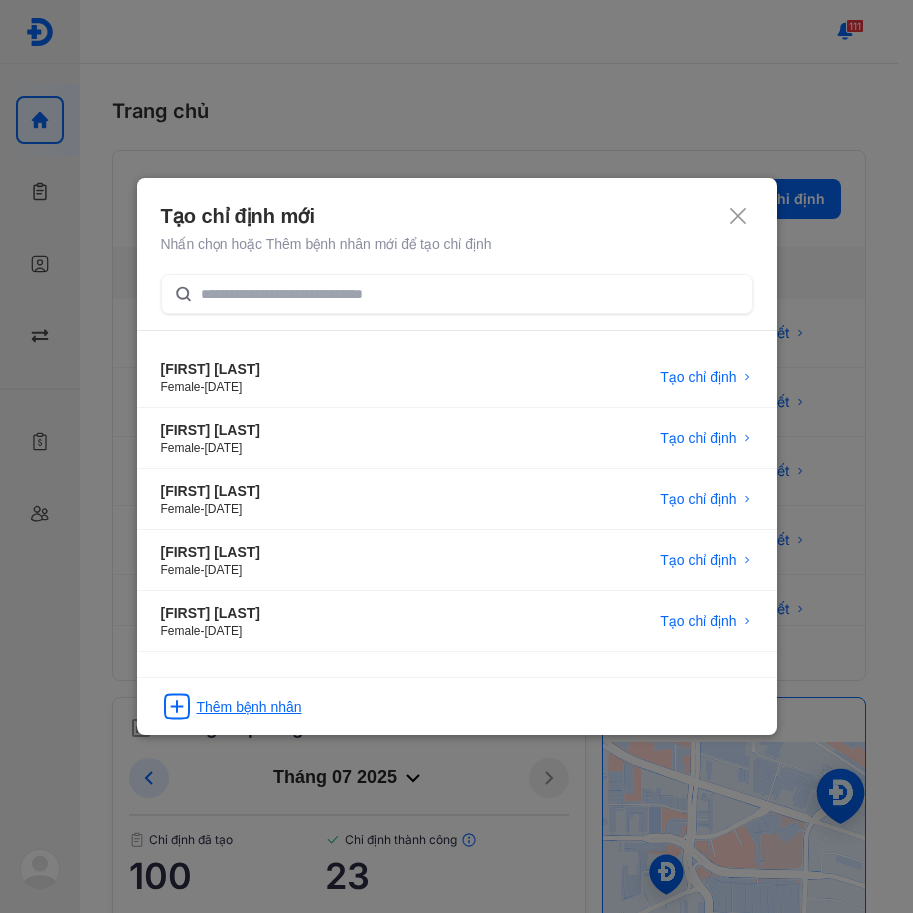 click on "Thêm bệnh nhân" 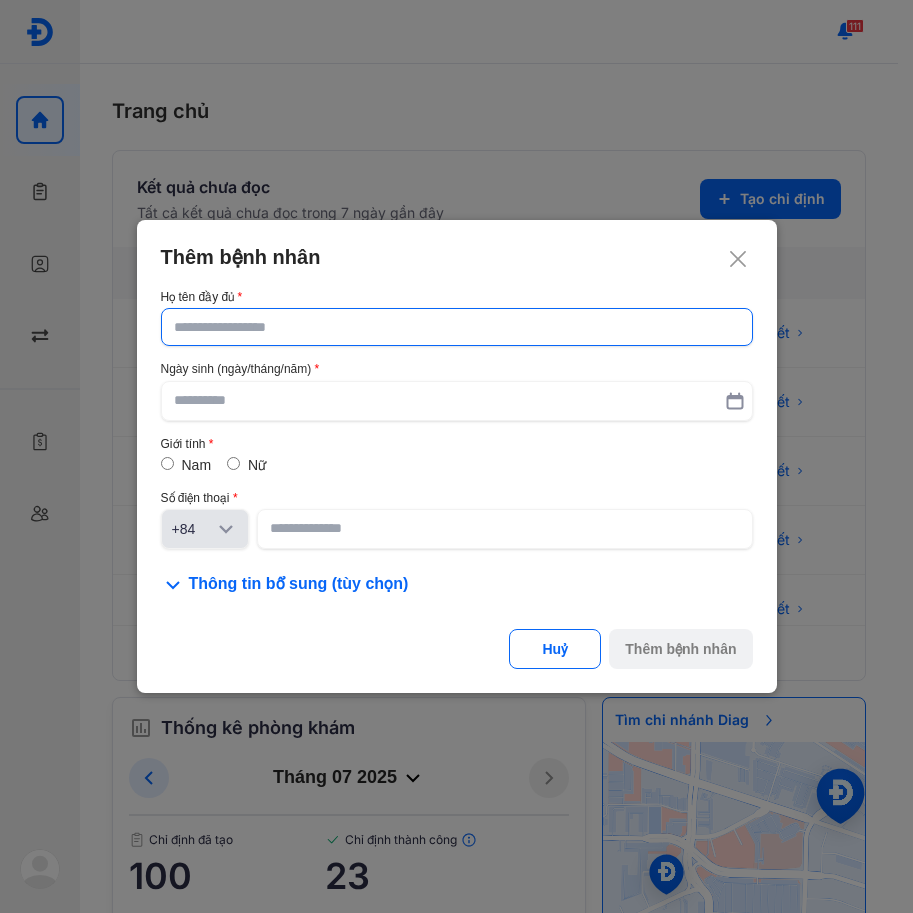 click 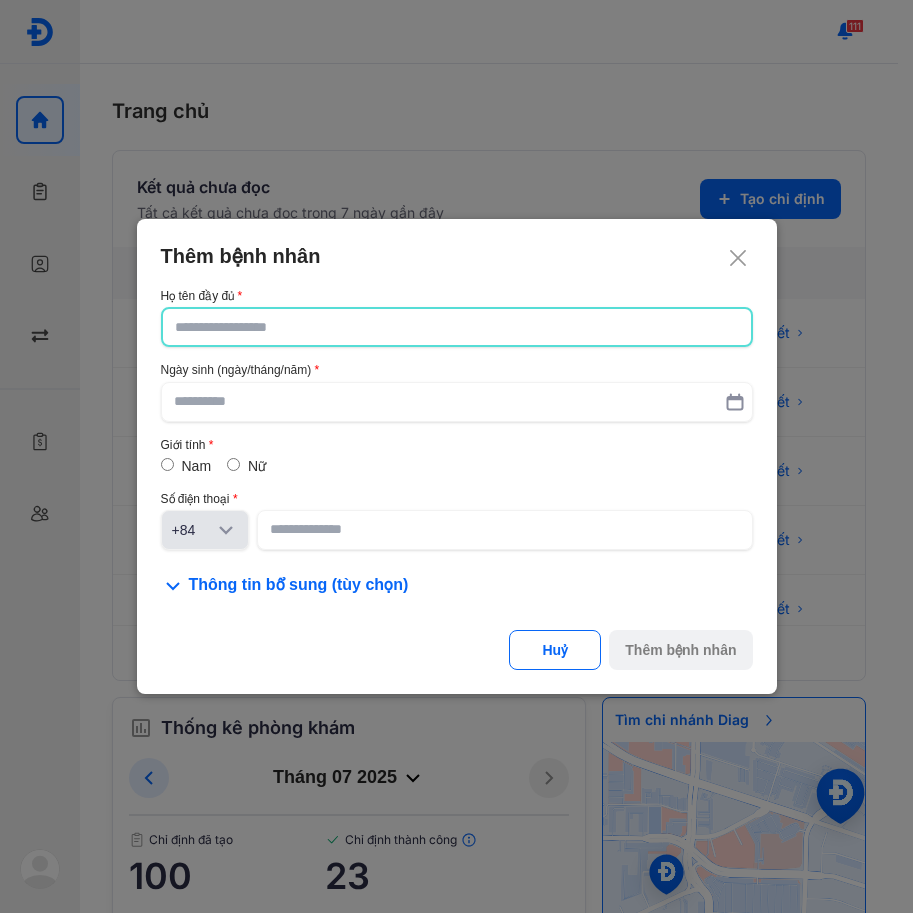 paste on "**********" 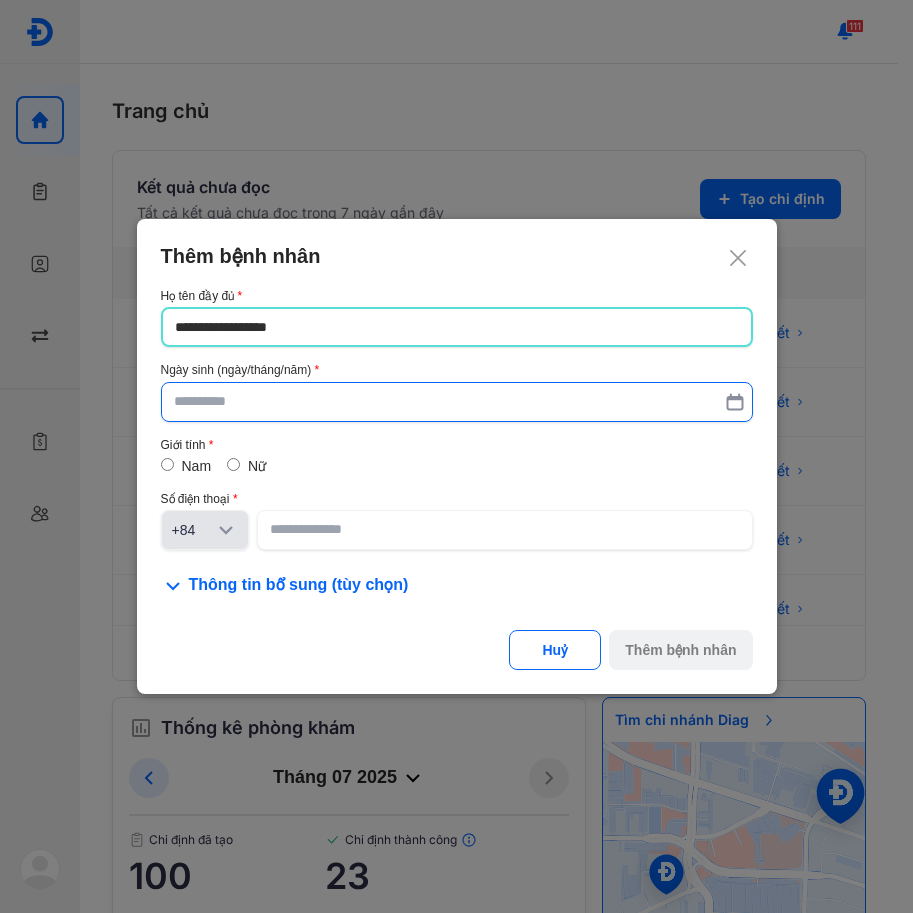 type on "**********" 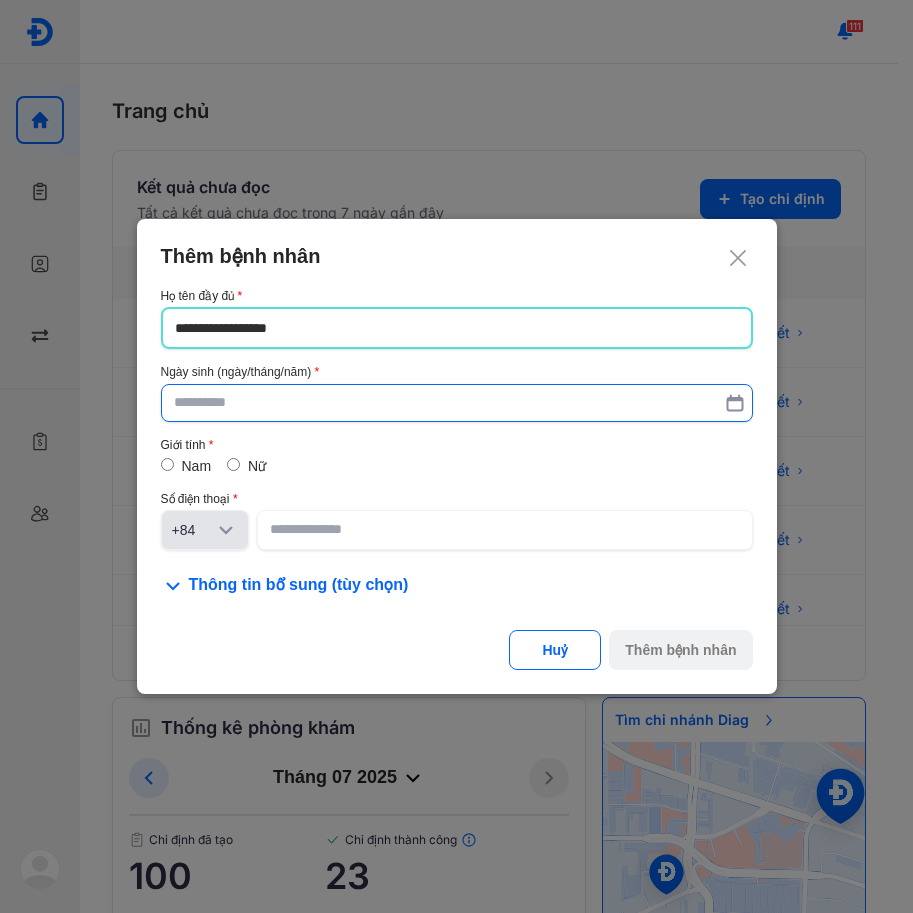 click at bounding box center (457, 403) 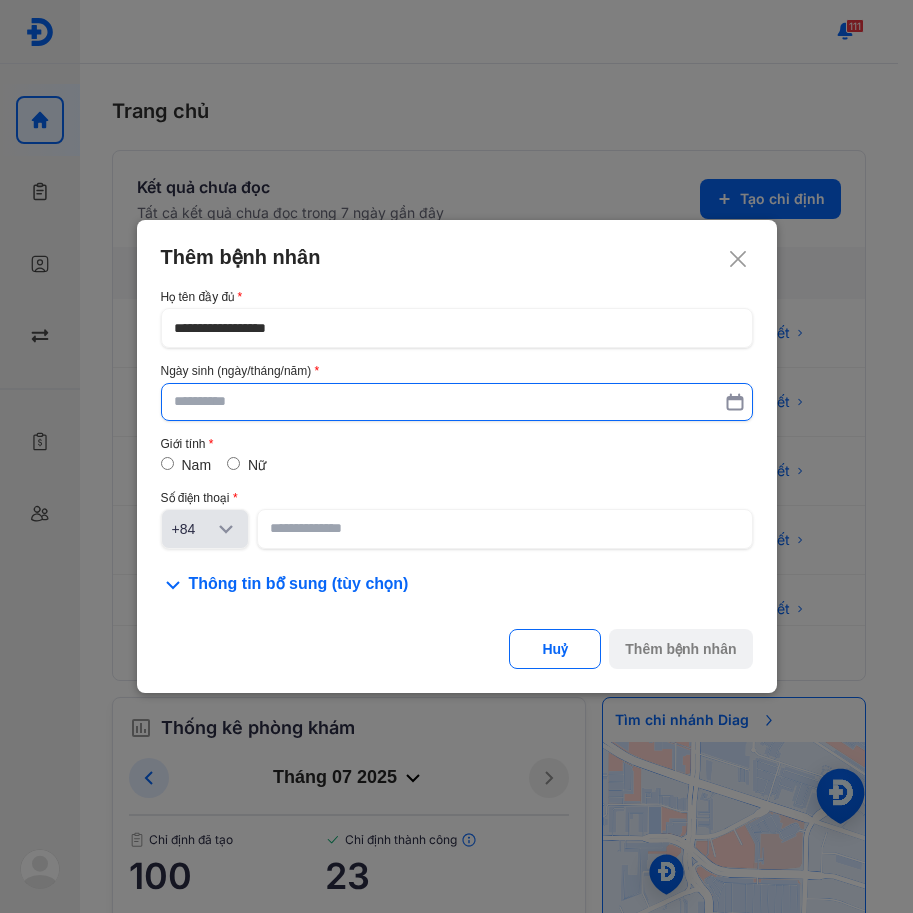 click at bounding box center [457, 402] 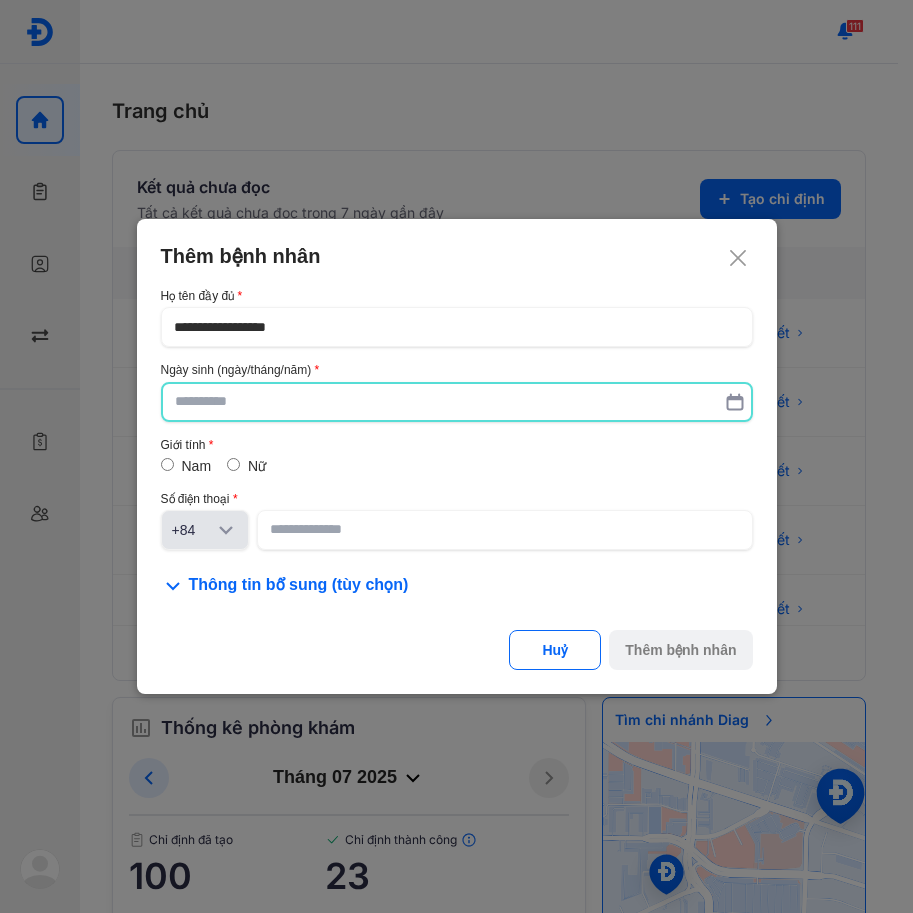 paste on "**********" 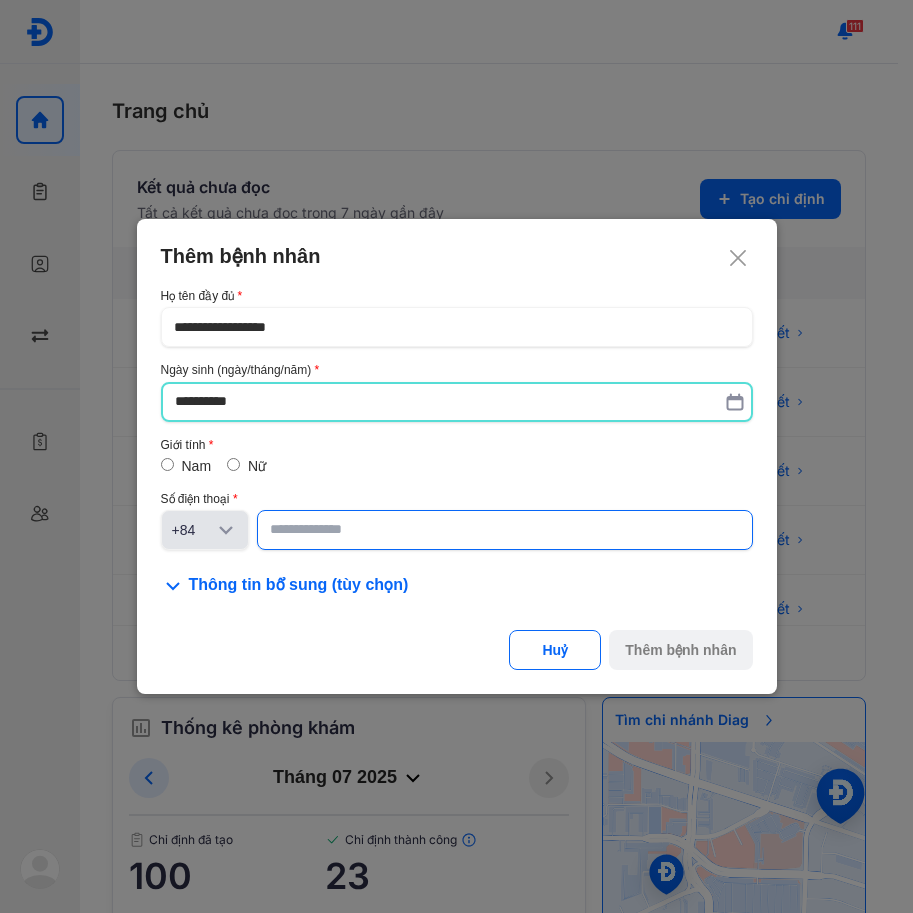 type on "**********" 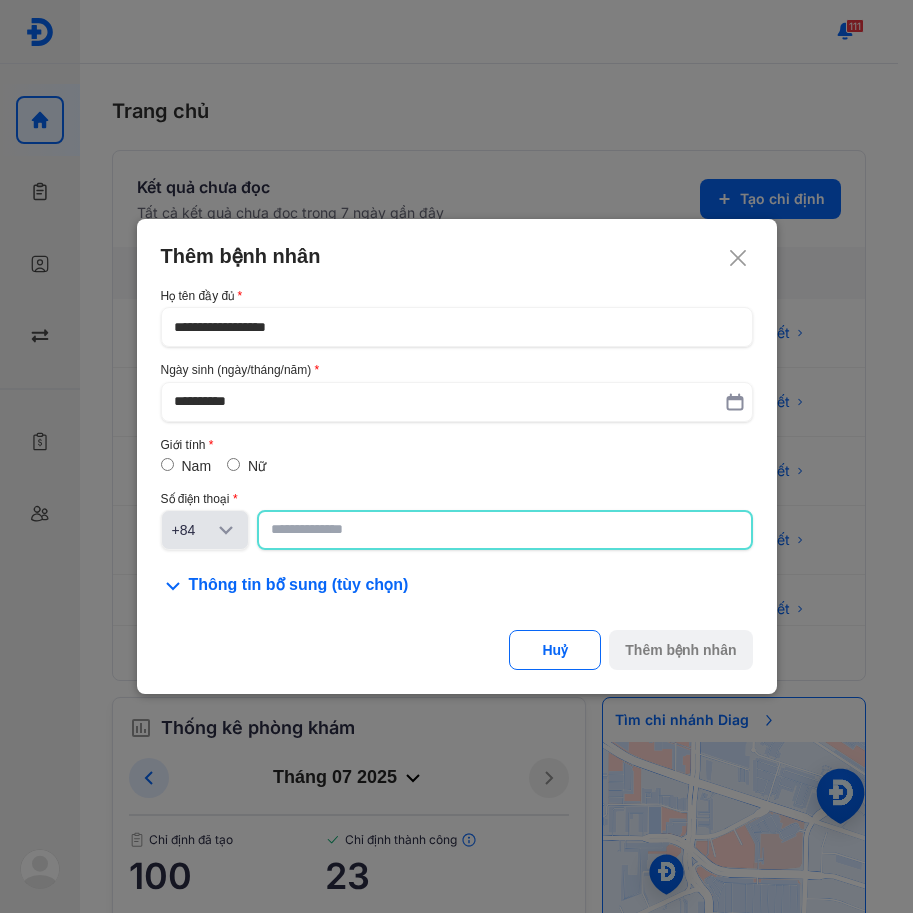 click 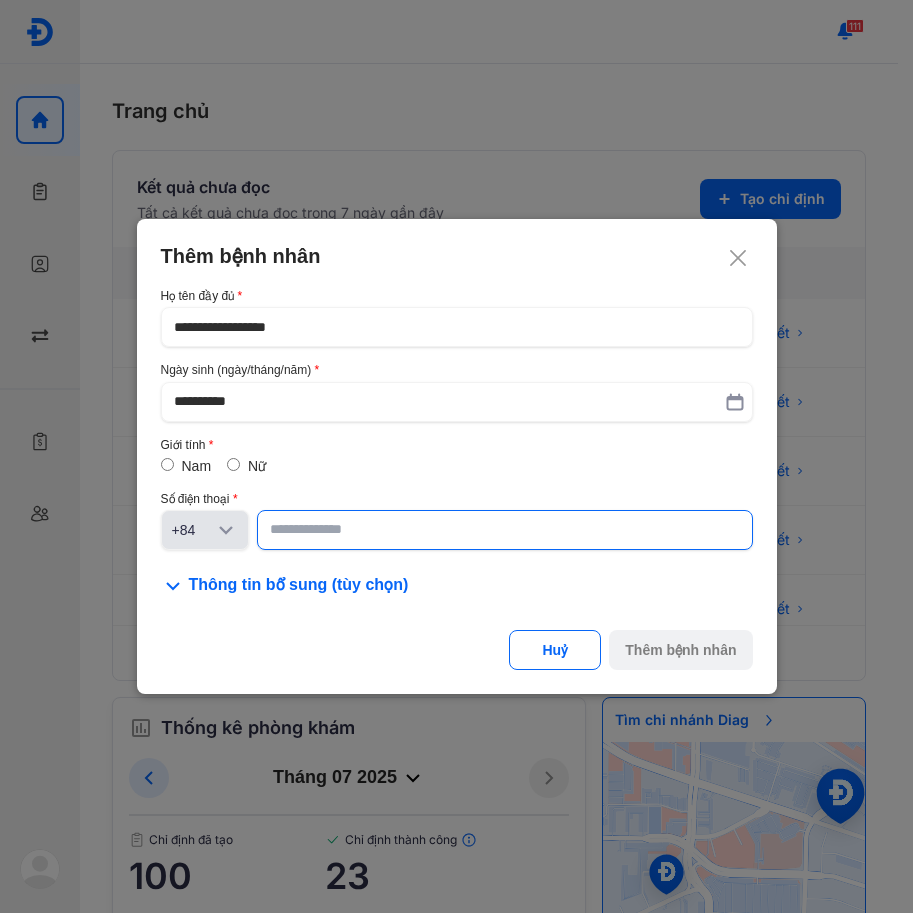 drag, startPoint x: 346, startPoint y: 530, endPoint x: 370, endPoint y: 528, distance: 24.083189 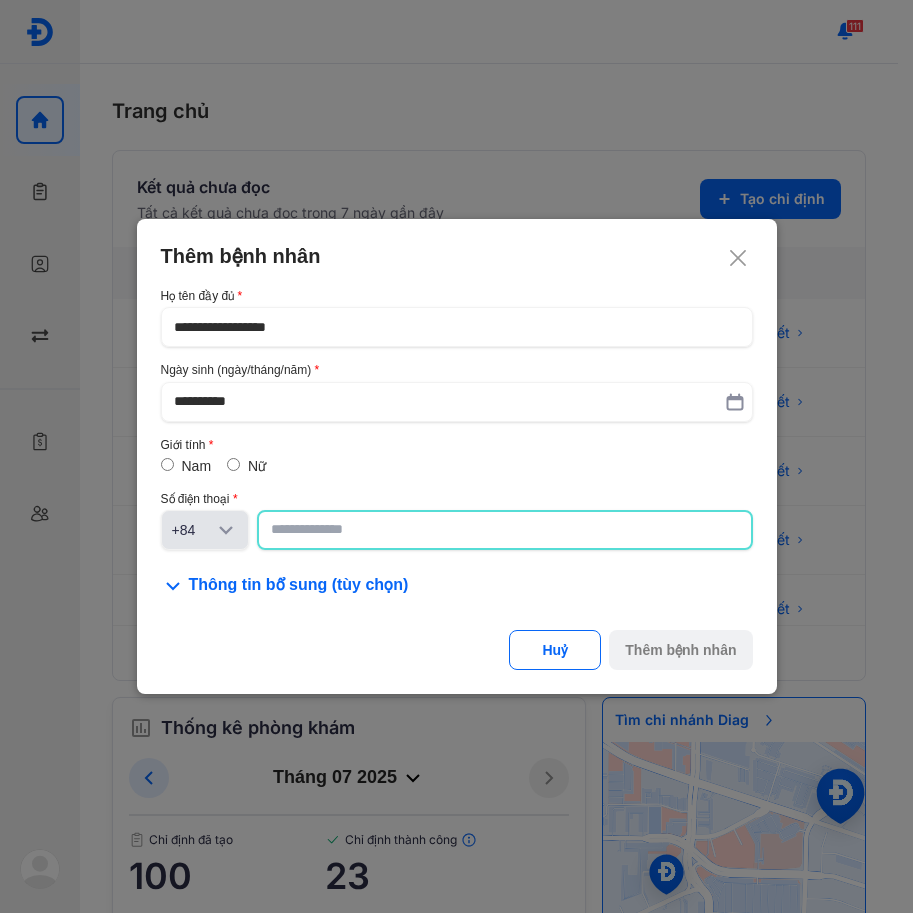 paste on "**********" 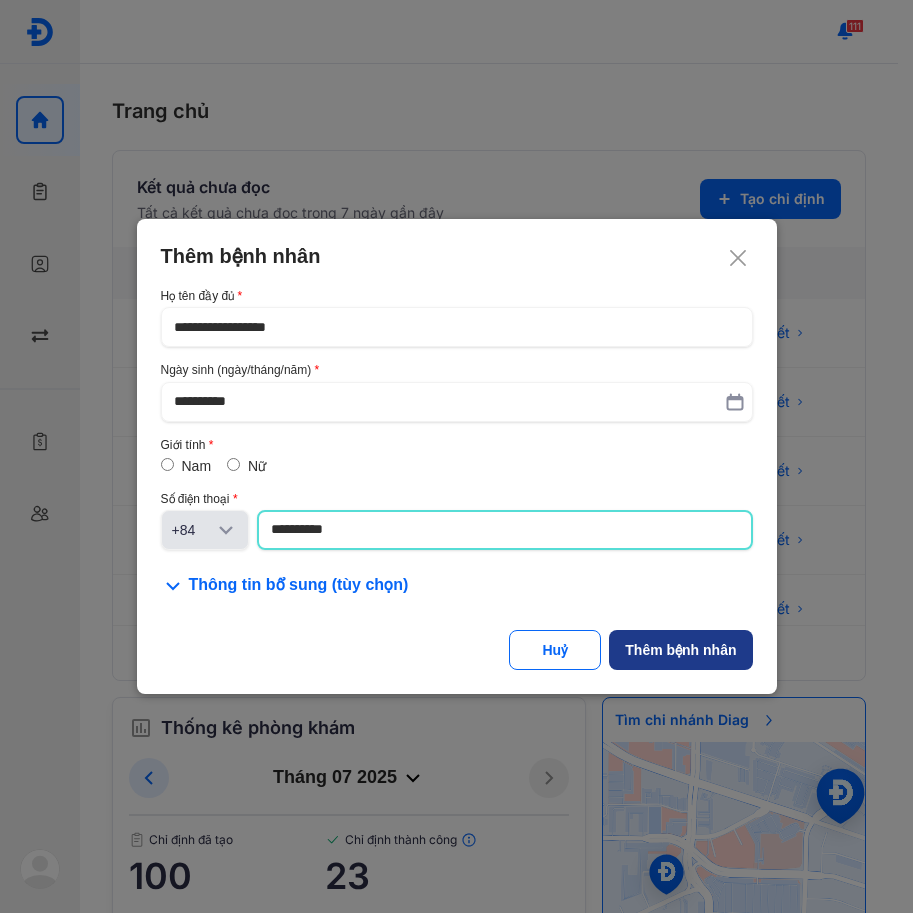 type on "**********" 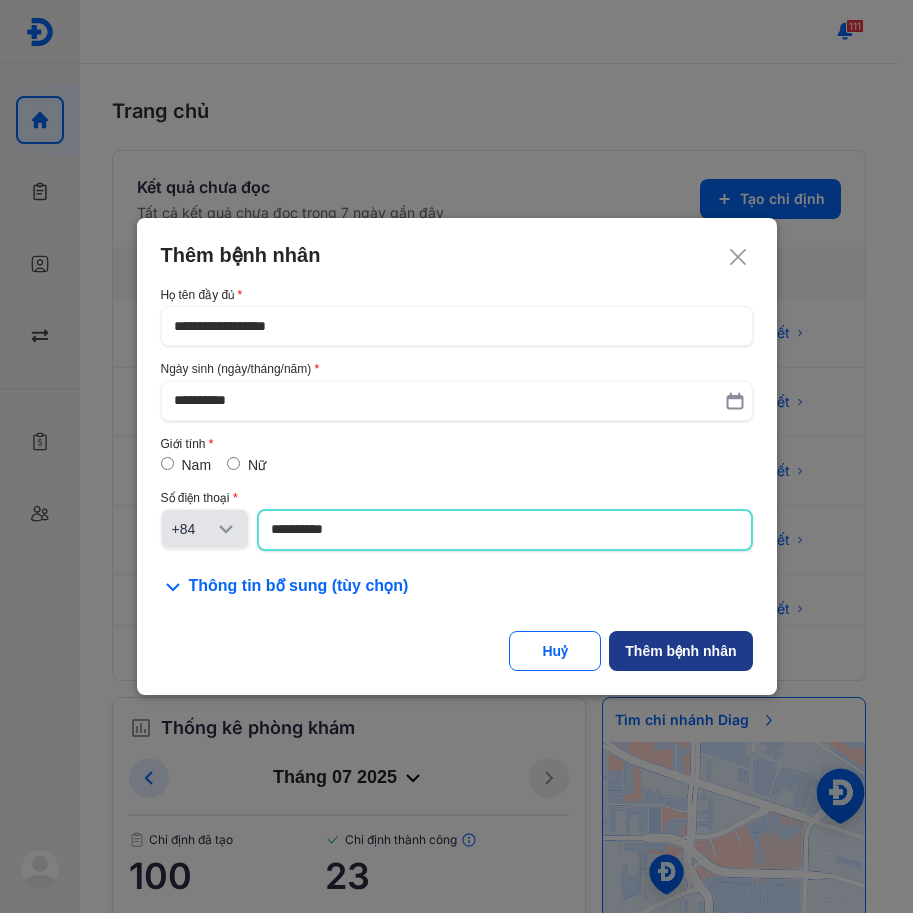 click on "Thêm bệnh nhân" 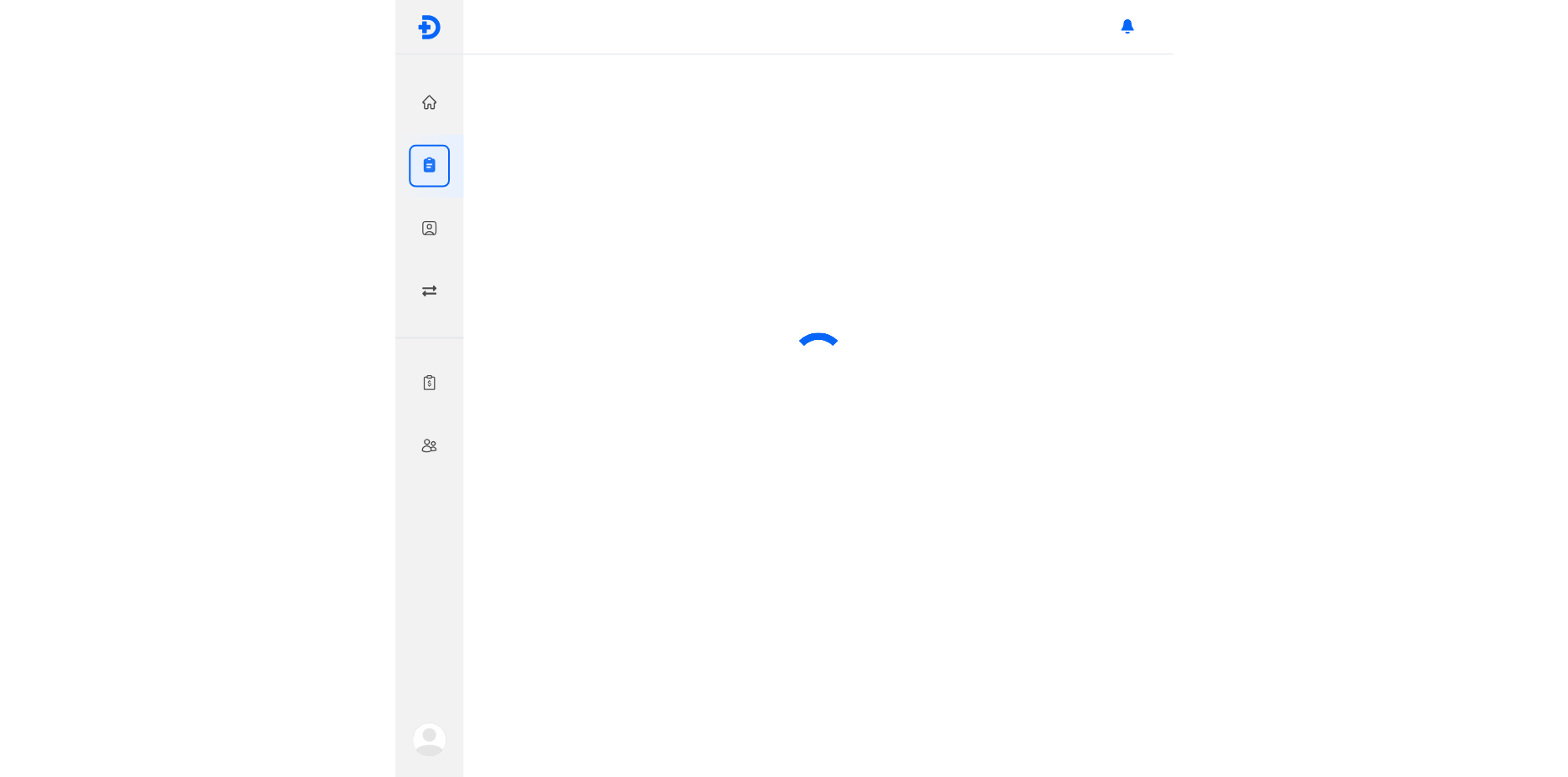 scroll, scrollTop: 0, scrollLeft: 0, axis: both 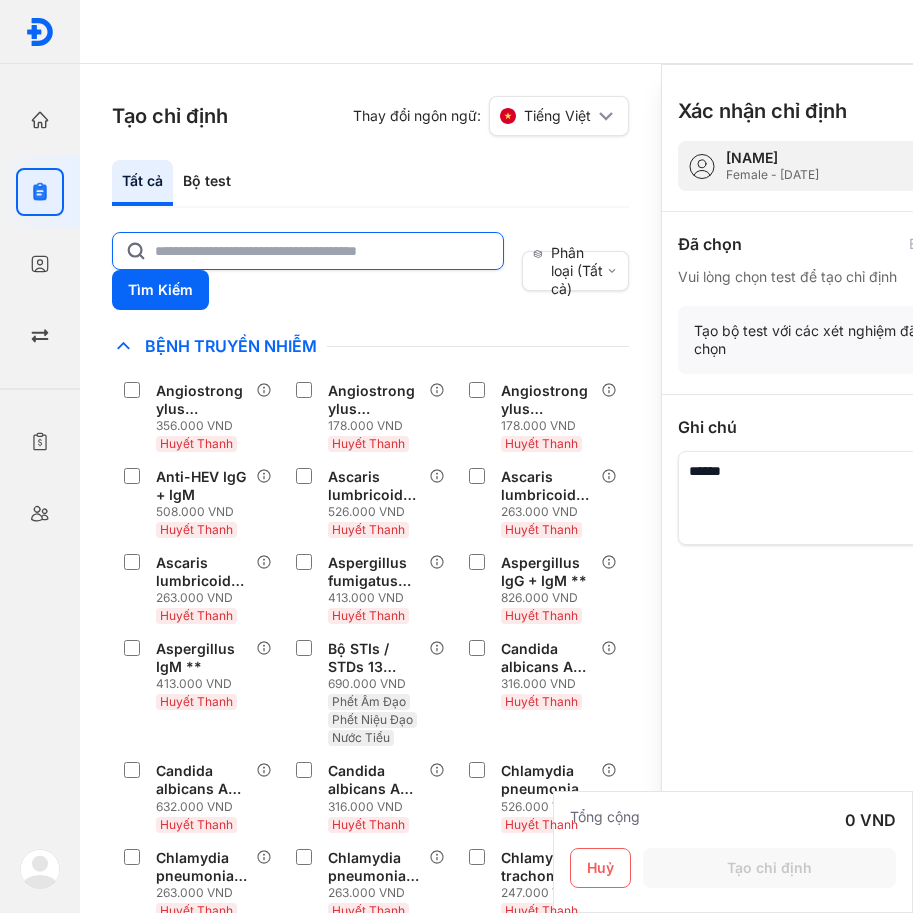 click 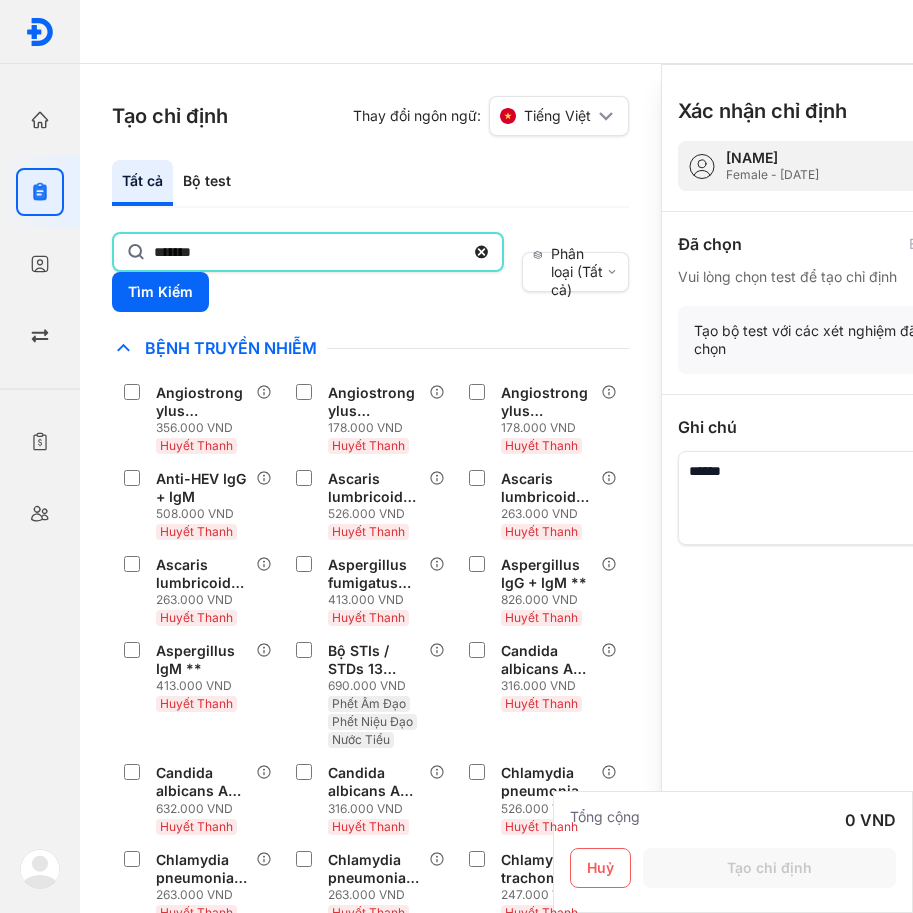 type on "*******" 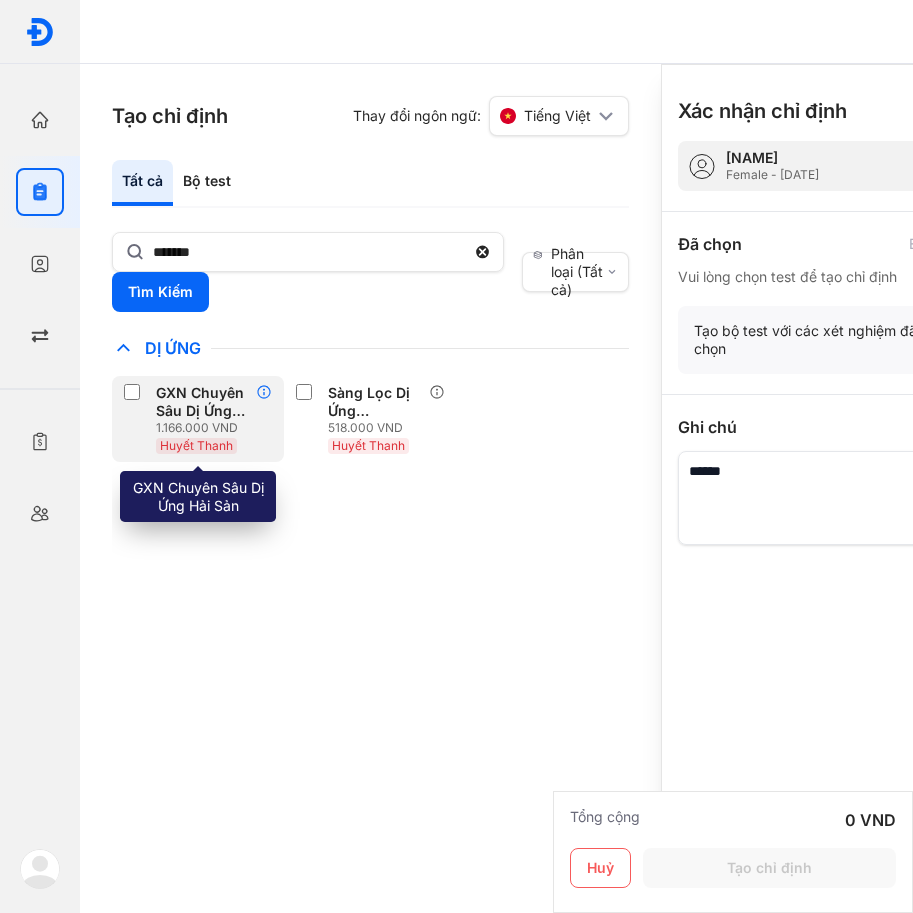 click 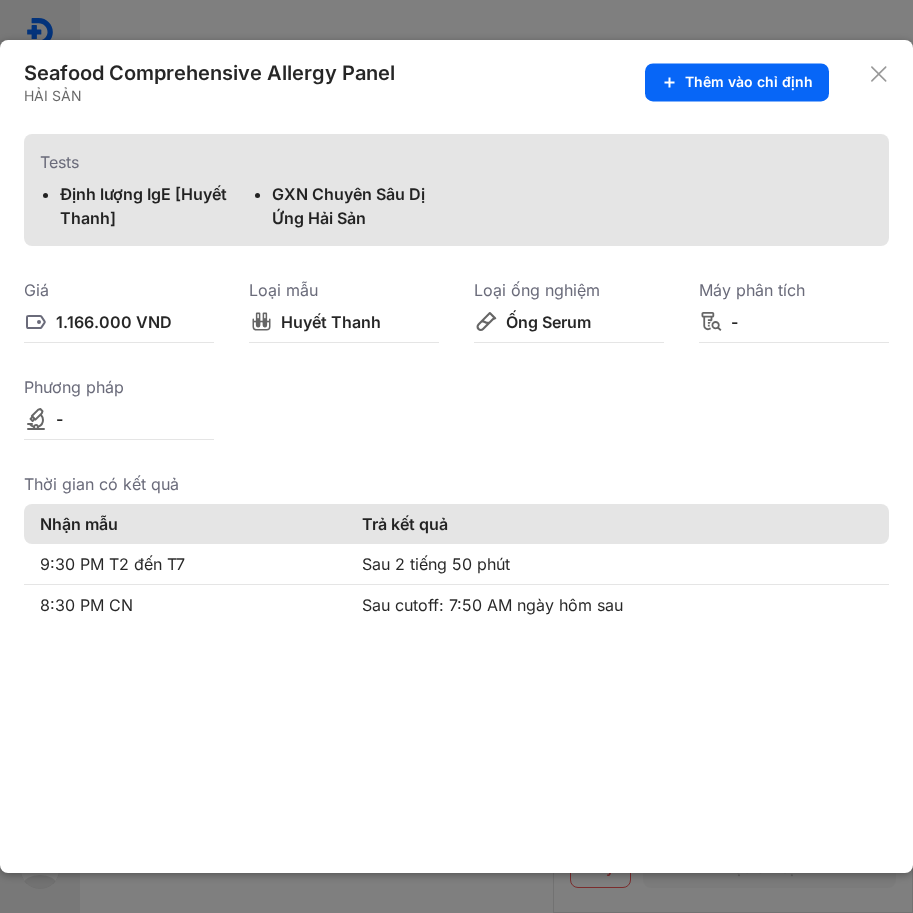 click 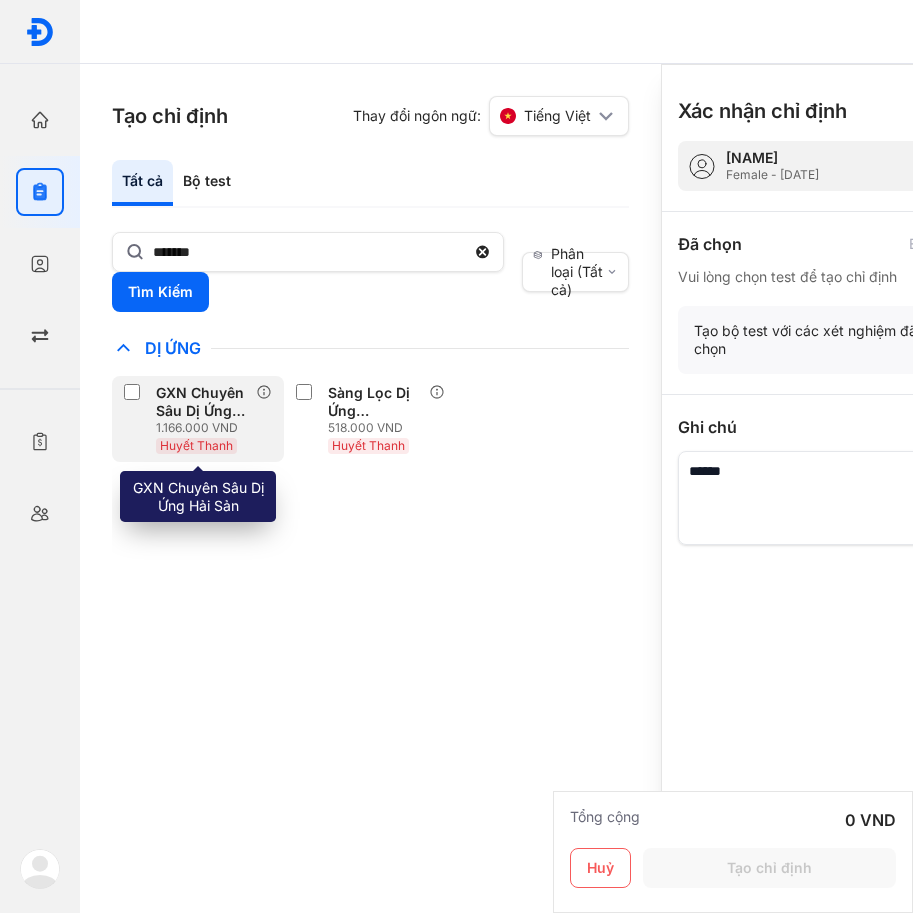 click on "GXN Chuyên Sâu Dị Ứng  Hải Sản" at bounding box center [202, 402] 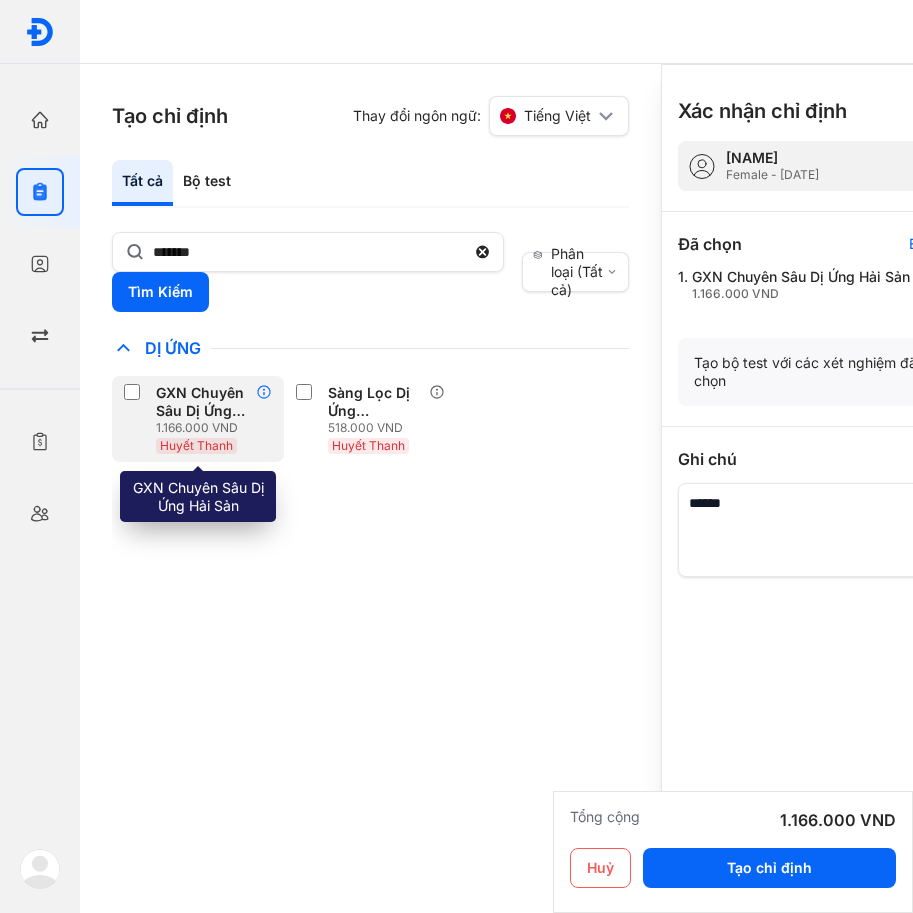 click 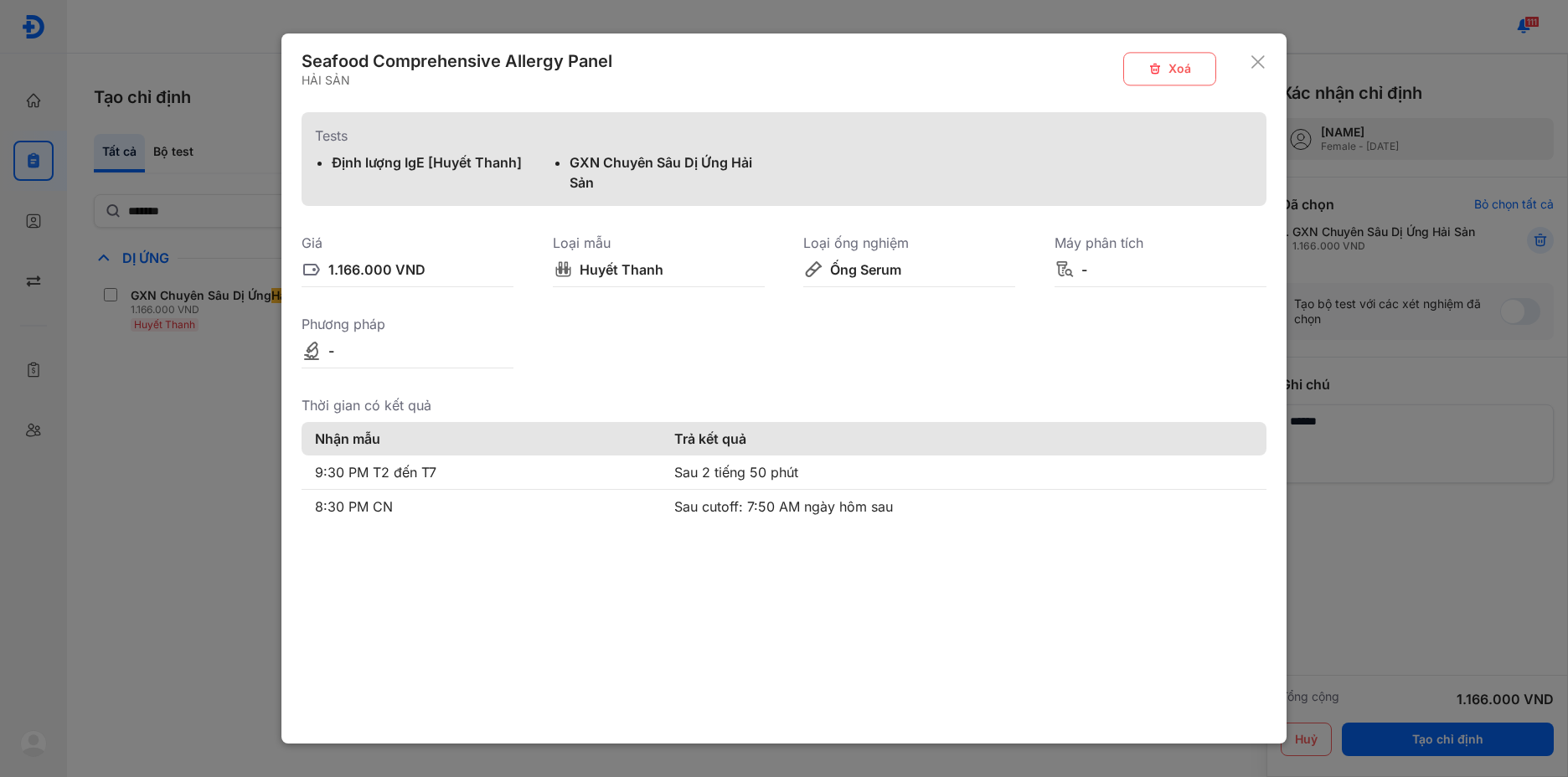 click on "Seafood Comprehensive Allergy Panel HẢI SẢN Xoá" 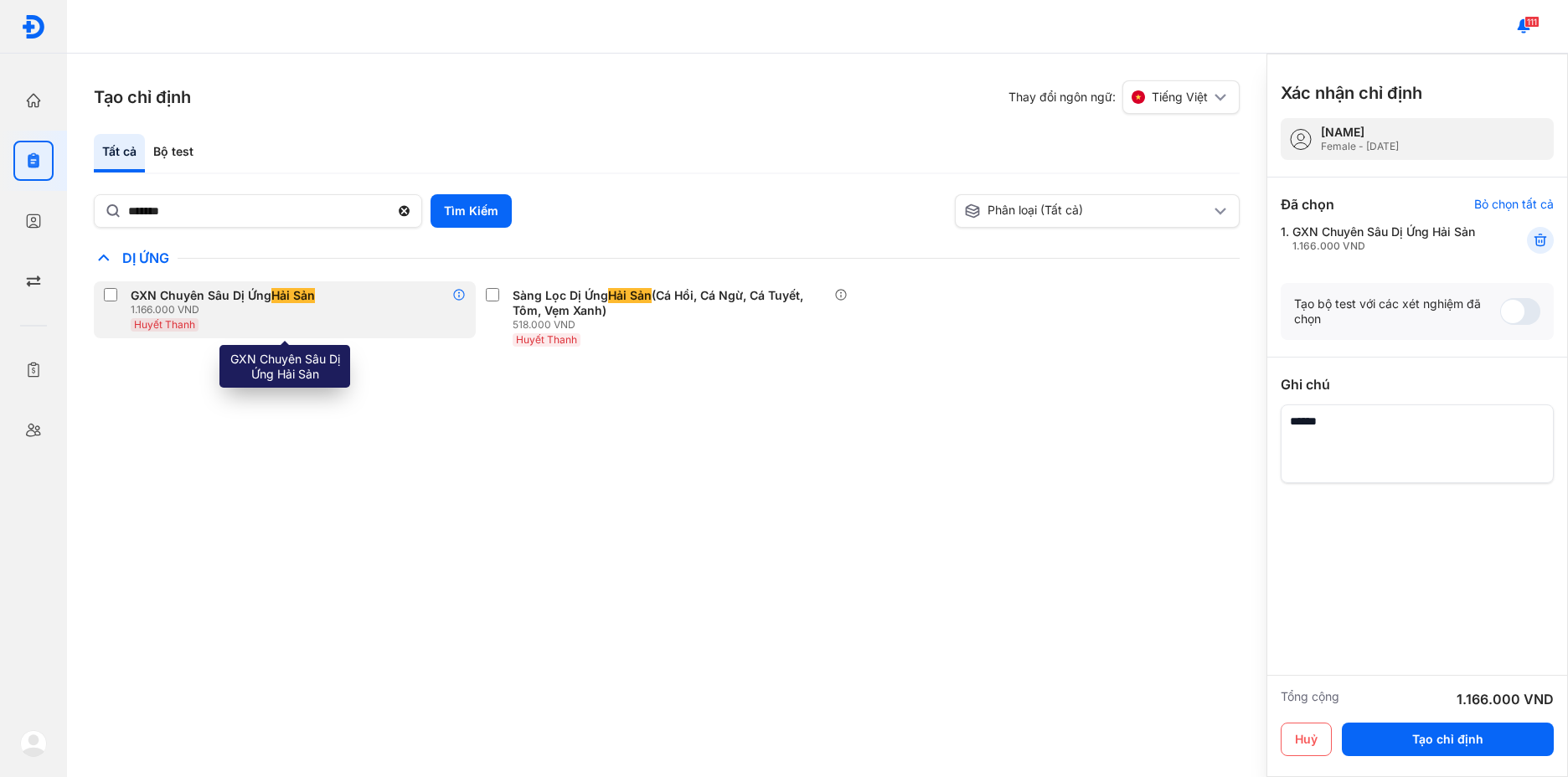 click 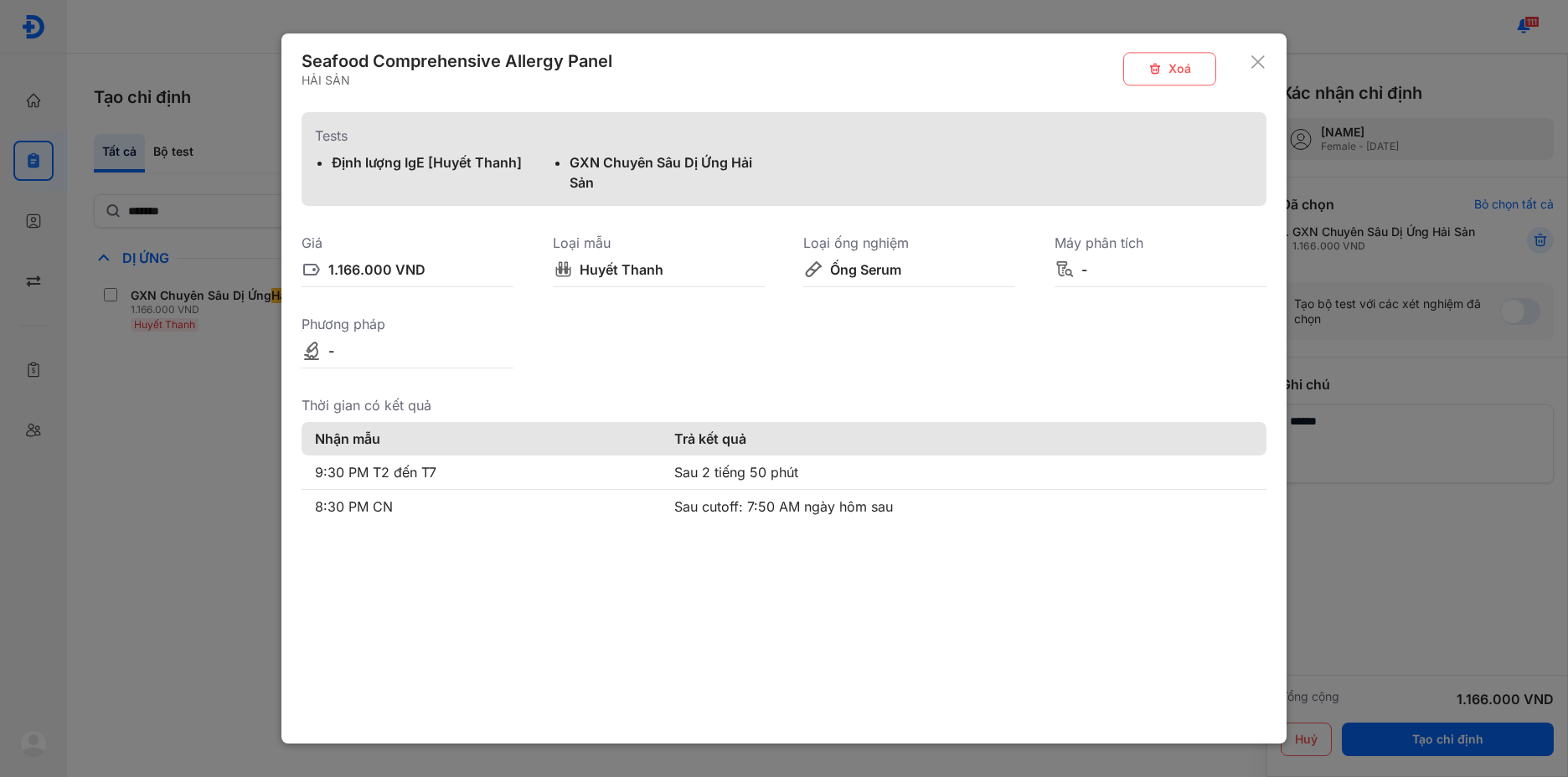 click on "9:30 PM T2 đến T7" at bounding box center [481, 472] 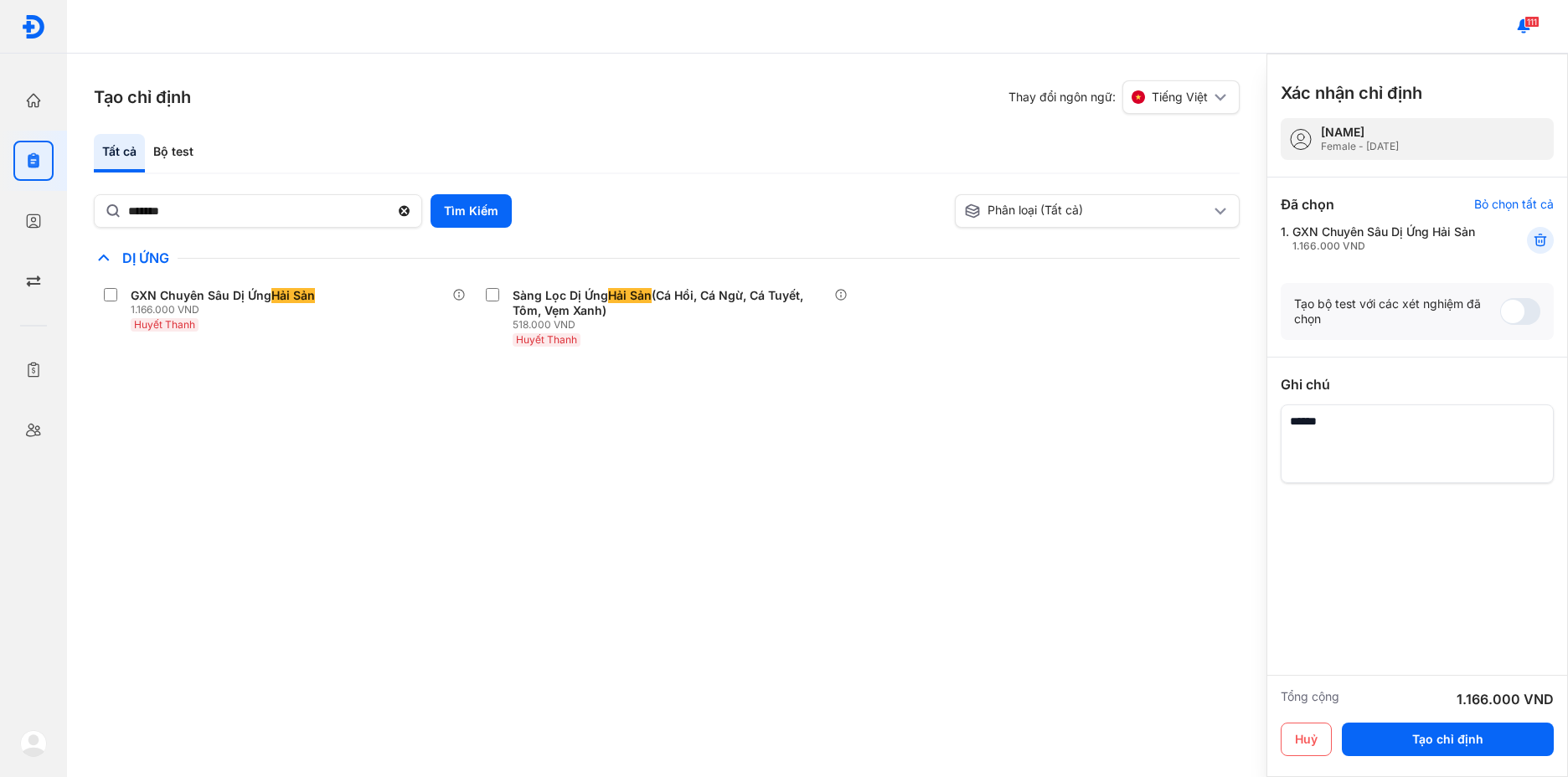 click at bounding box center [1417, 444] 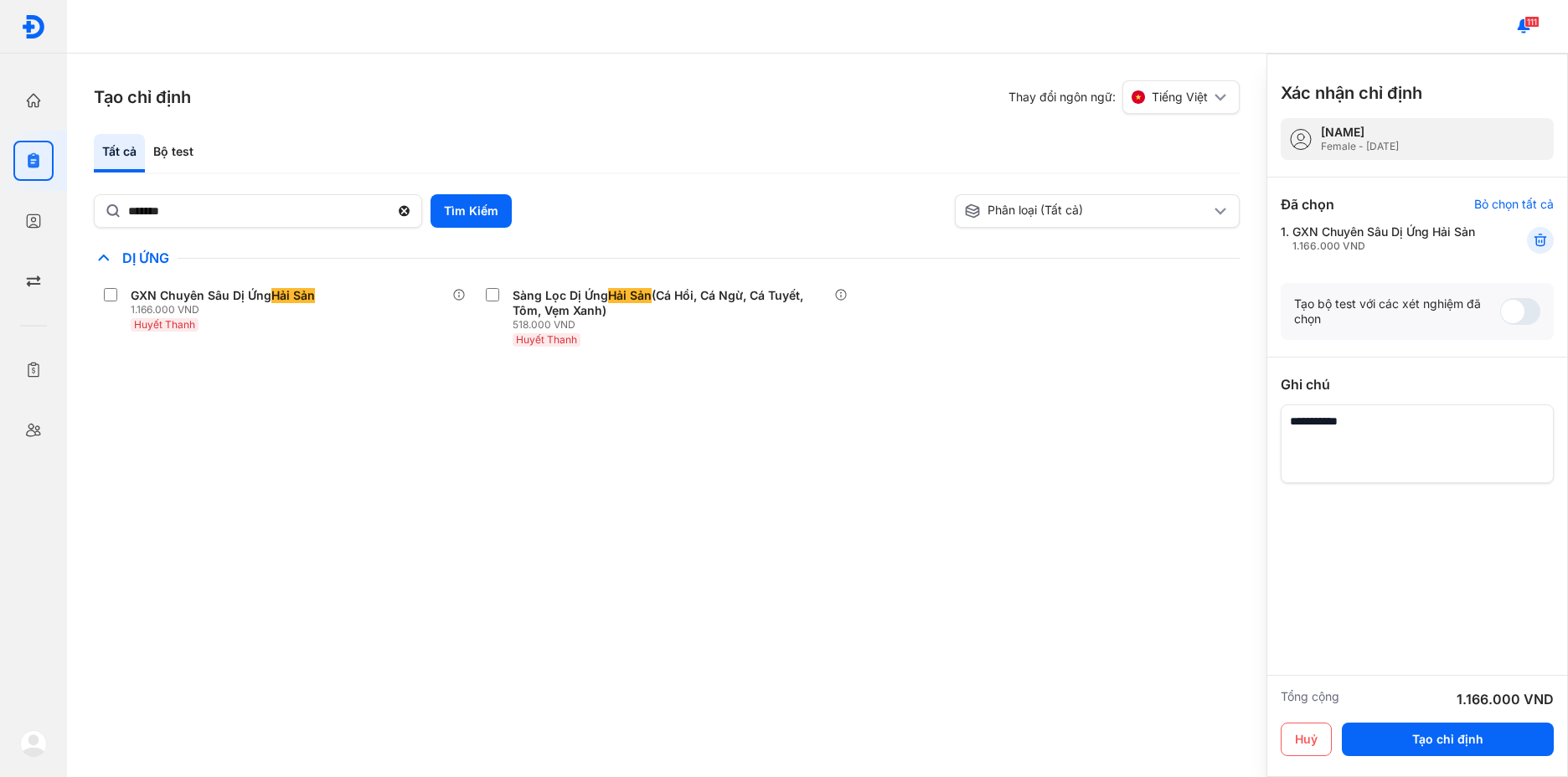 type on "**********" 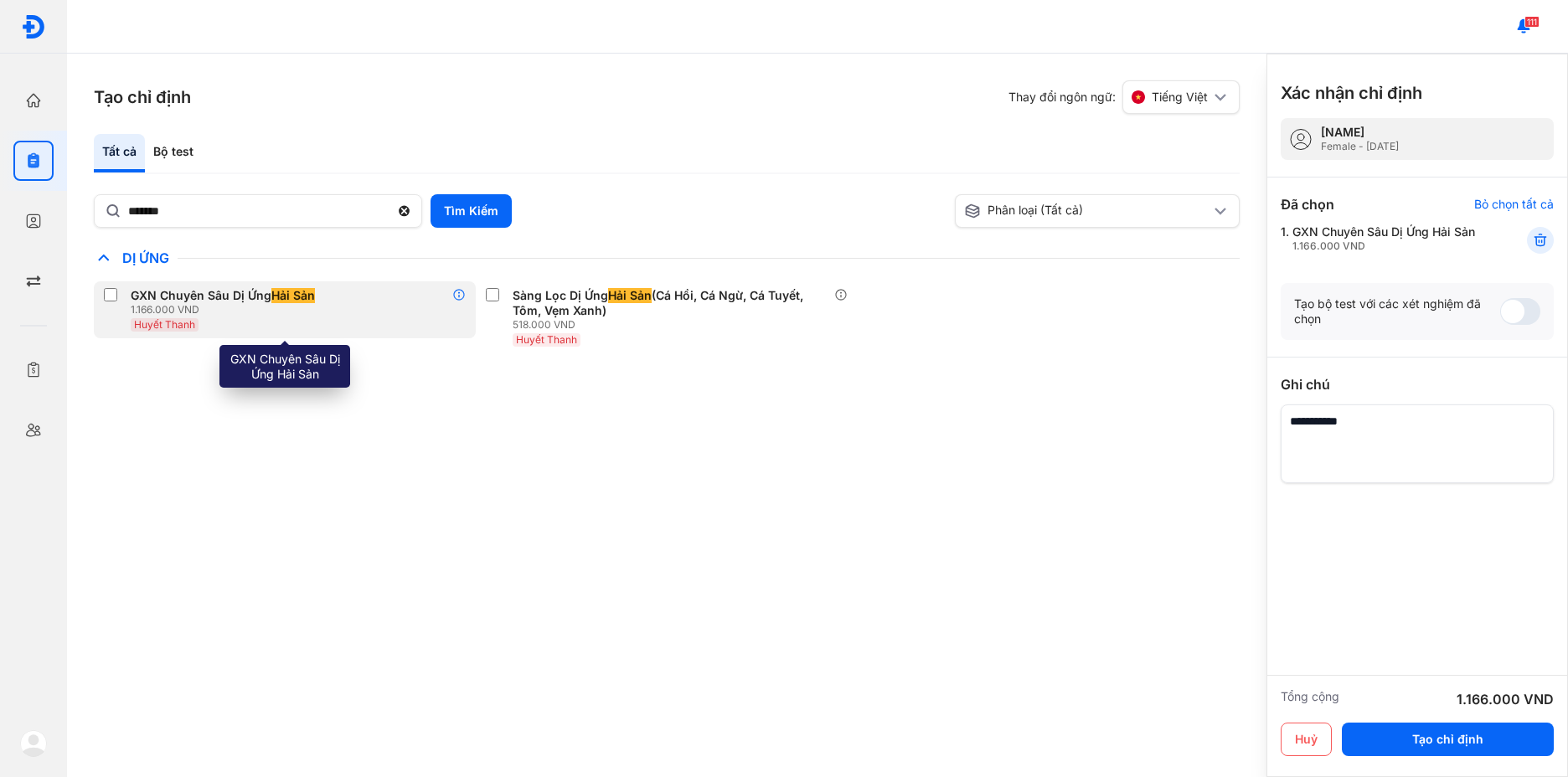 click 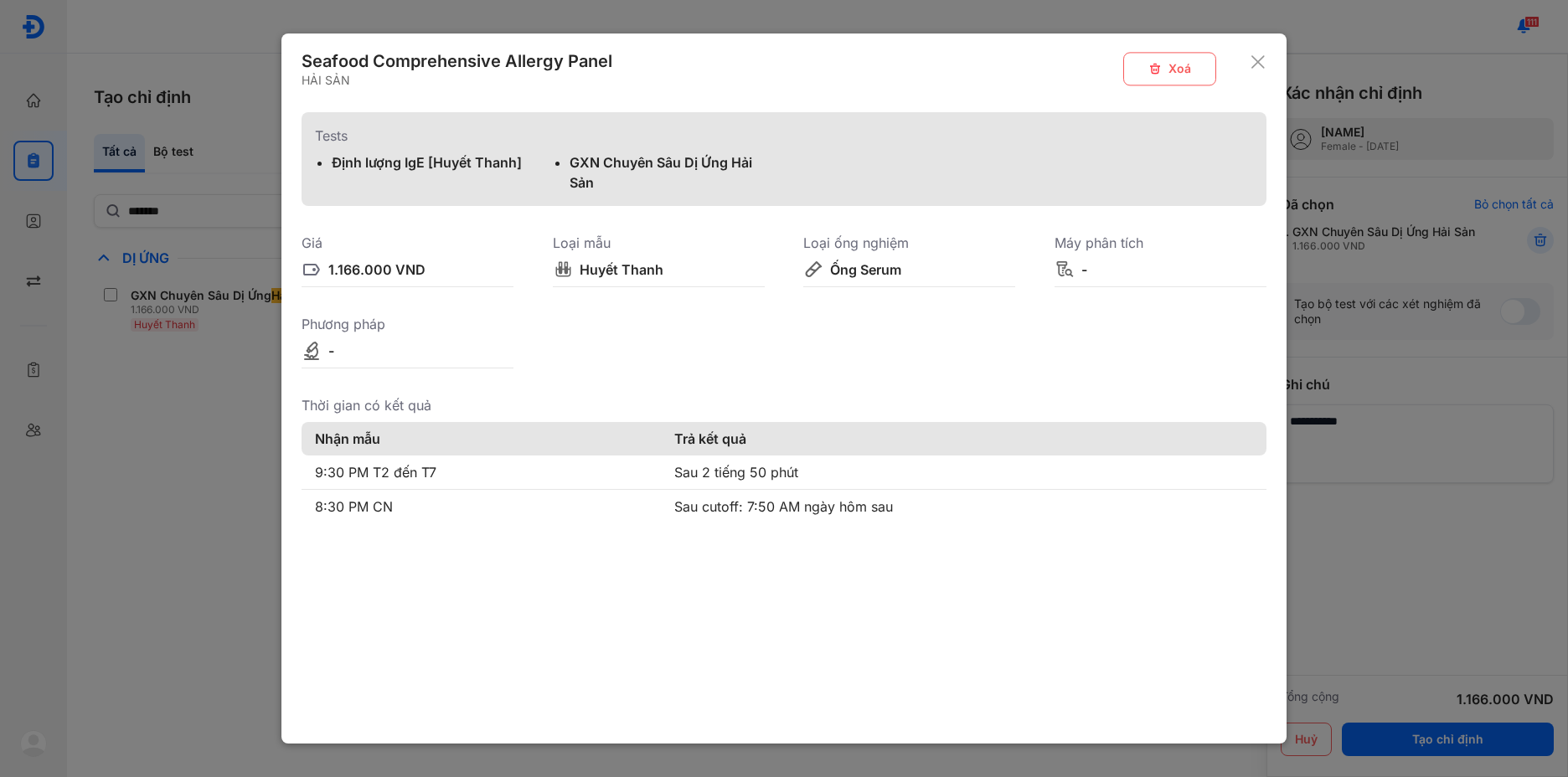 click 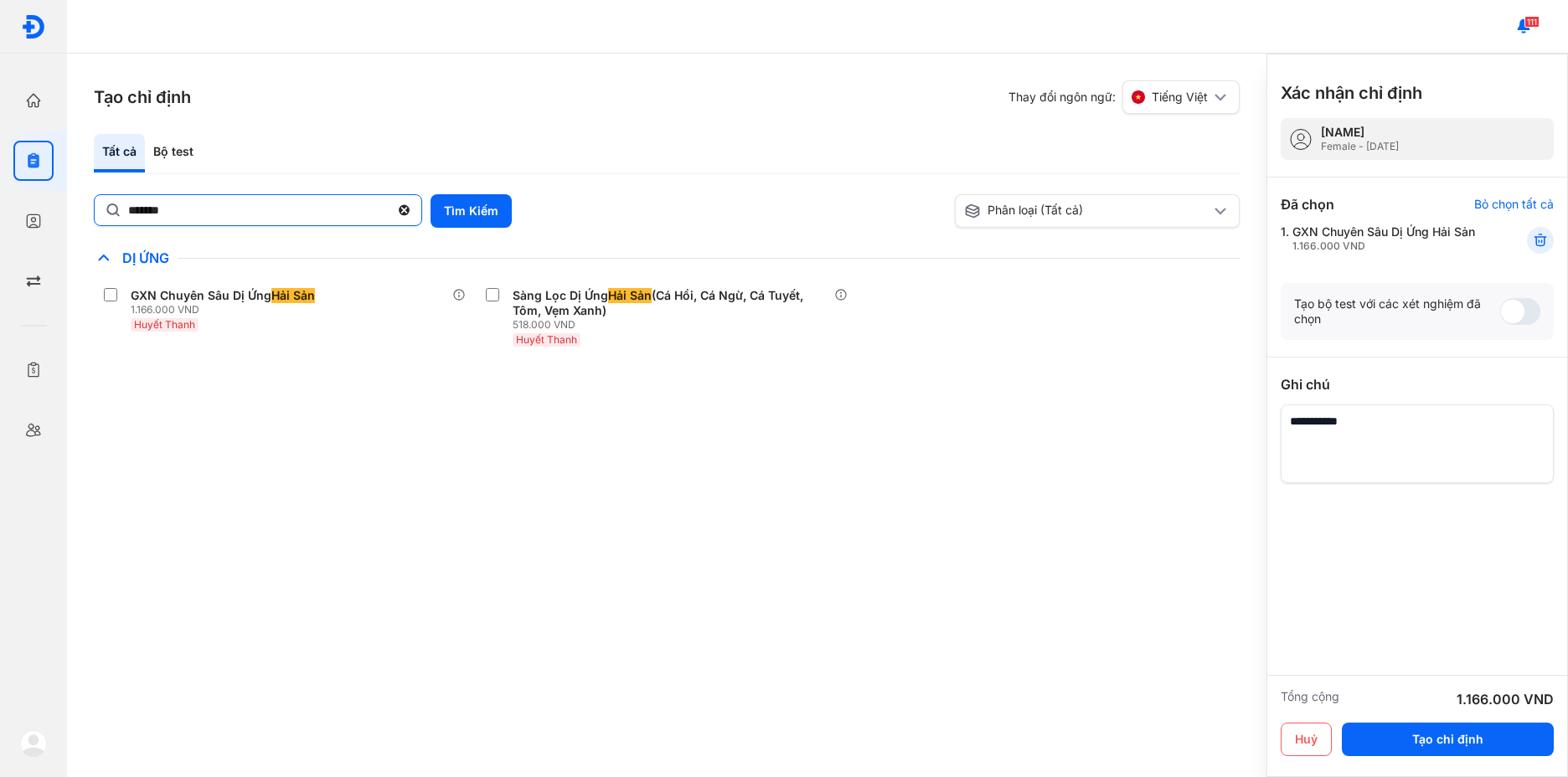 click on "*******" 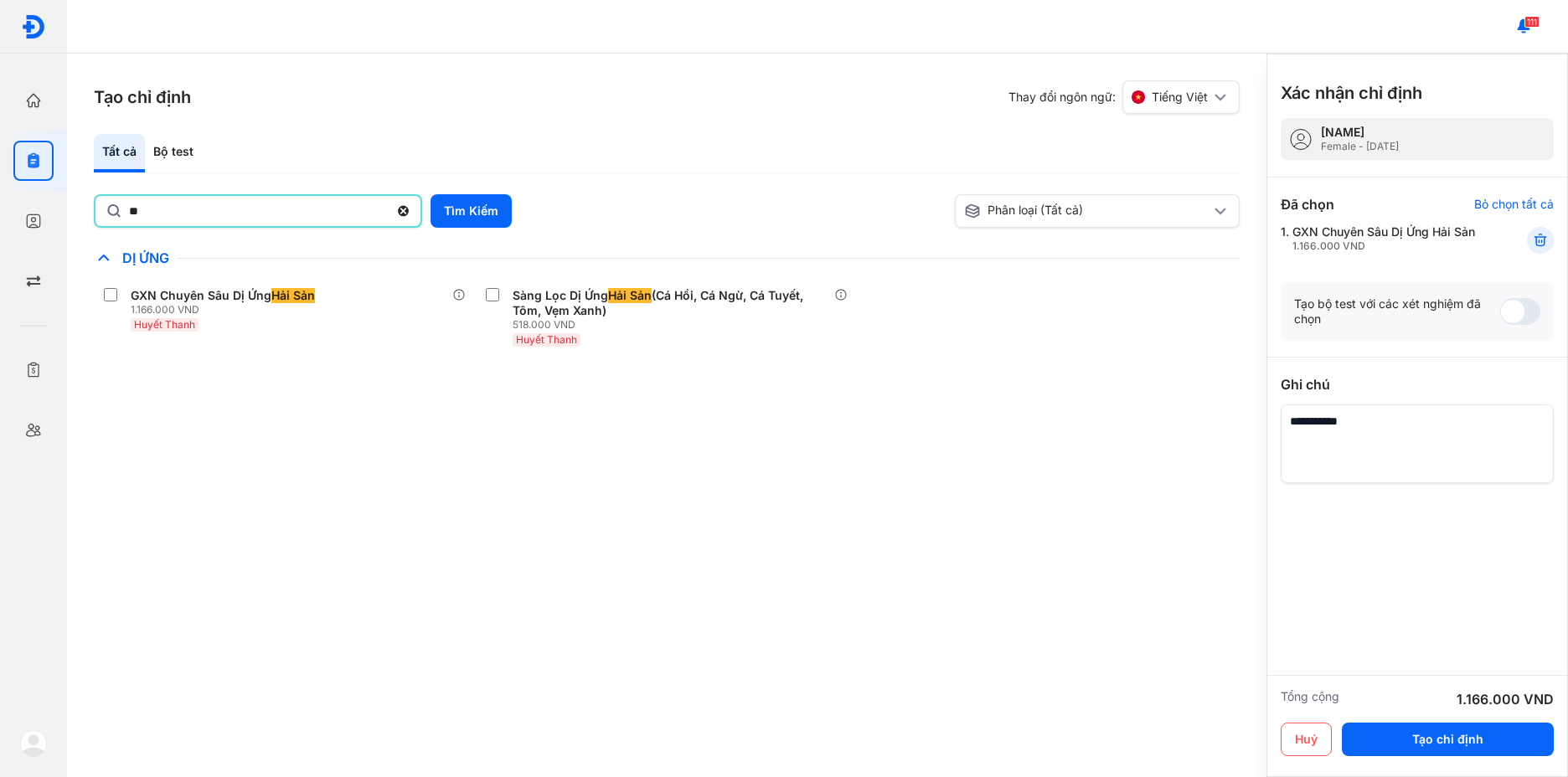 type on "*" 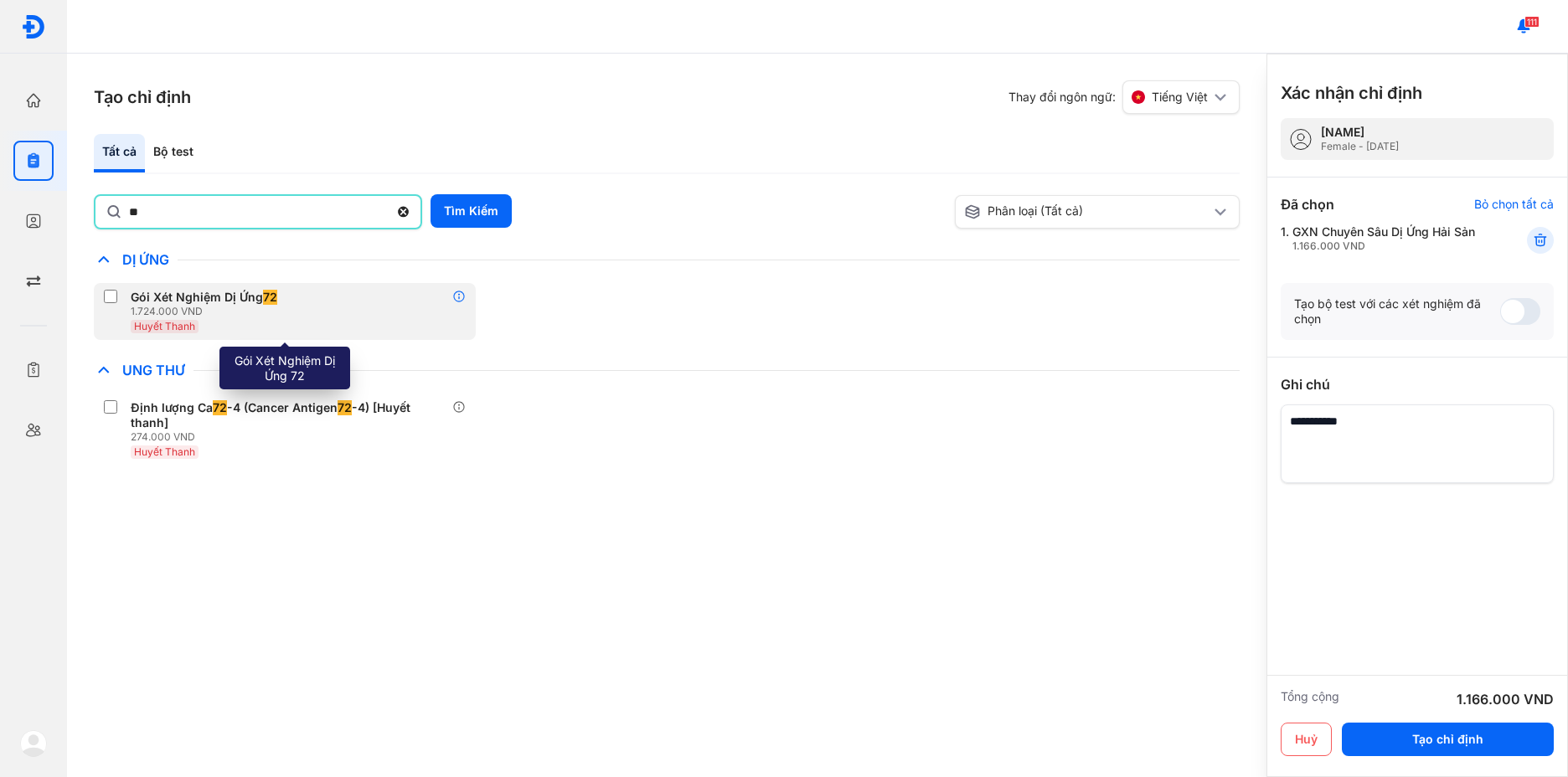 click 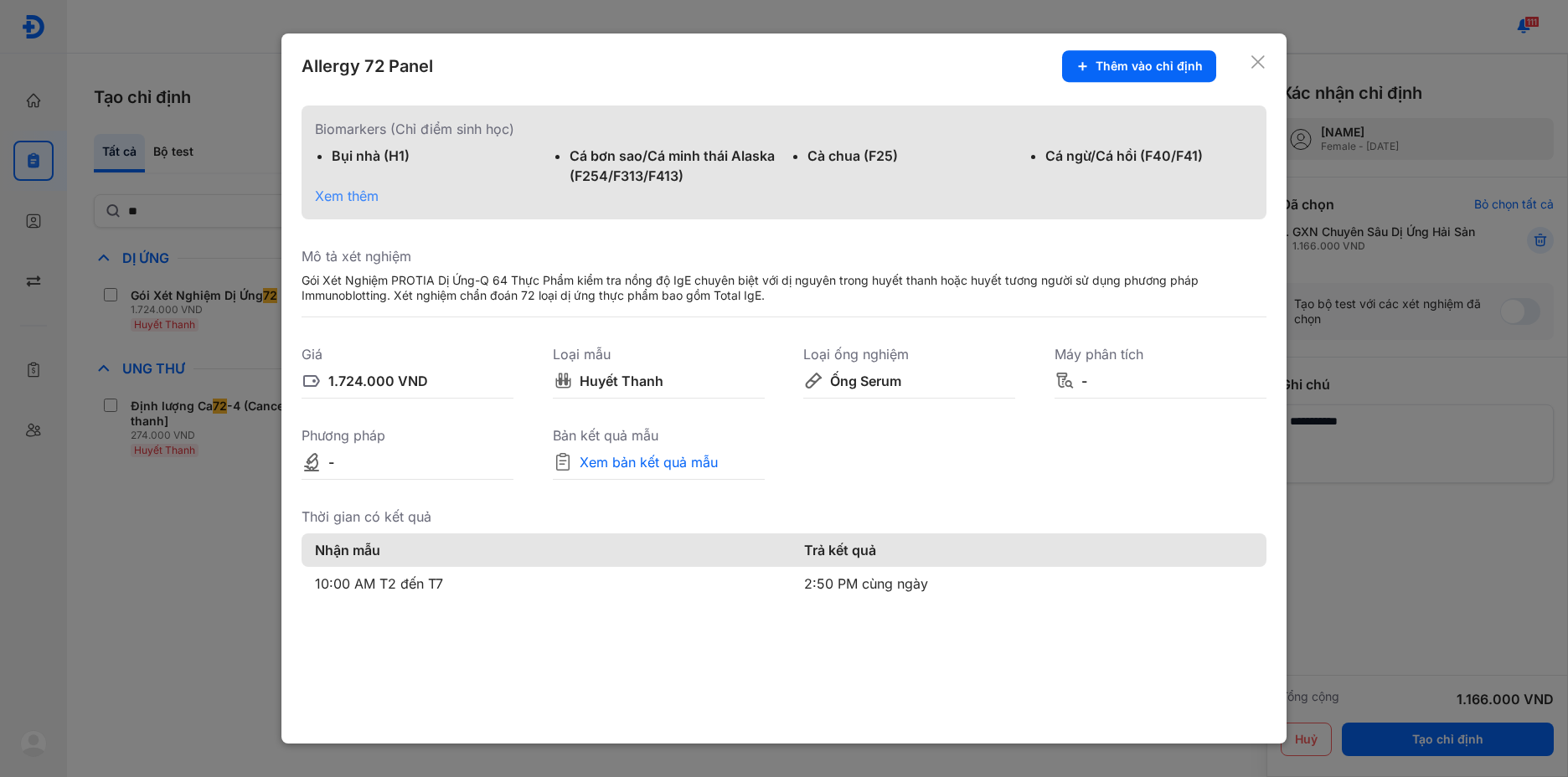 click on "Xem thêm" at bounding box center [347, 196] 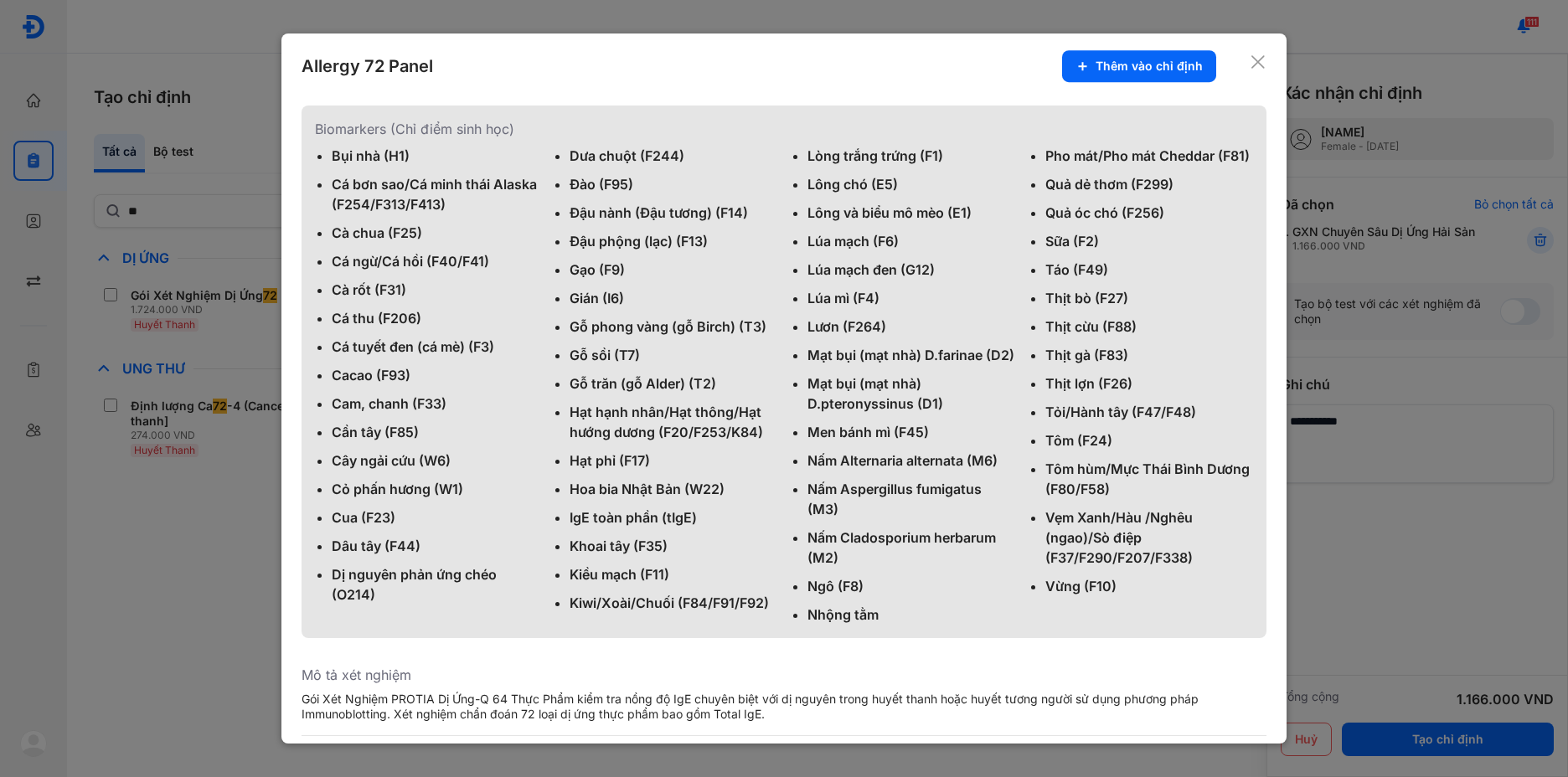 click 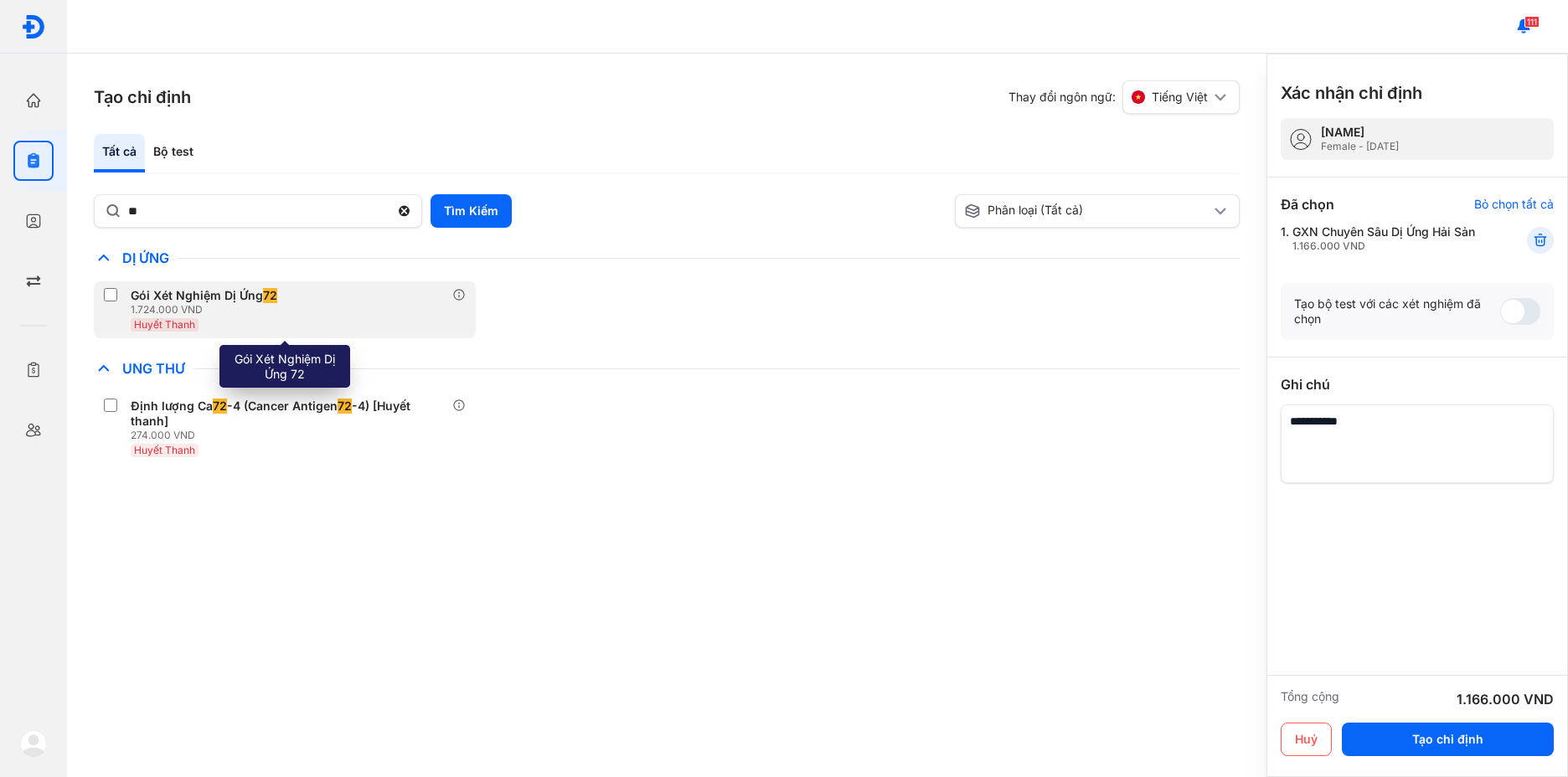 click on "1.724.000 VND" at bounding box center (207, 310) 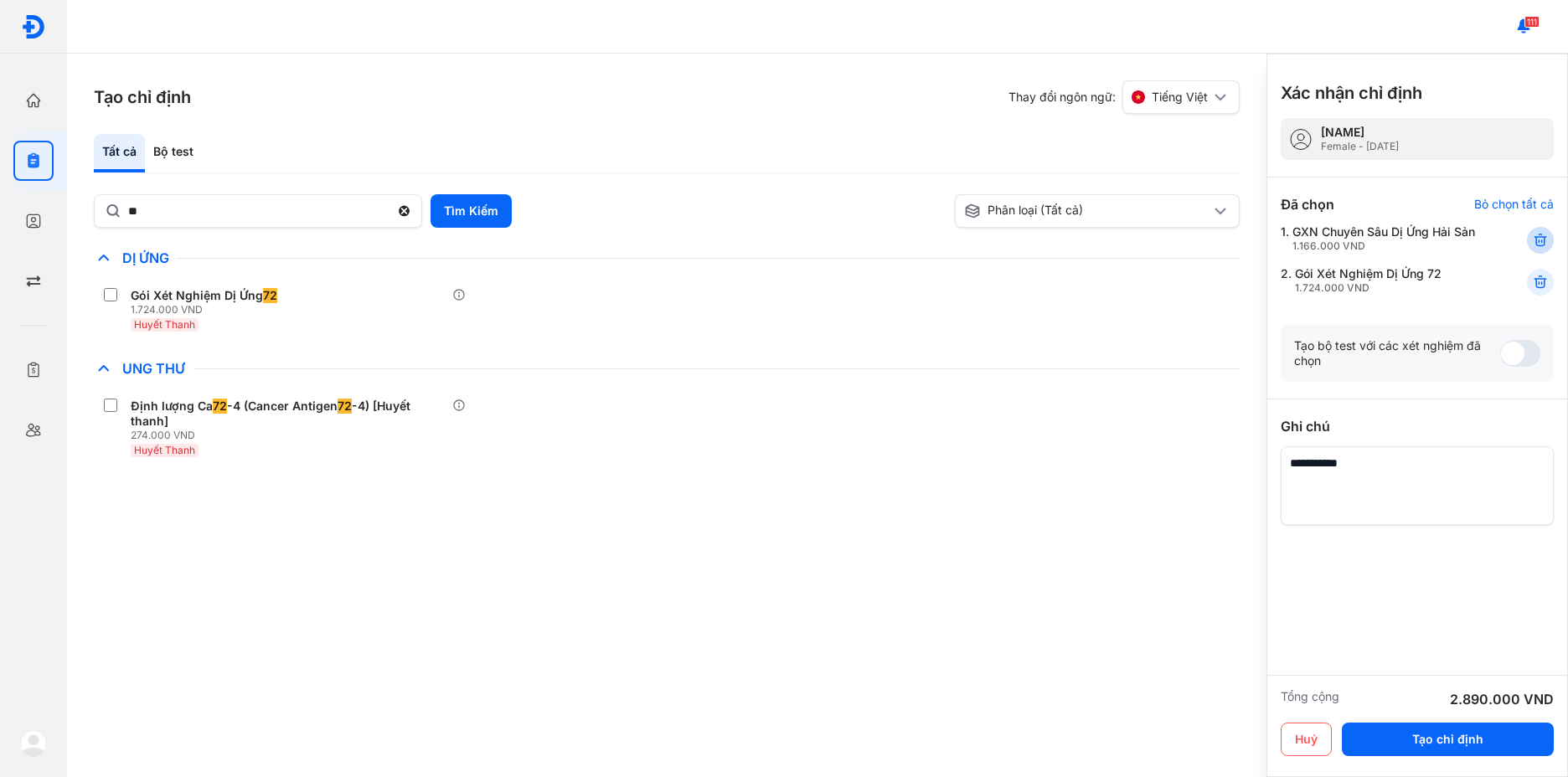 click 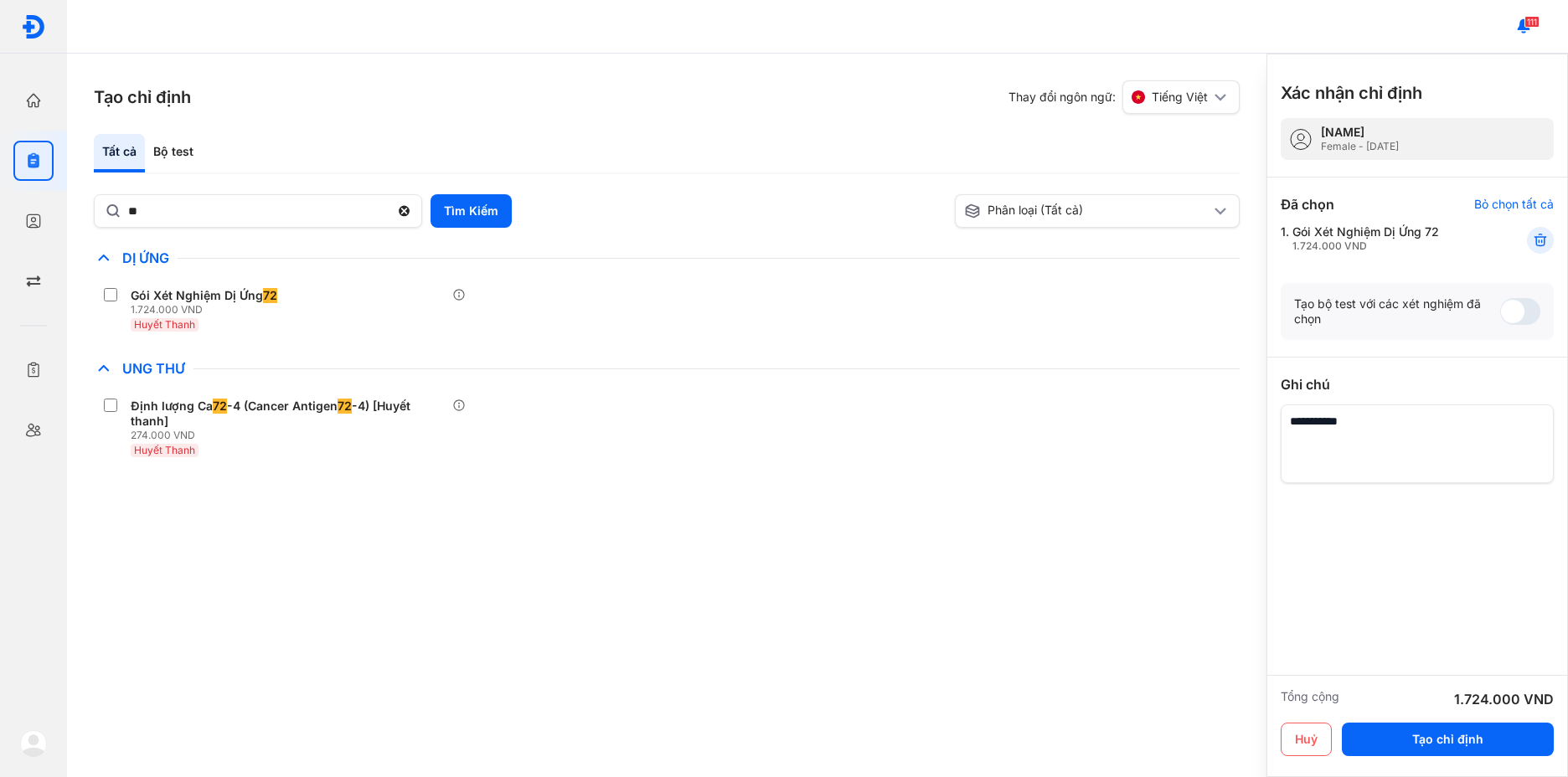 click at bounding box center (1417, 444) 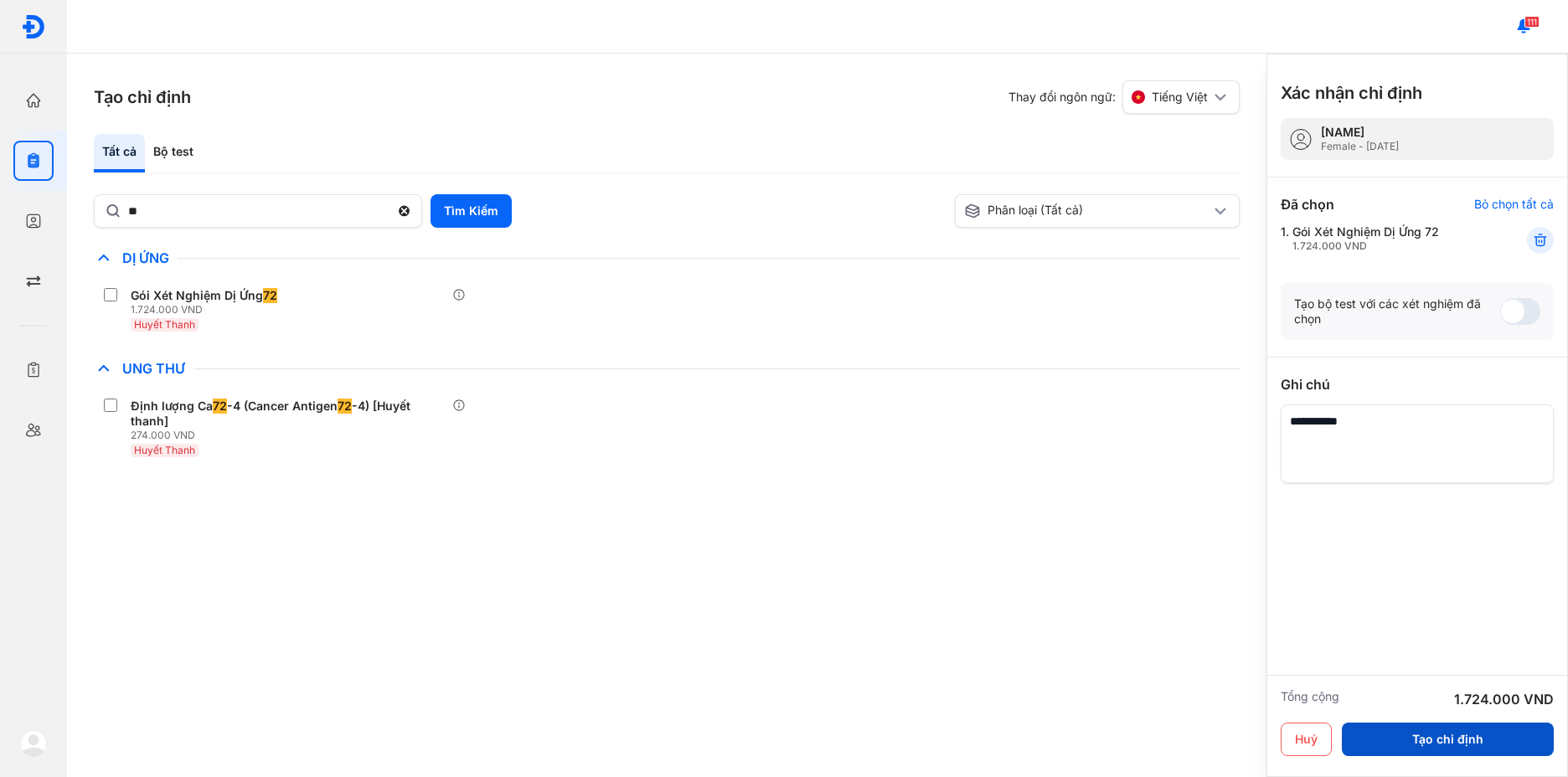 click on "Tạo chỉ định" at bounding box center [1447, 739] 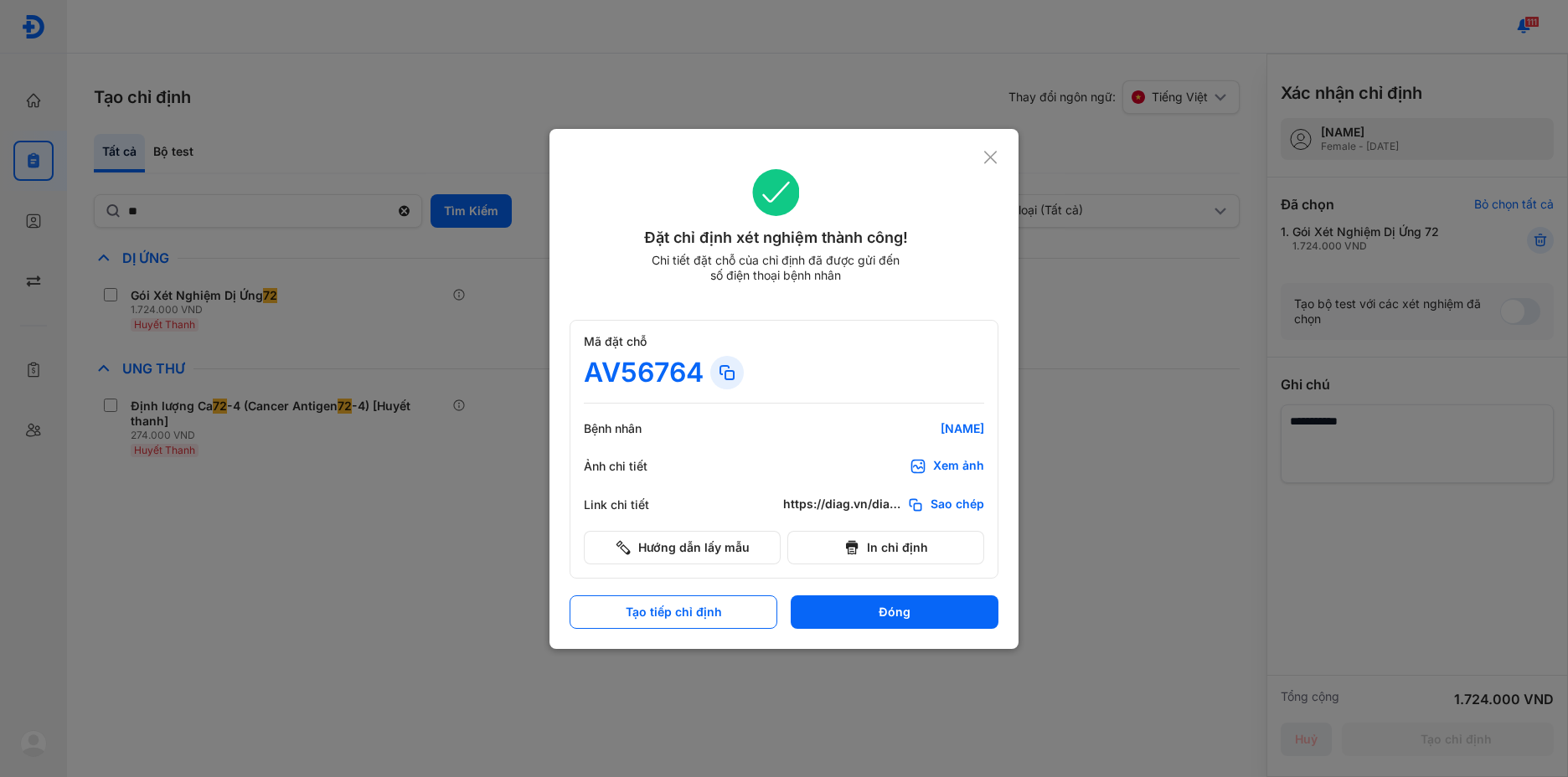 scroll, scrollTop: 0, scrollLeft: 0, axis: both 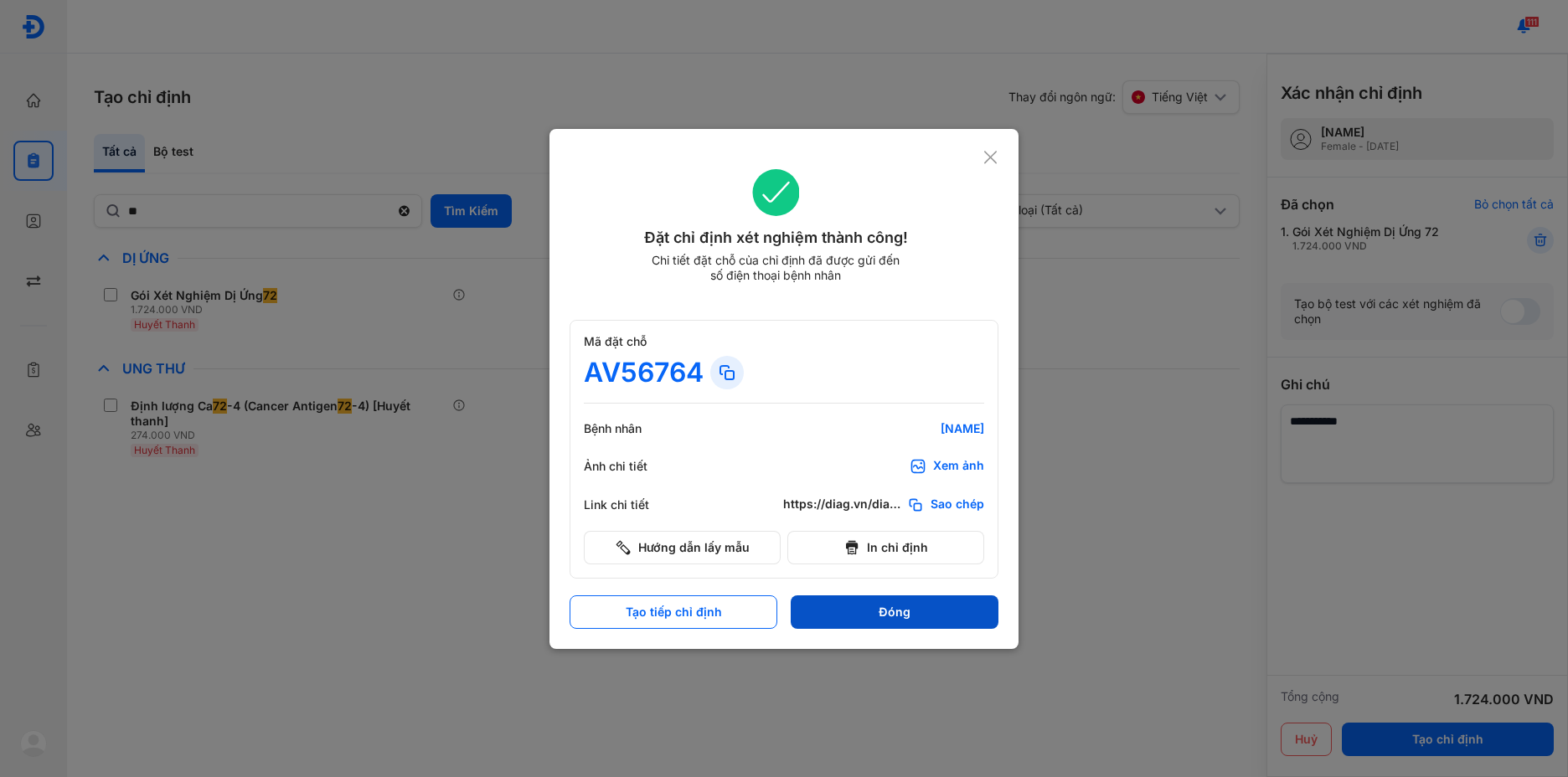 click on "Đóng" at bounding box center [895, 612] 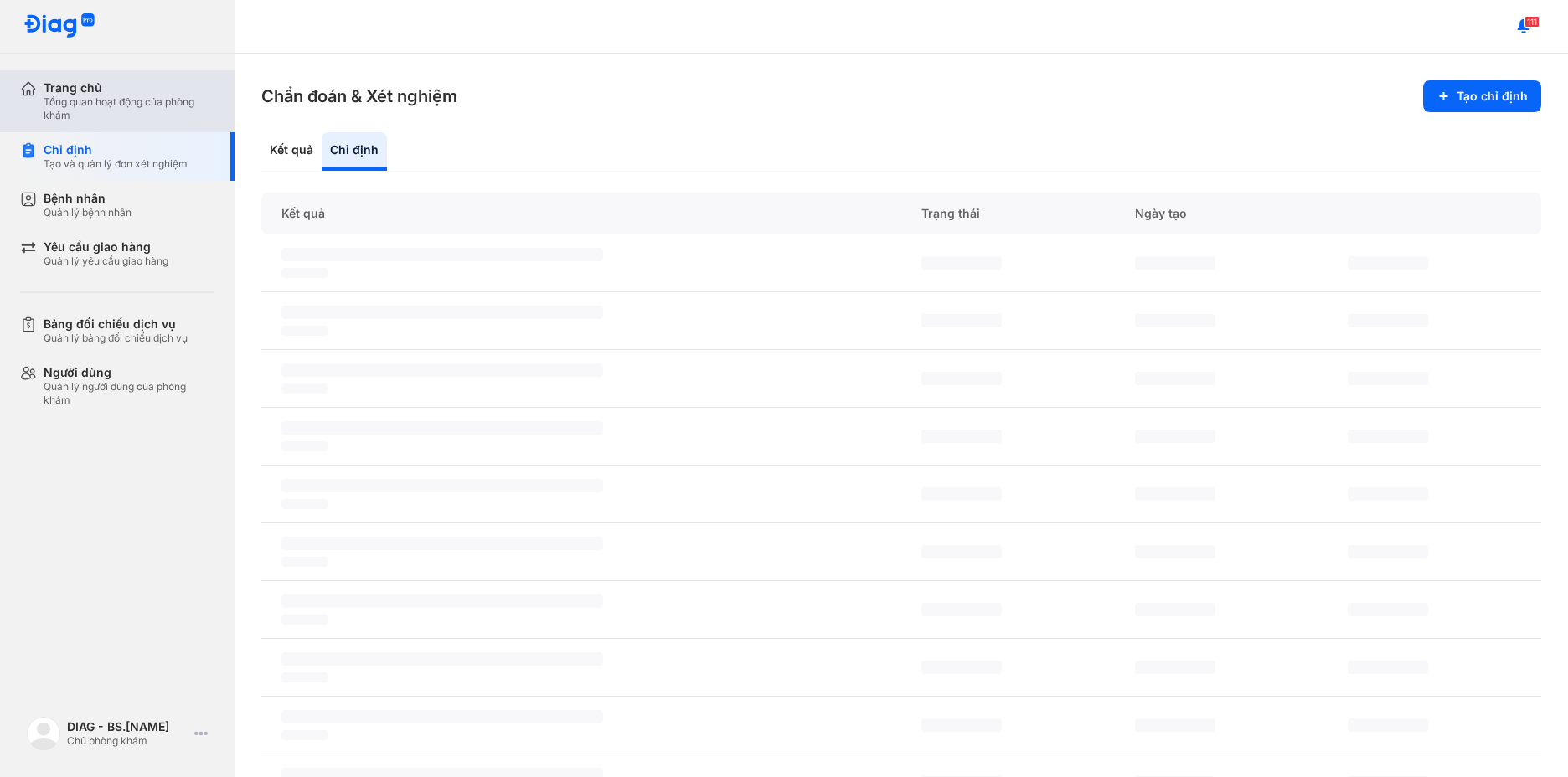 click on "Trang chủ" at bounding box center [129, 88] 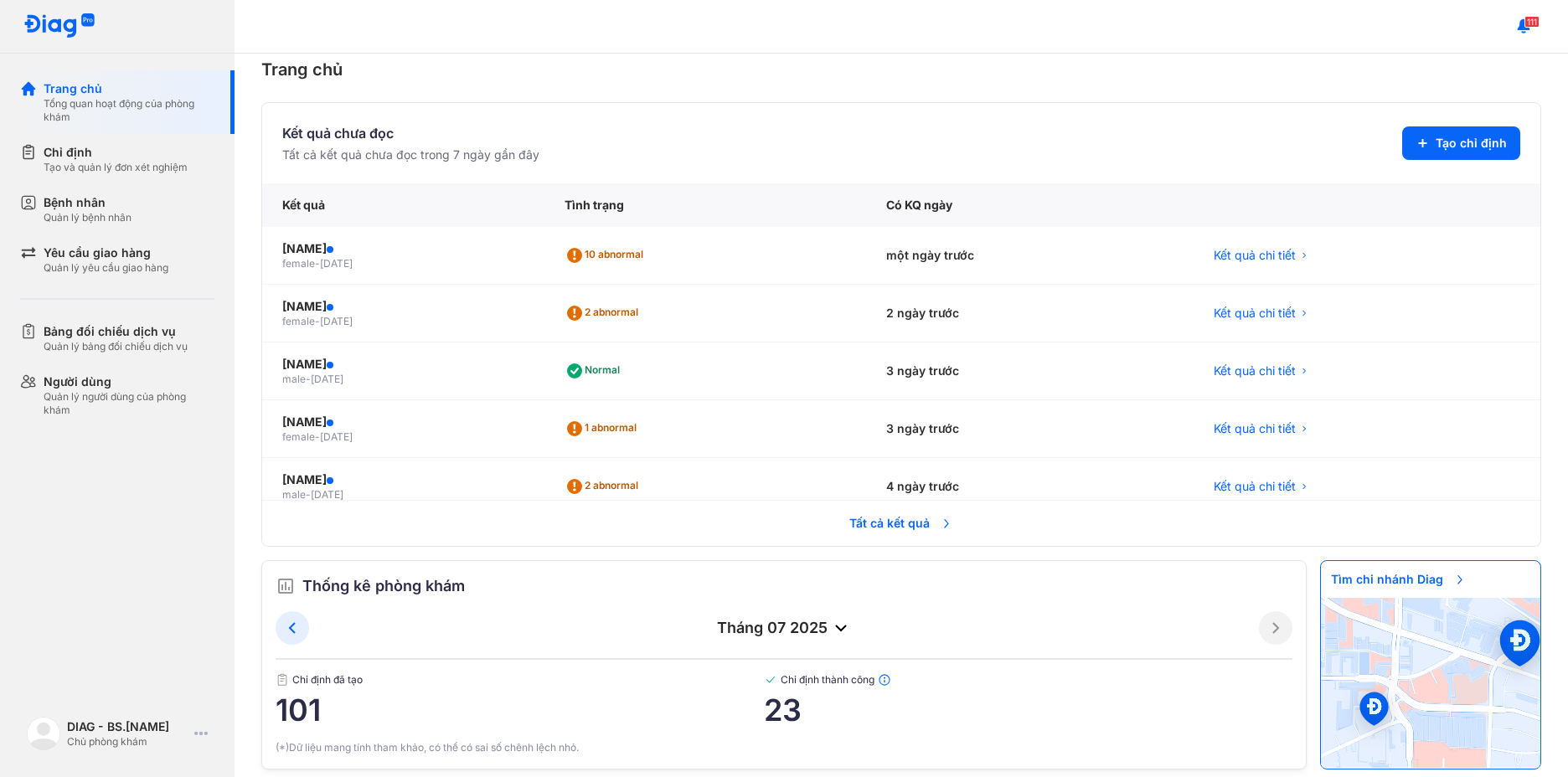 scroll, scrollTop: 43, scrollLeft: 0, axis: vertical 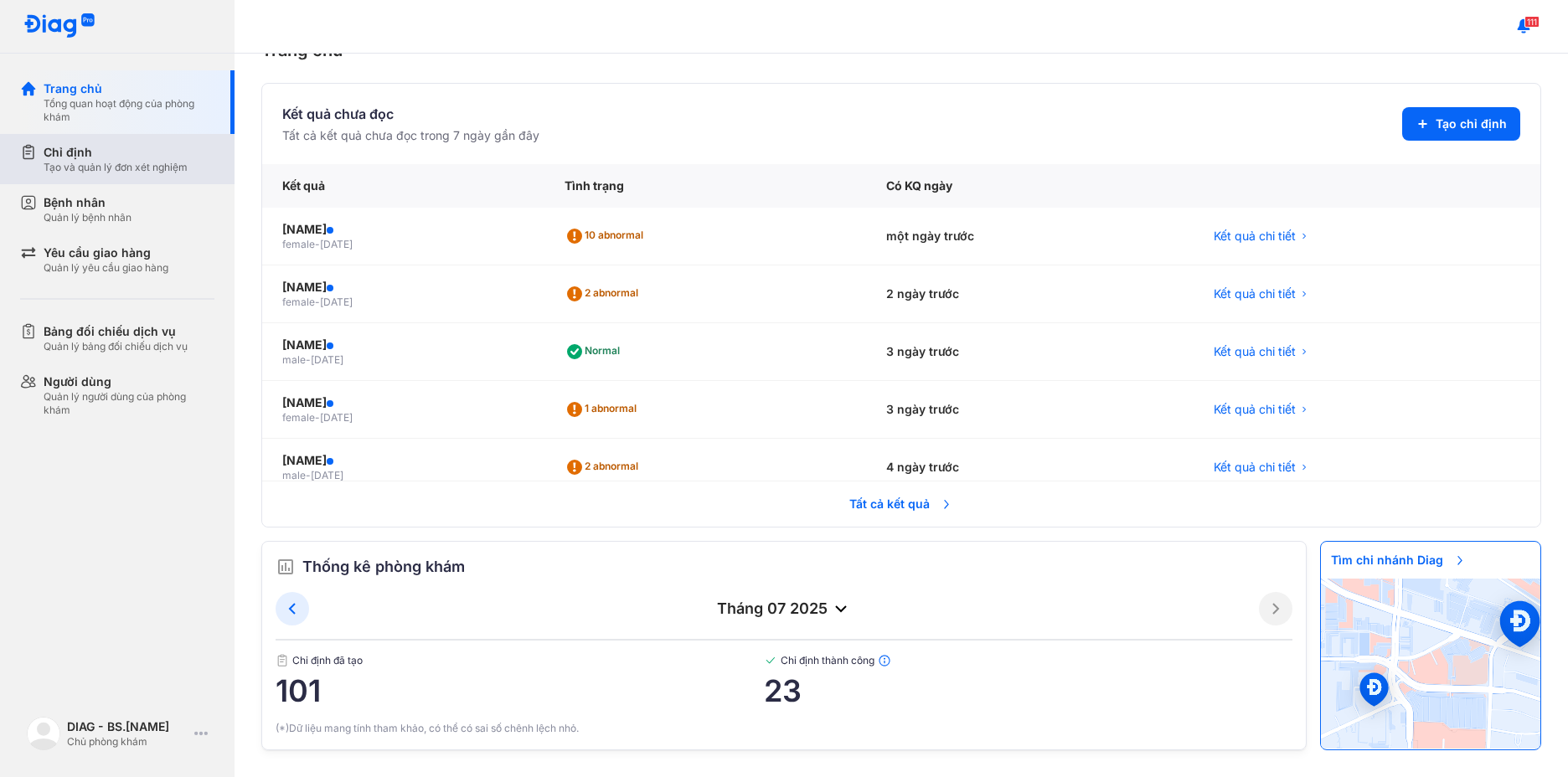 click on "Chỉ định Tạo và quản lý đơn xét nghiệm" at bounding box center [127, 159] 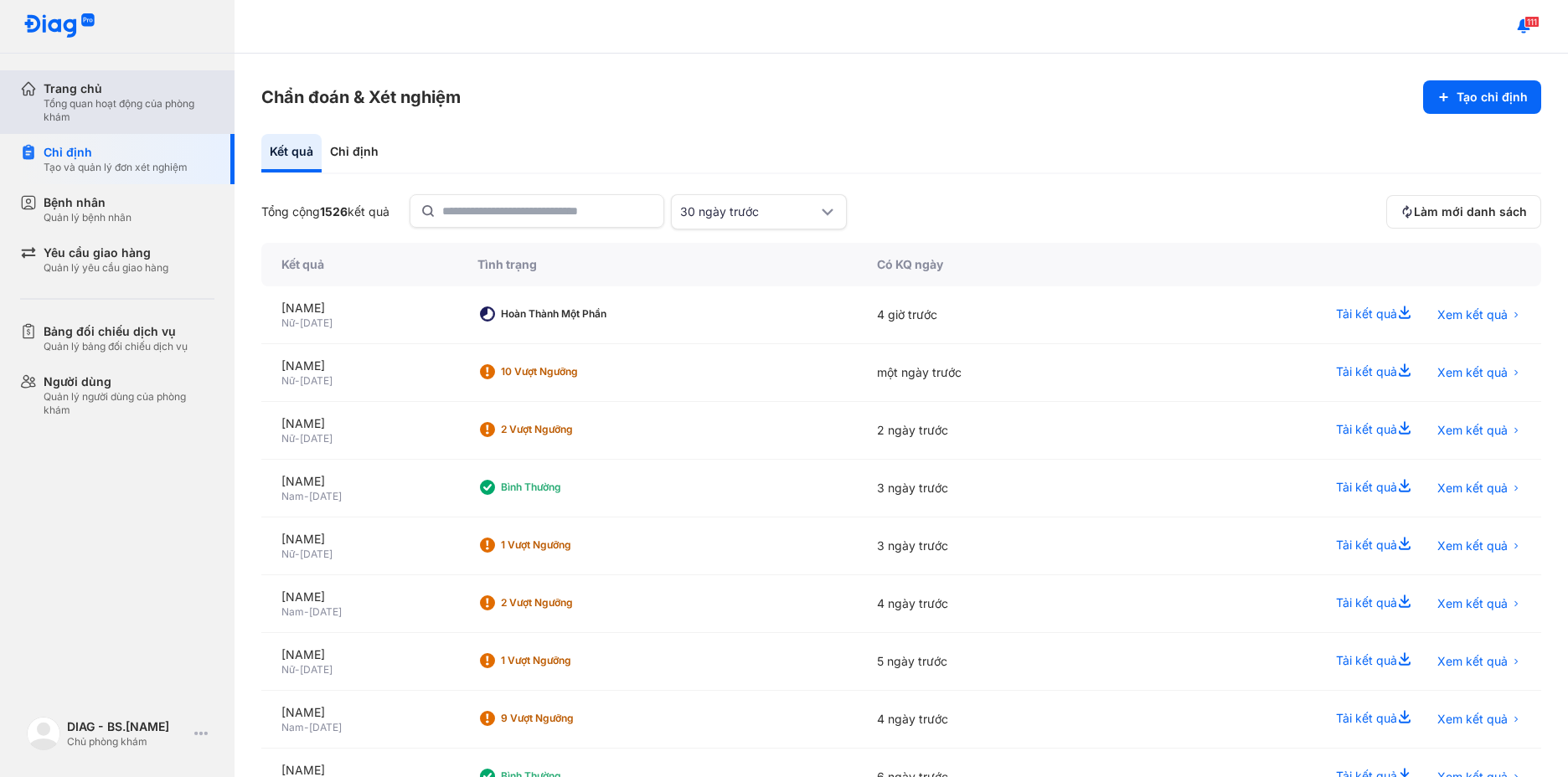 click on "Tổng quan hoạt động của phòng khám" at bounding box center (129, 111) 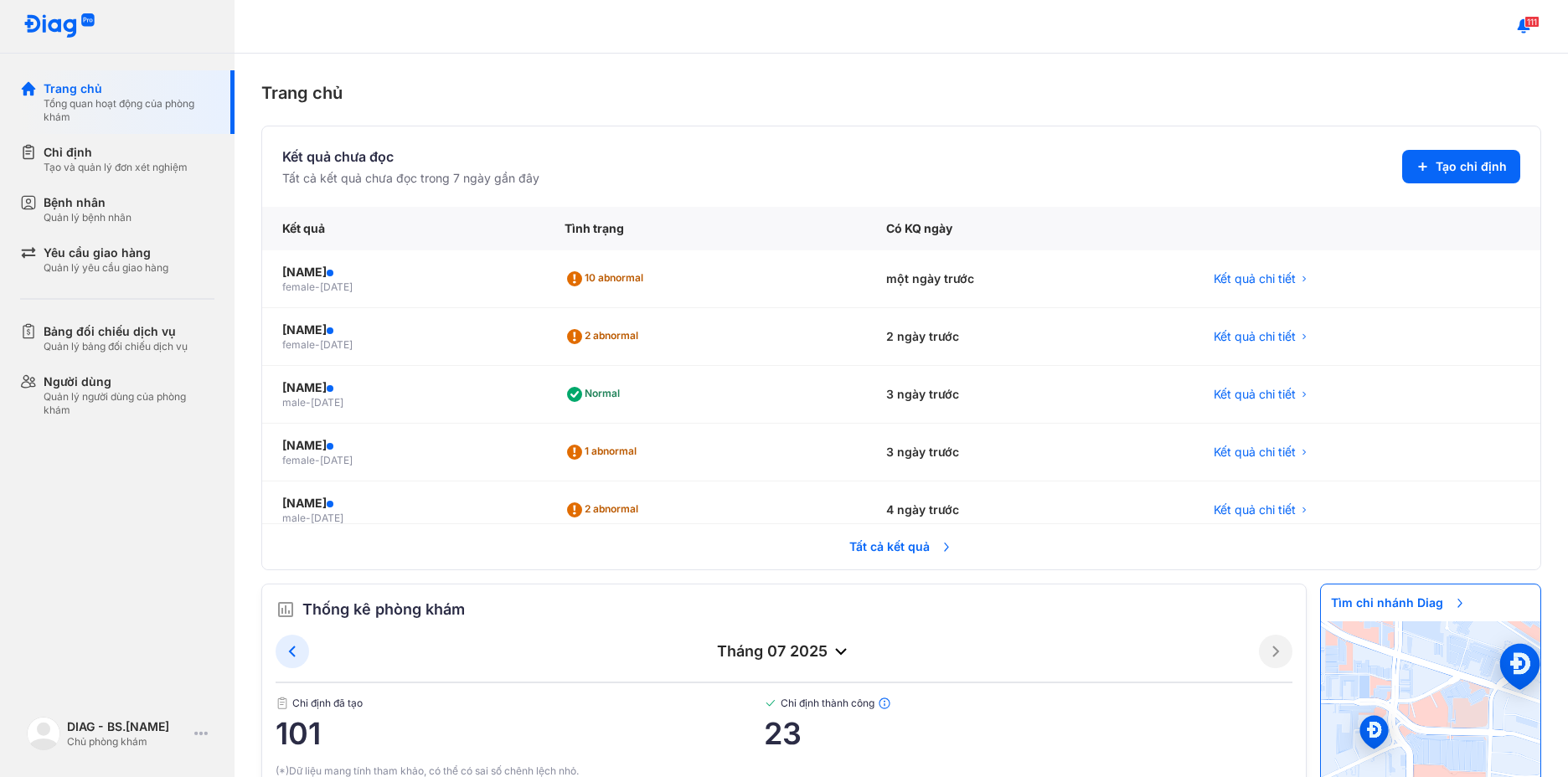 scroll, scrollTop: 43, scrollLeft: 0, axis: vertical 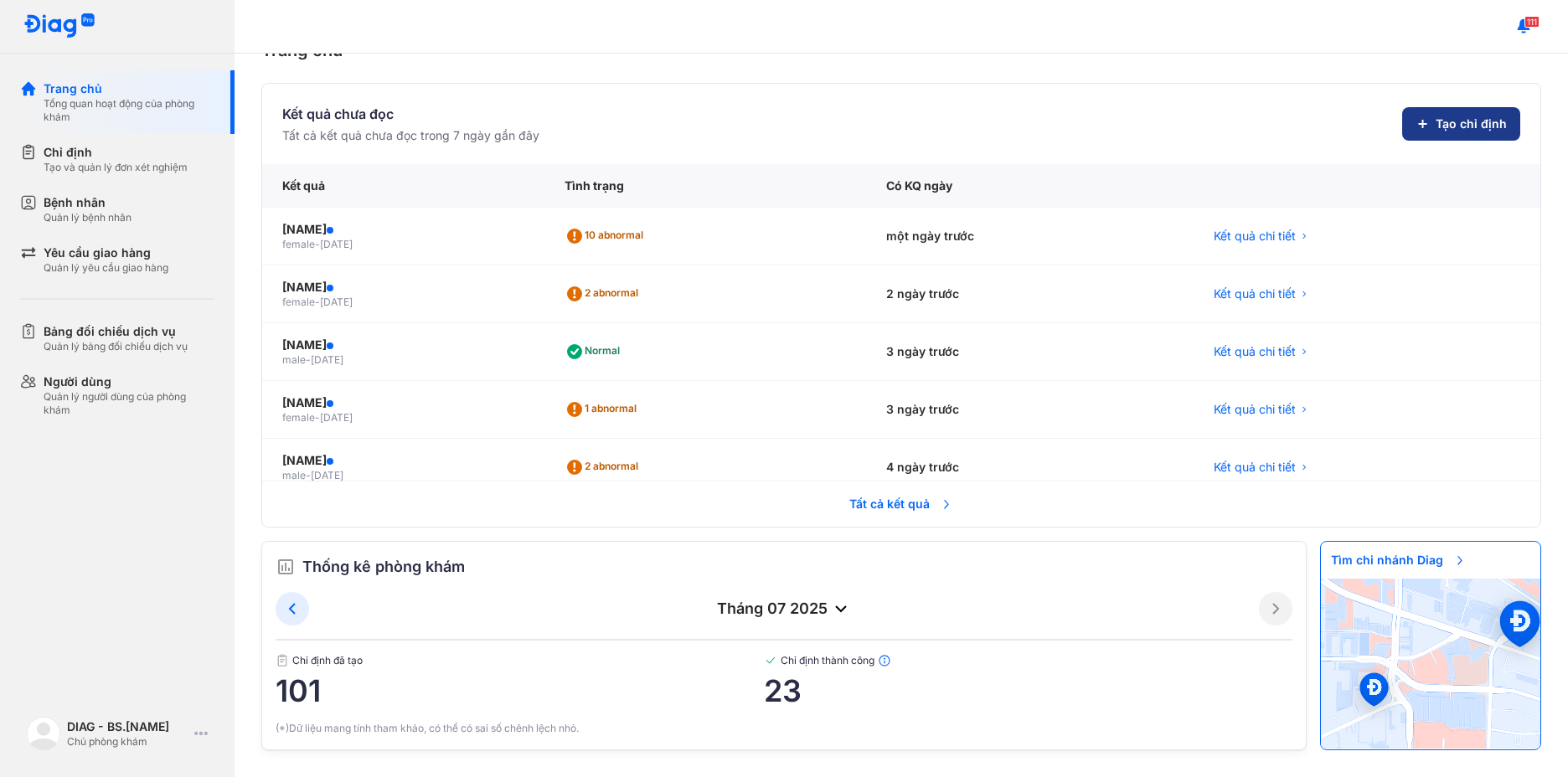 click on "Tạo chỉ định" 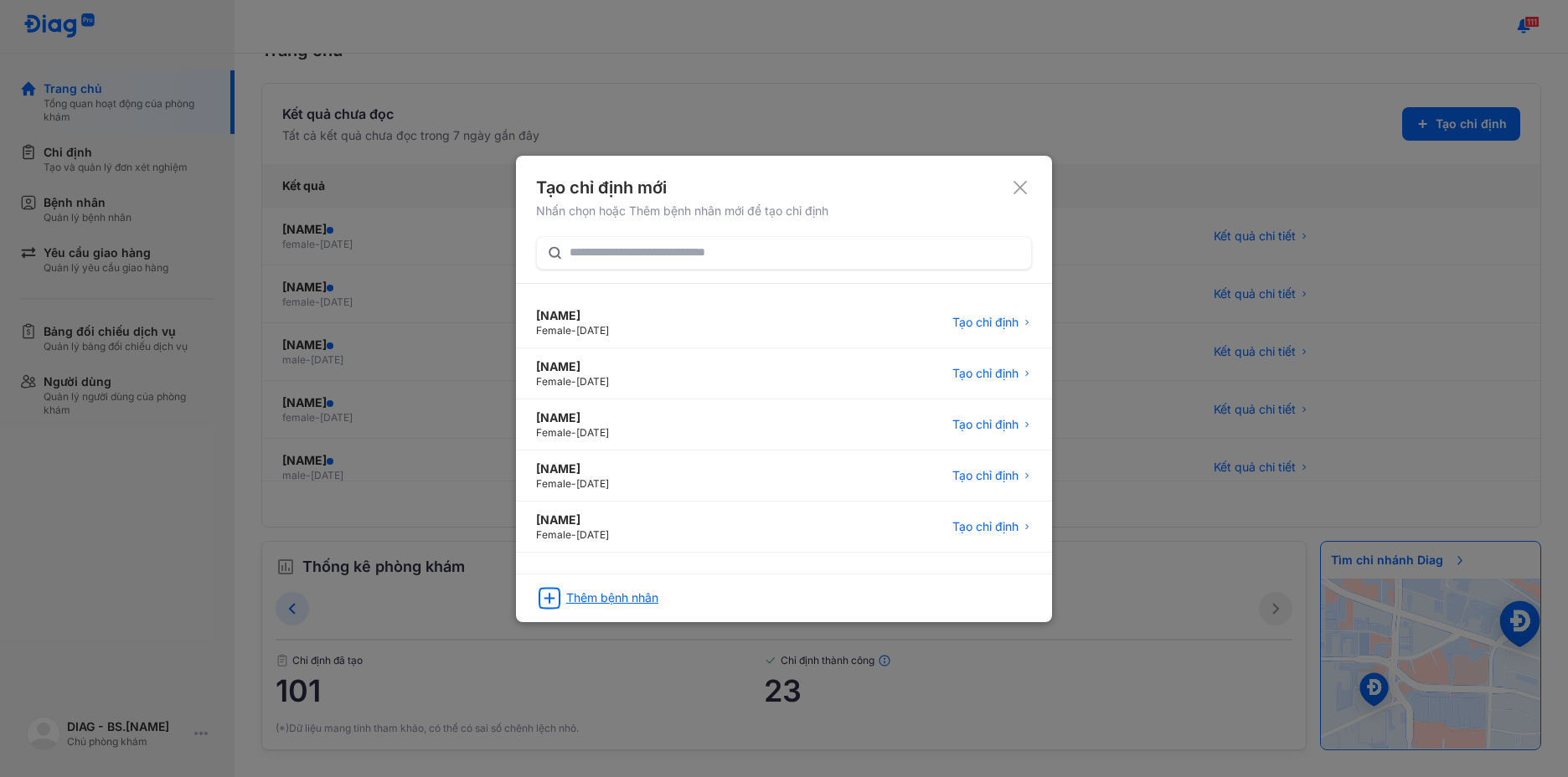 click on "Thêm bệnh nhân" at bounding box center (612, 598) 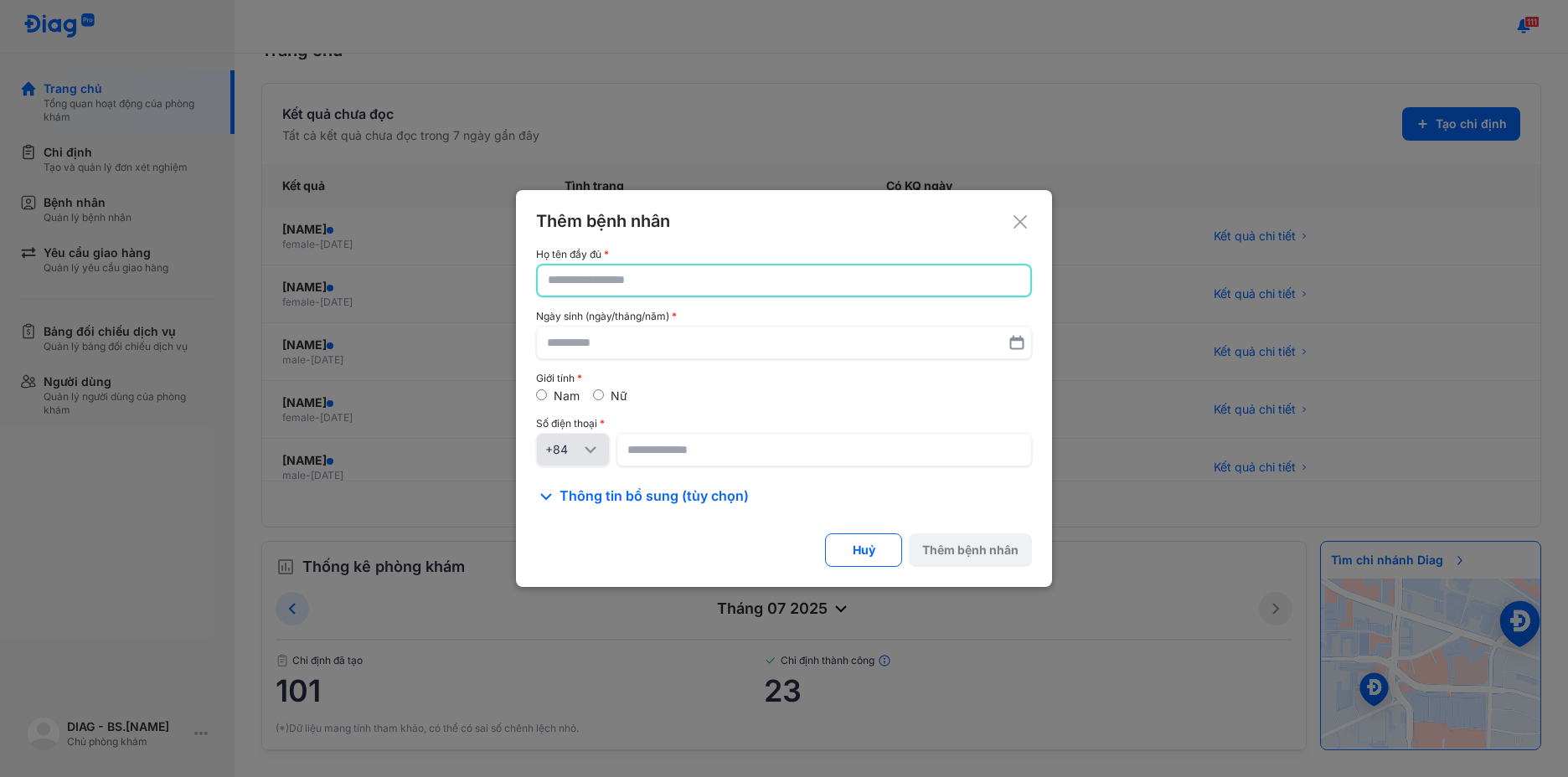click 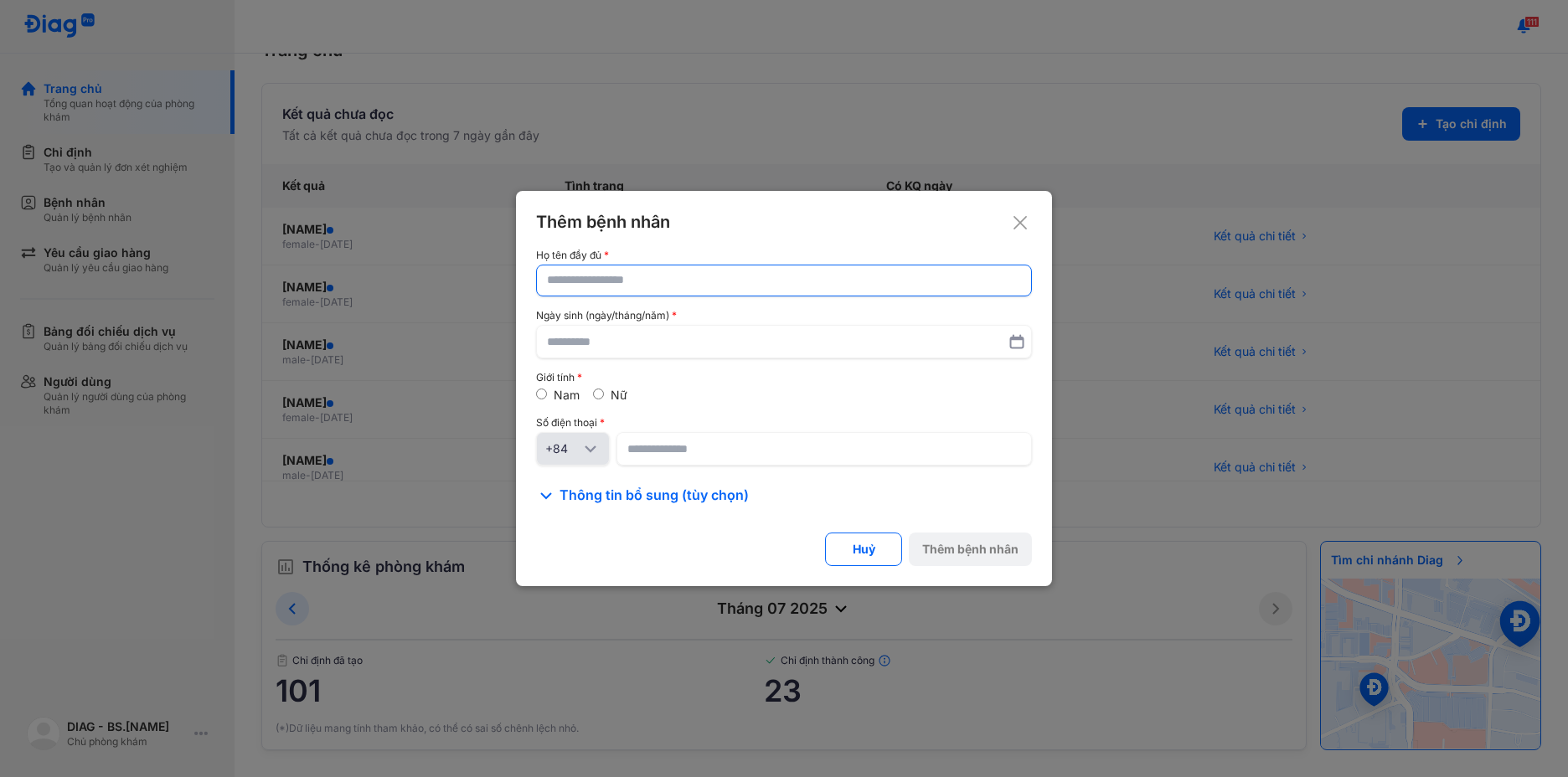 click 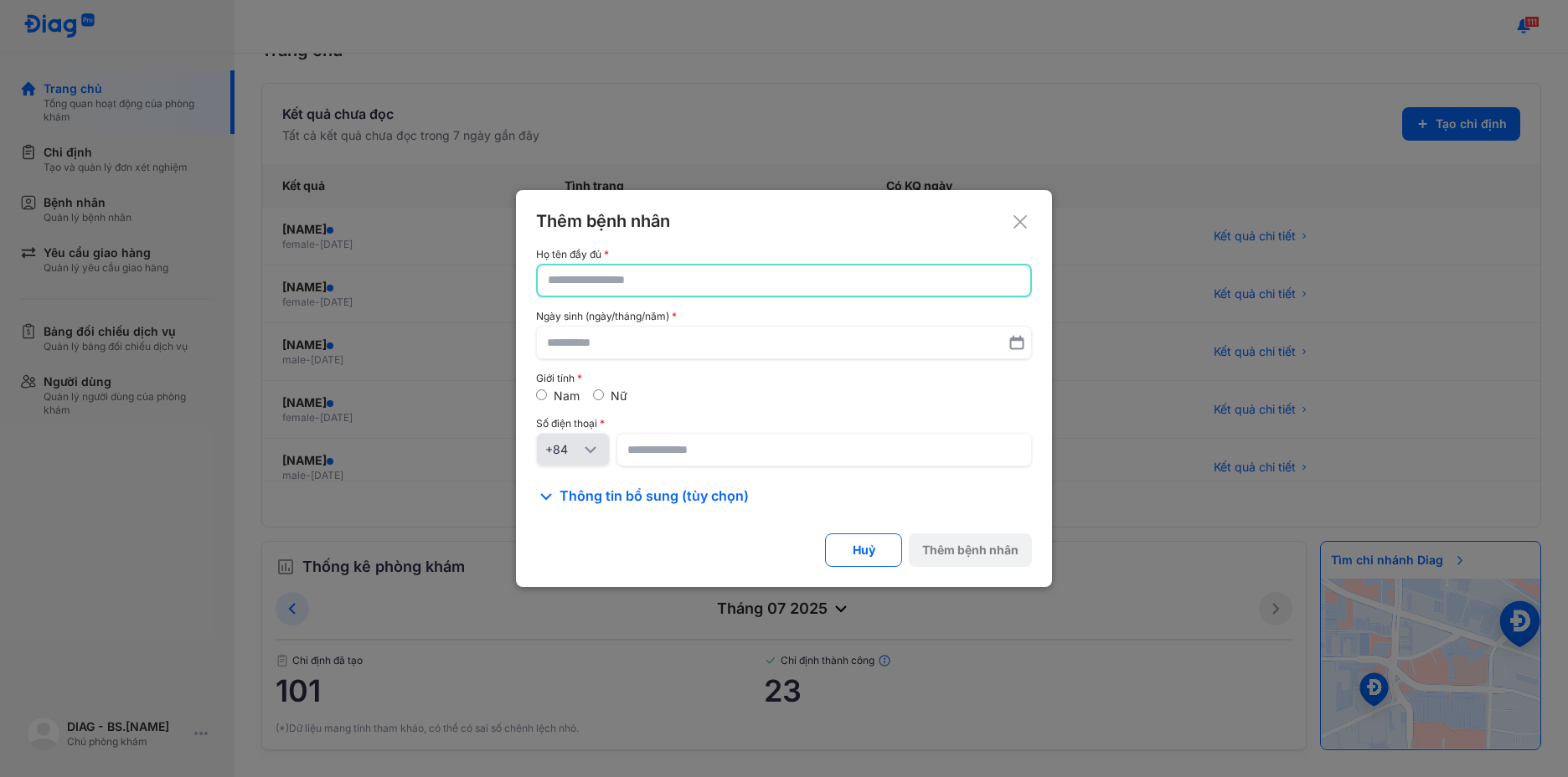 paste on "**********" 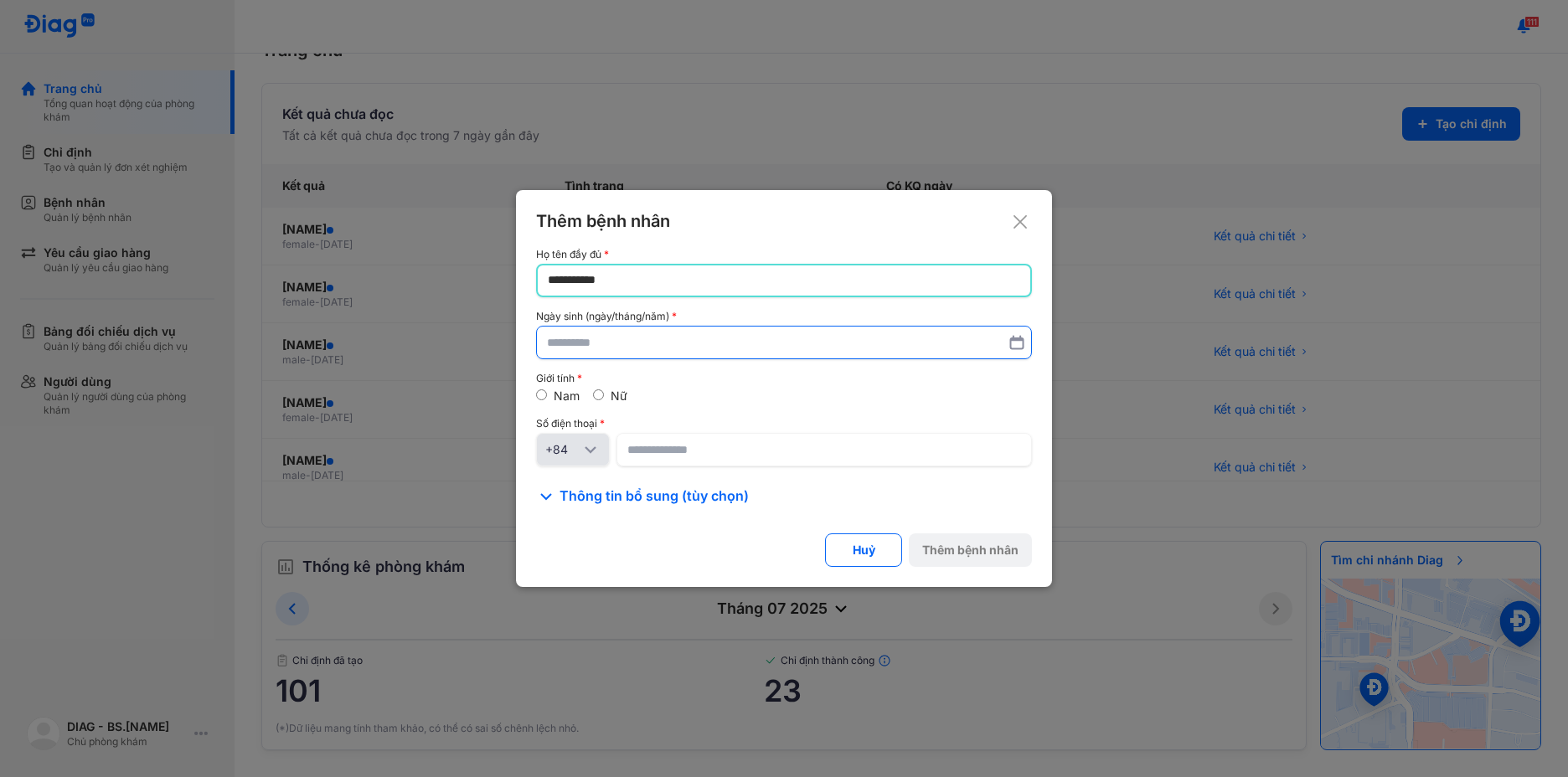 type on "**********" 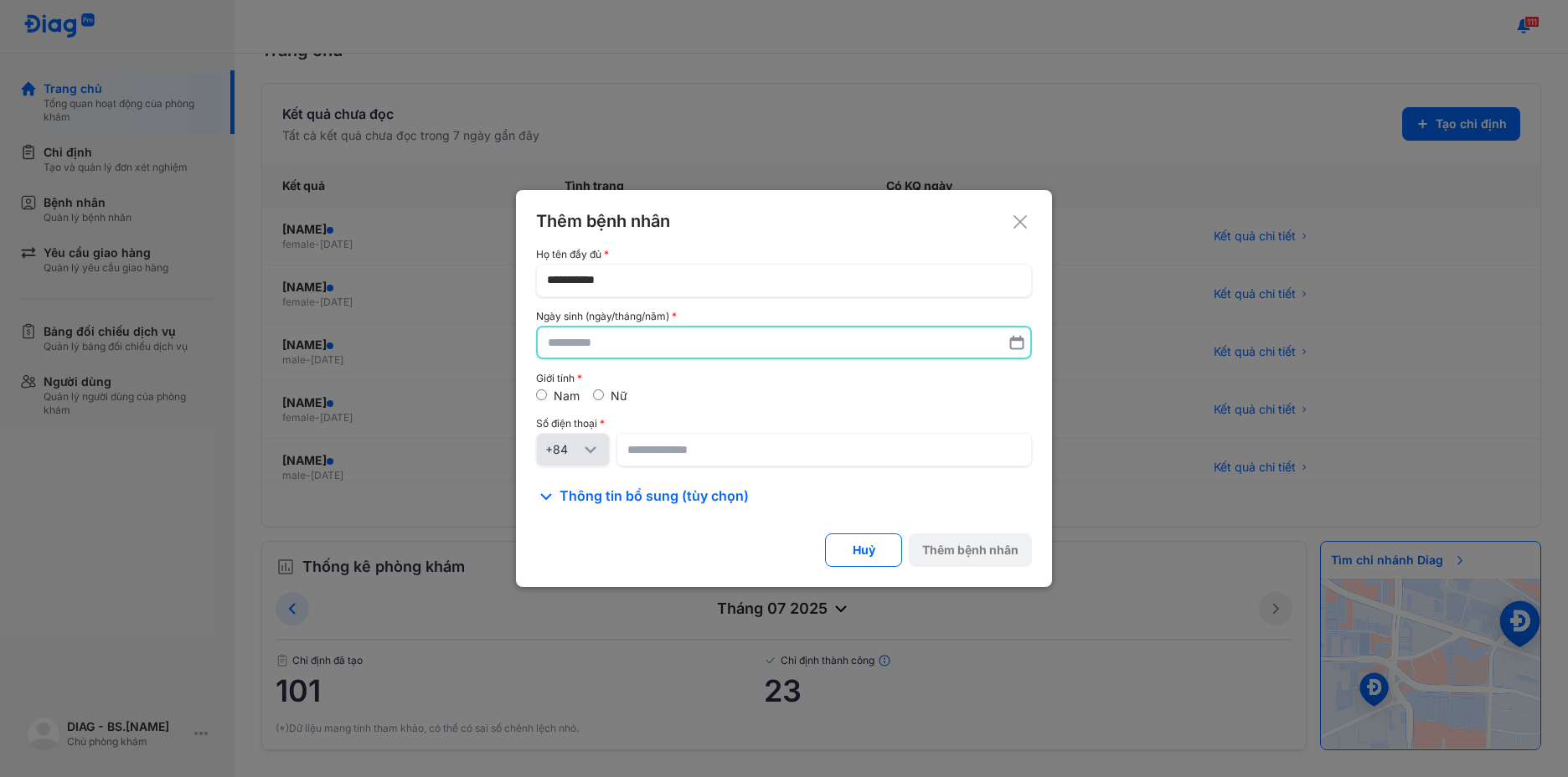 click at bounding box center (784, 342) 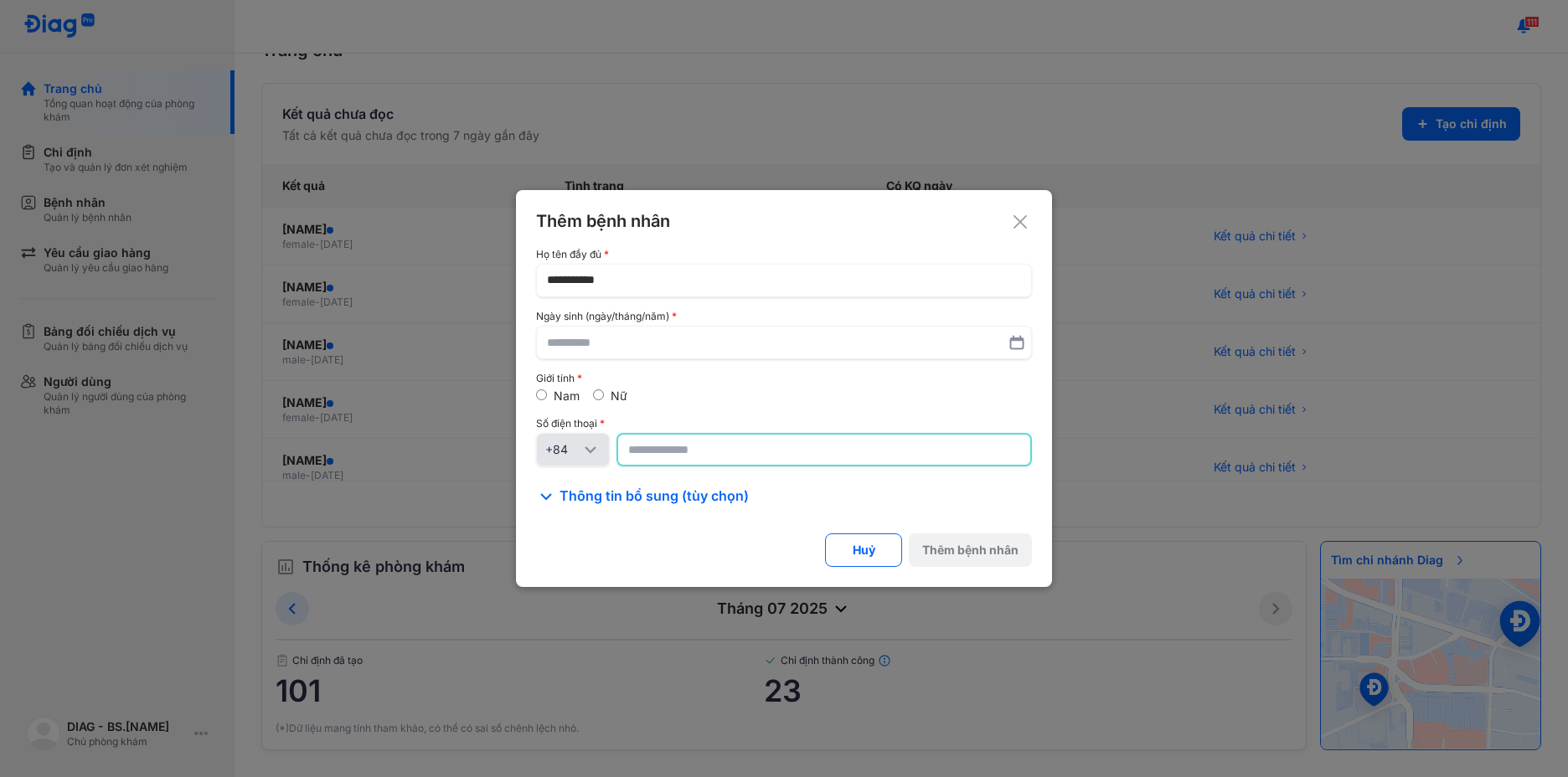 click 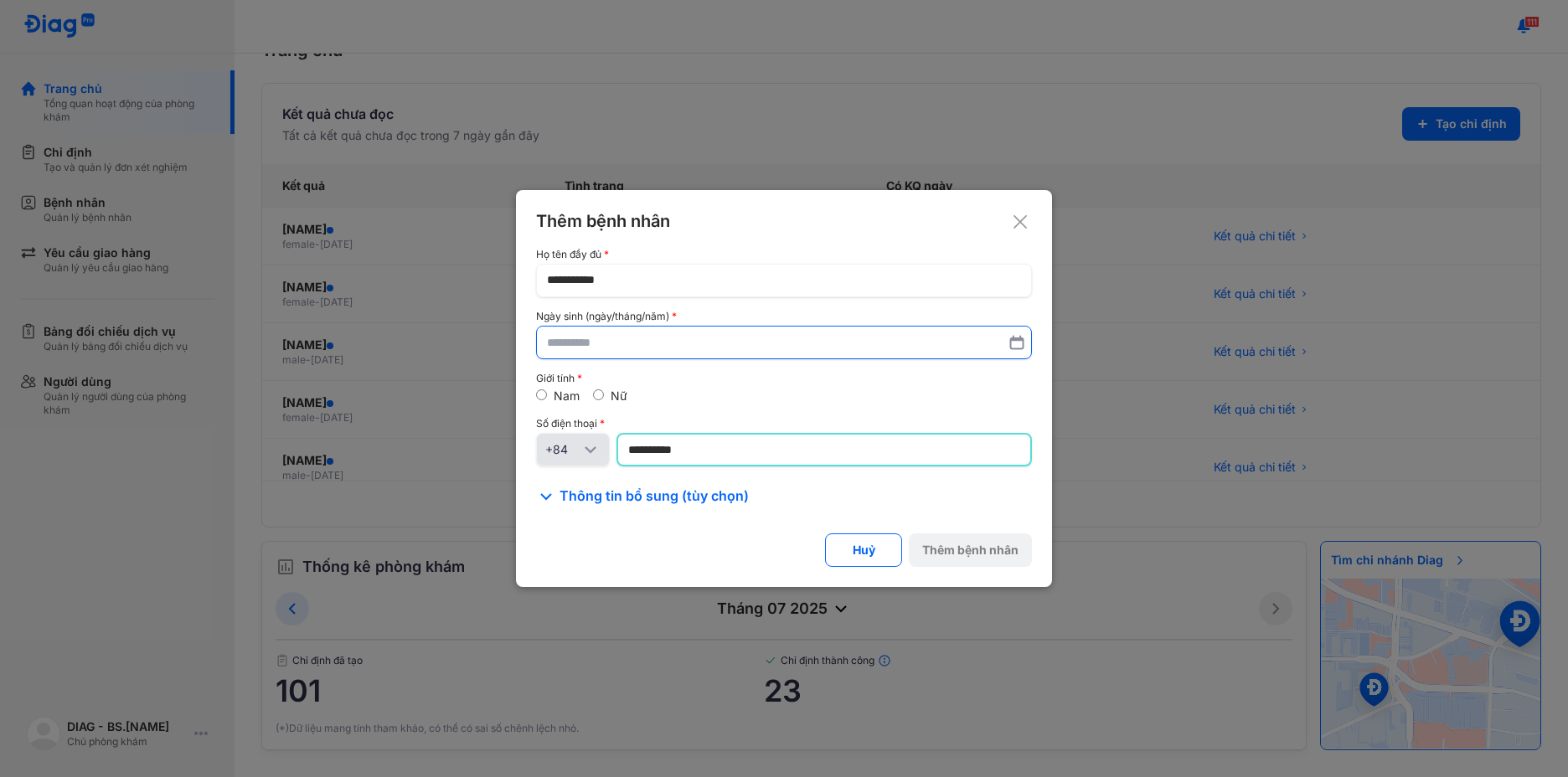 type on "**********" 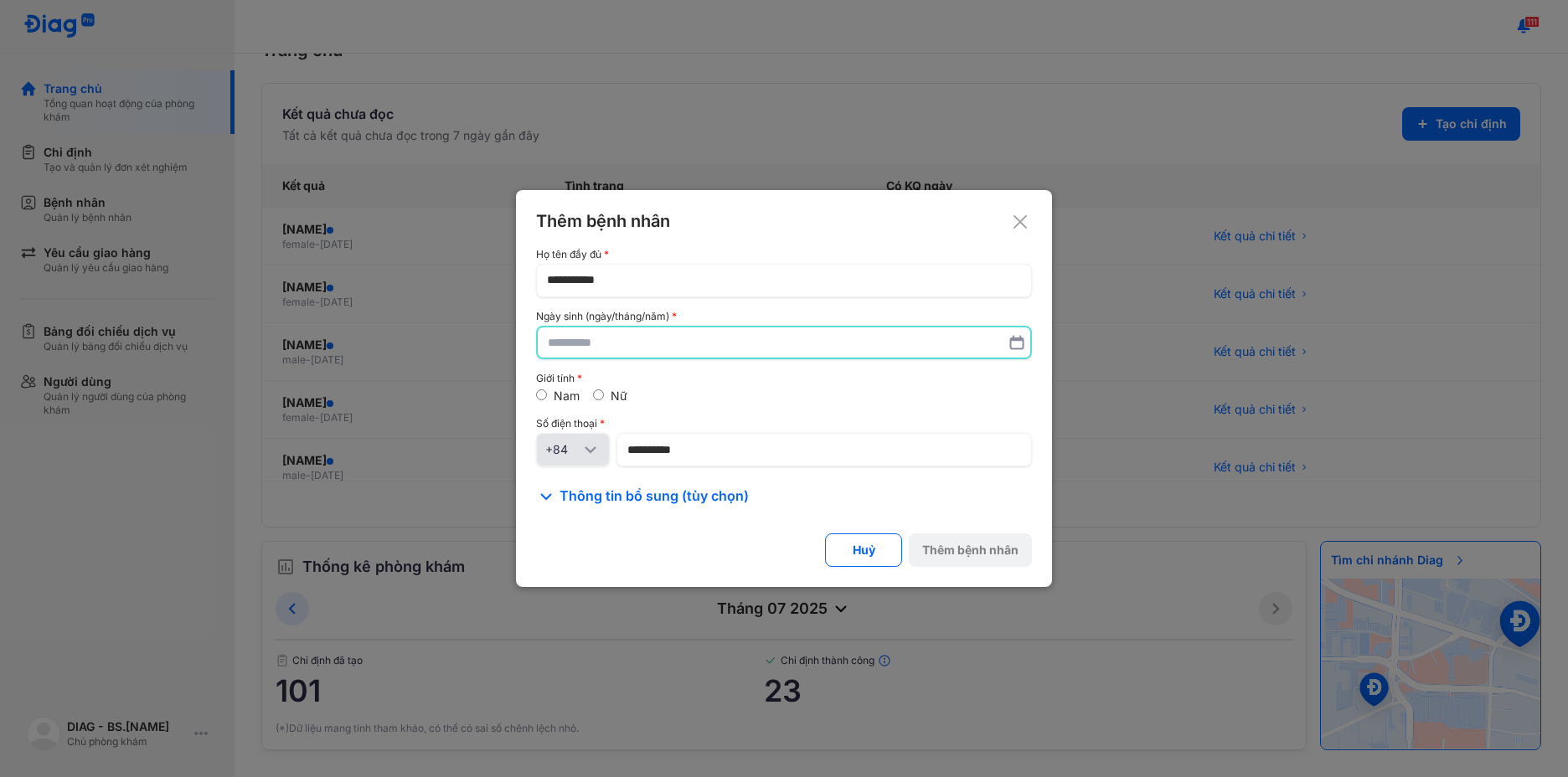 click at bounding box center [784, 342] 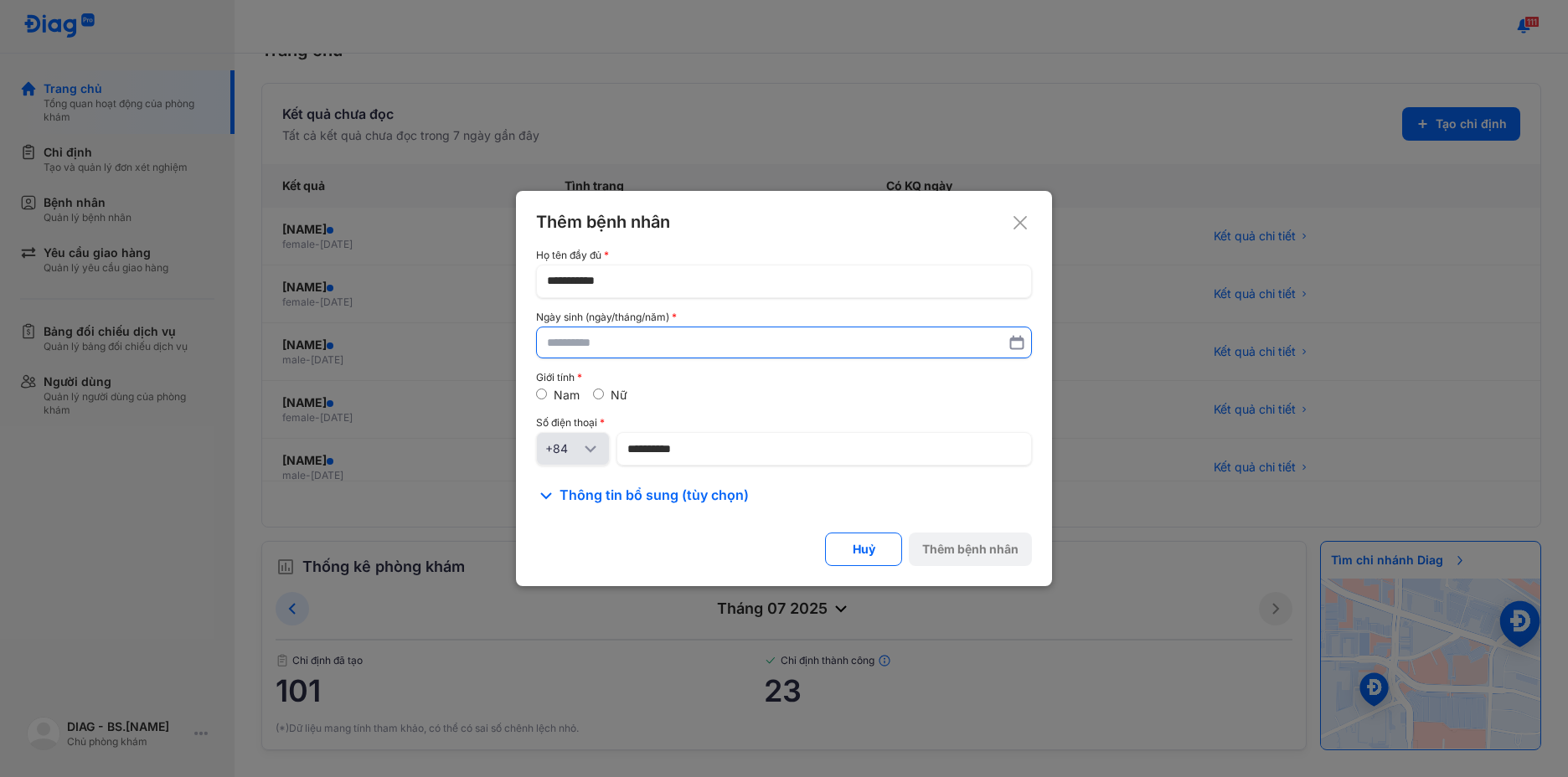 click at bounding box center (784, 342) 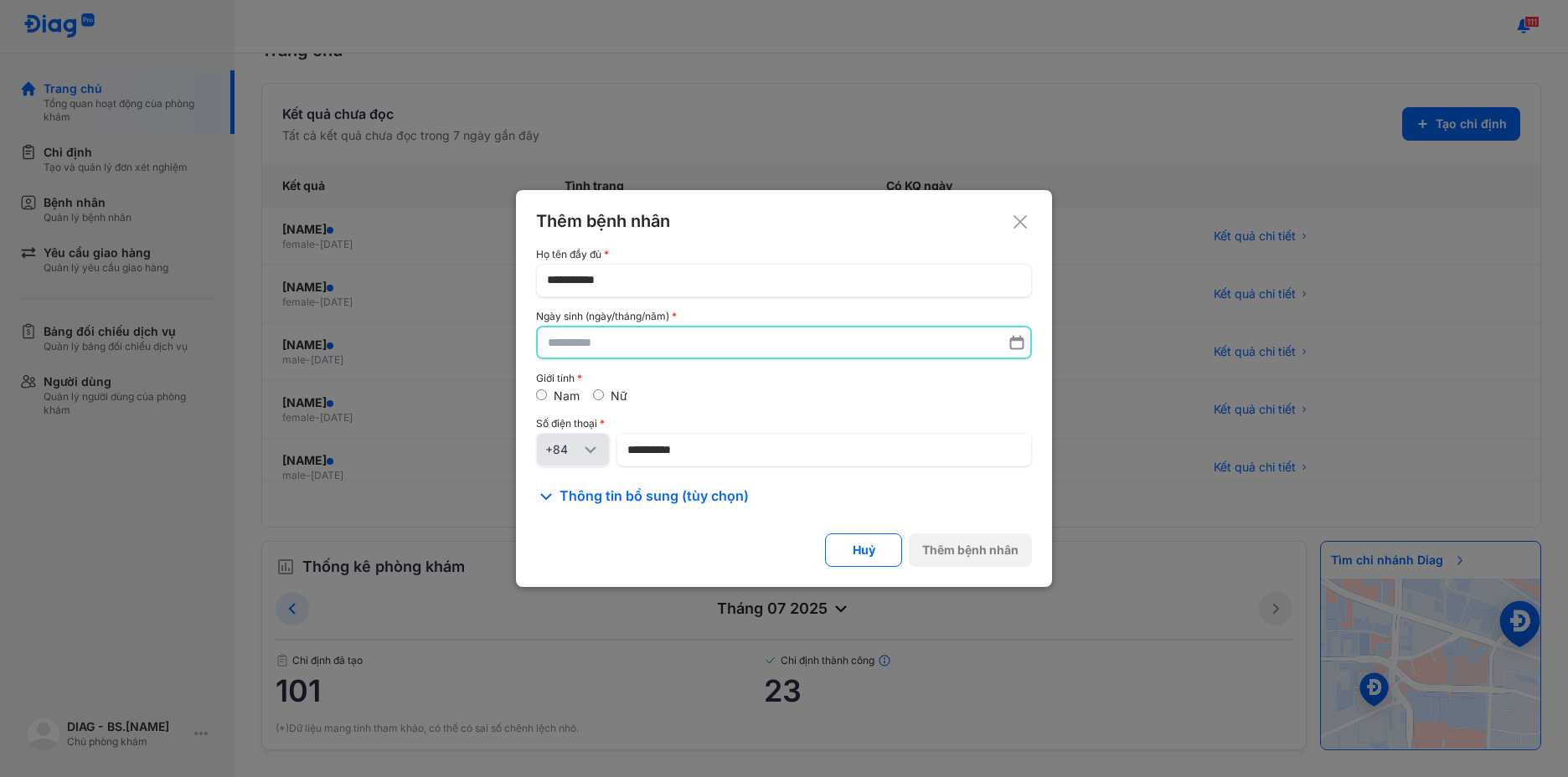 paste on "**********" 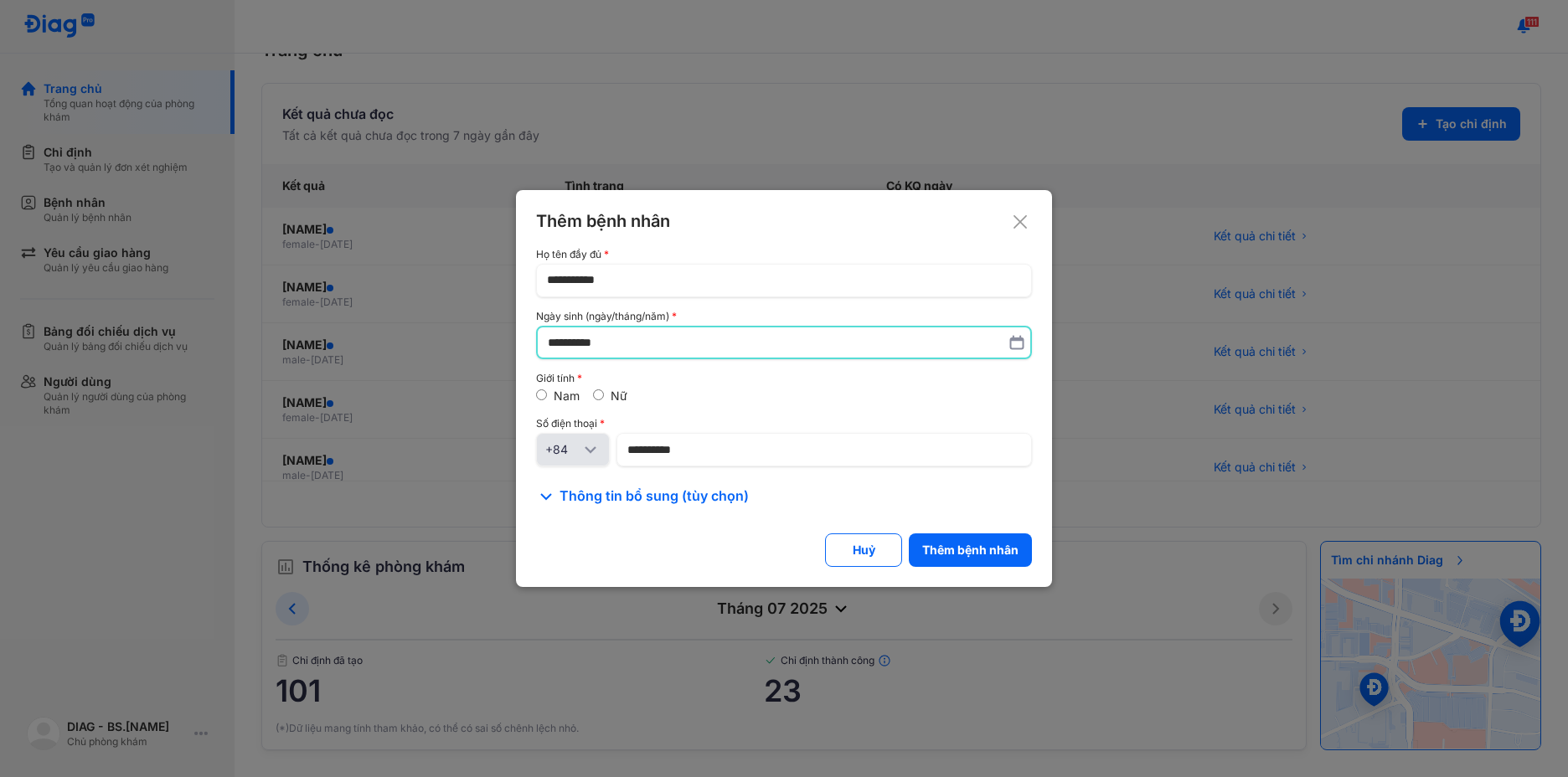 type on "**********" 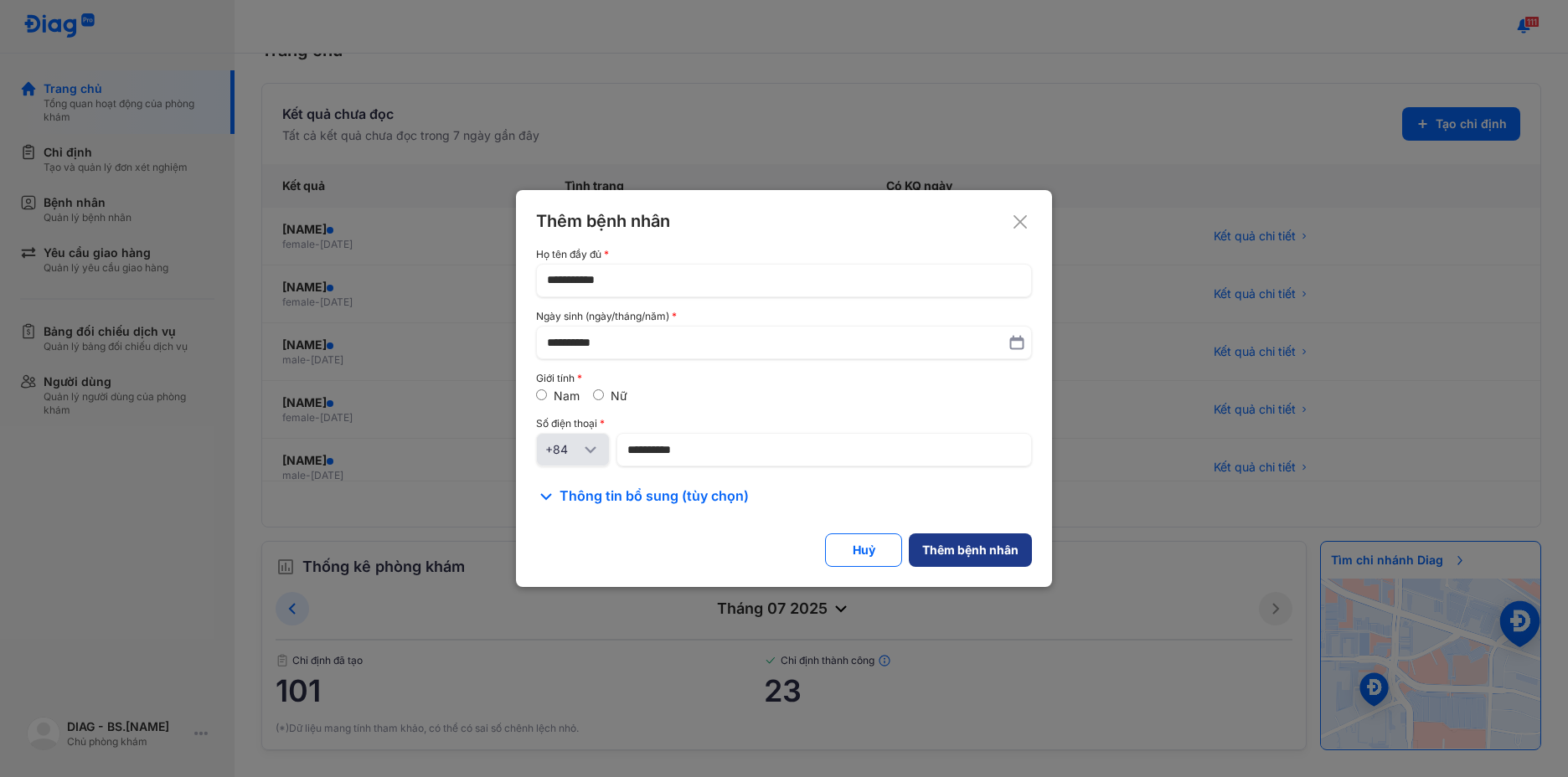 click on "Thêm bệnh nhân" 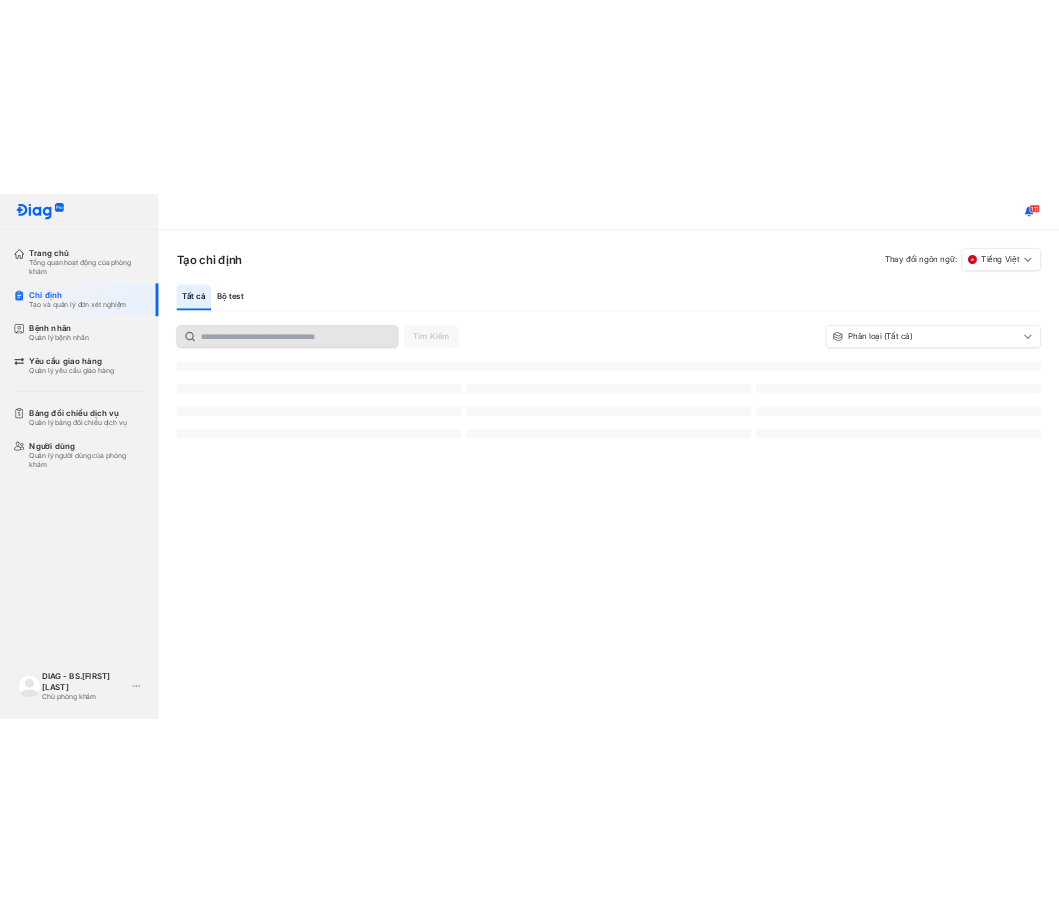 scroll, scrollTop: 0, scrollLeft: 0, axis: both 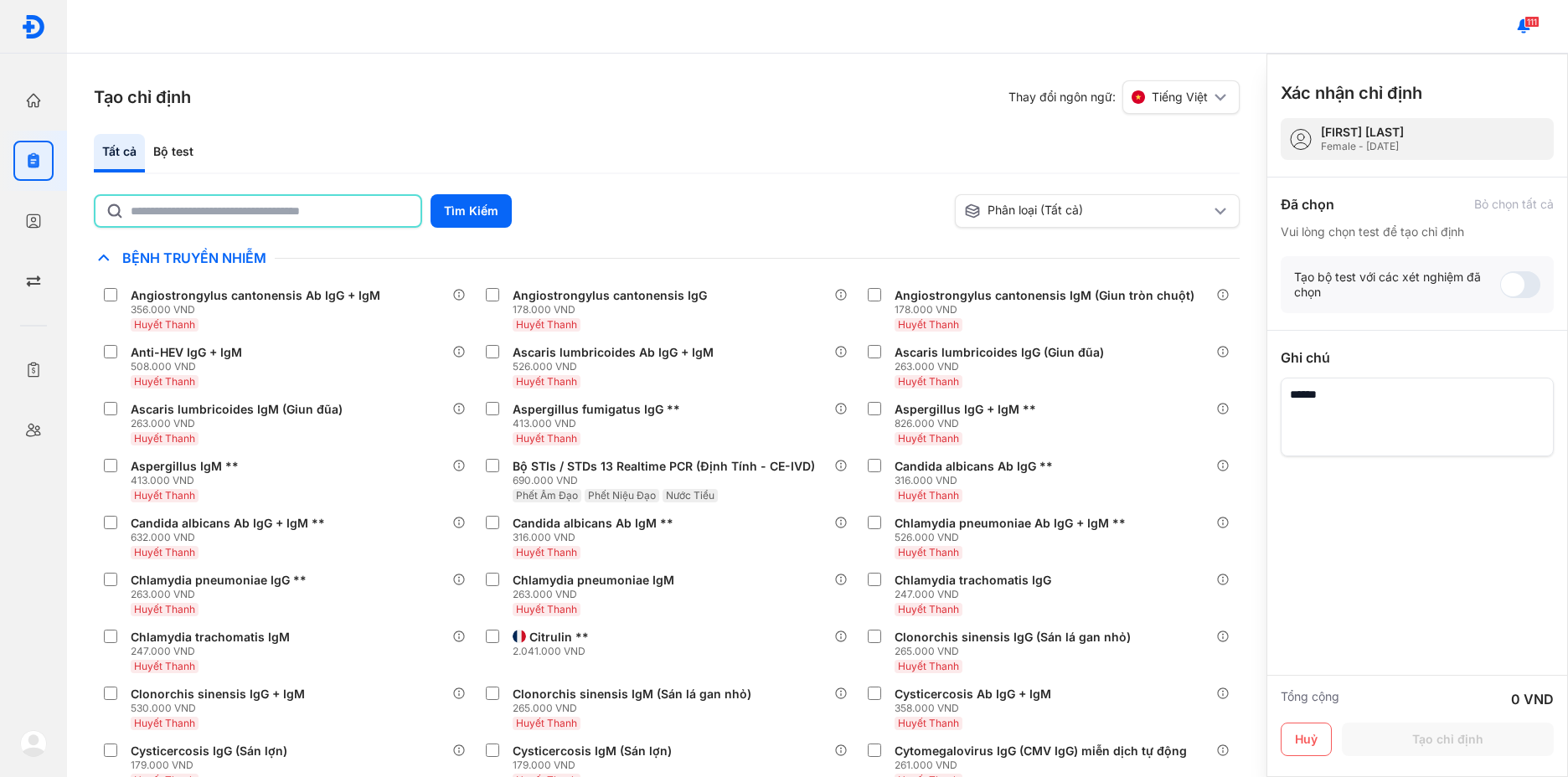 click 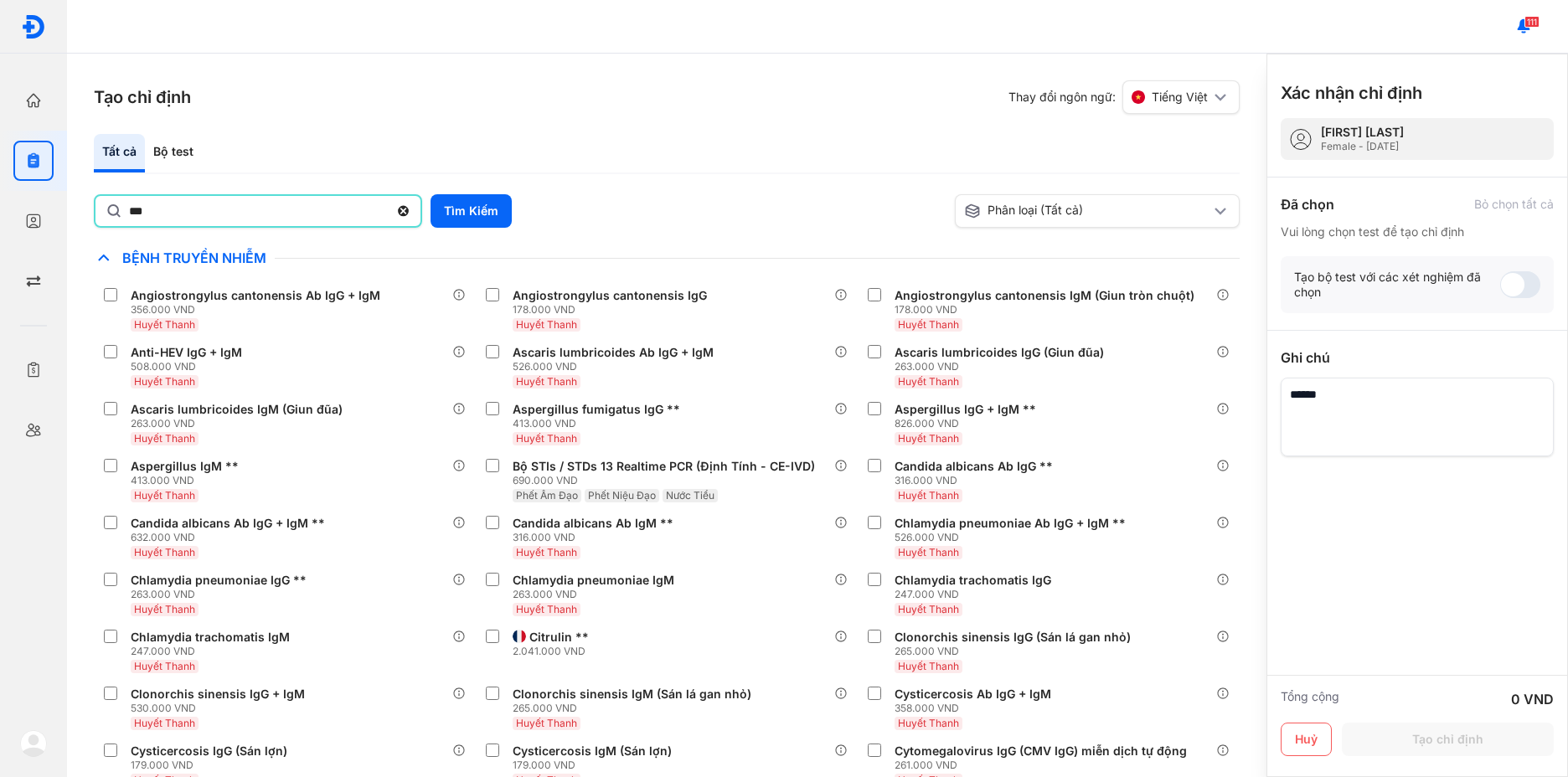 type on "**********" 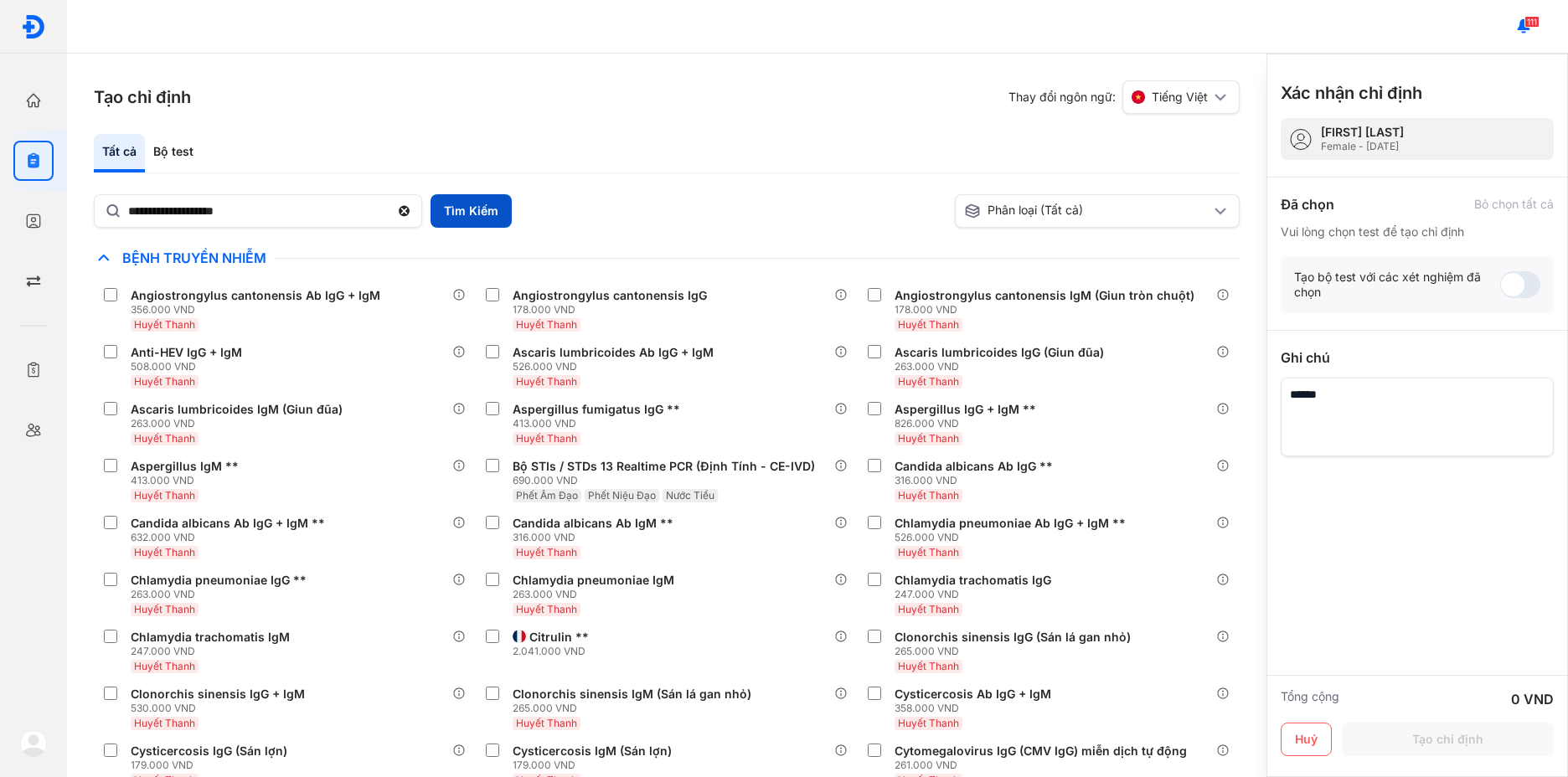 click on "Tìm Kiếm" at bounding box center (471, 211) 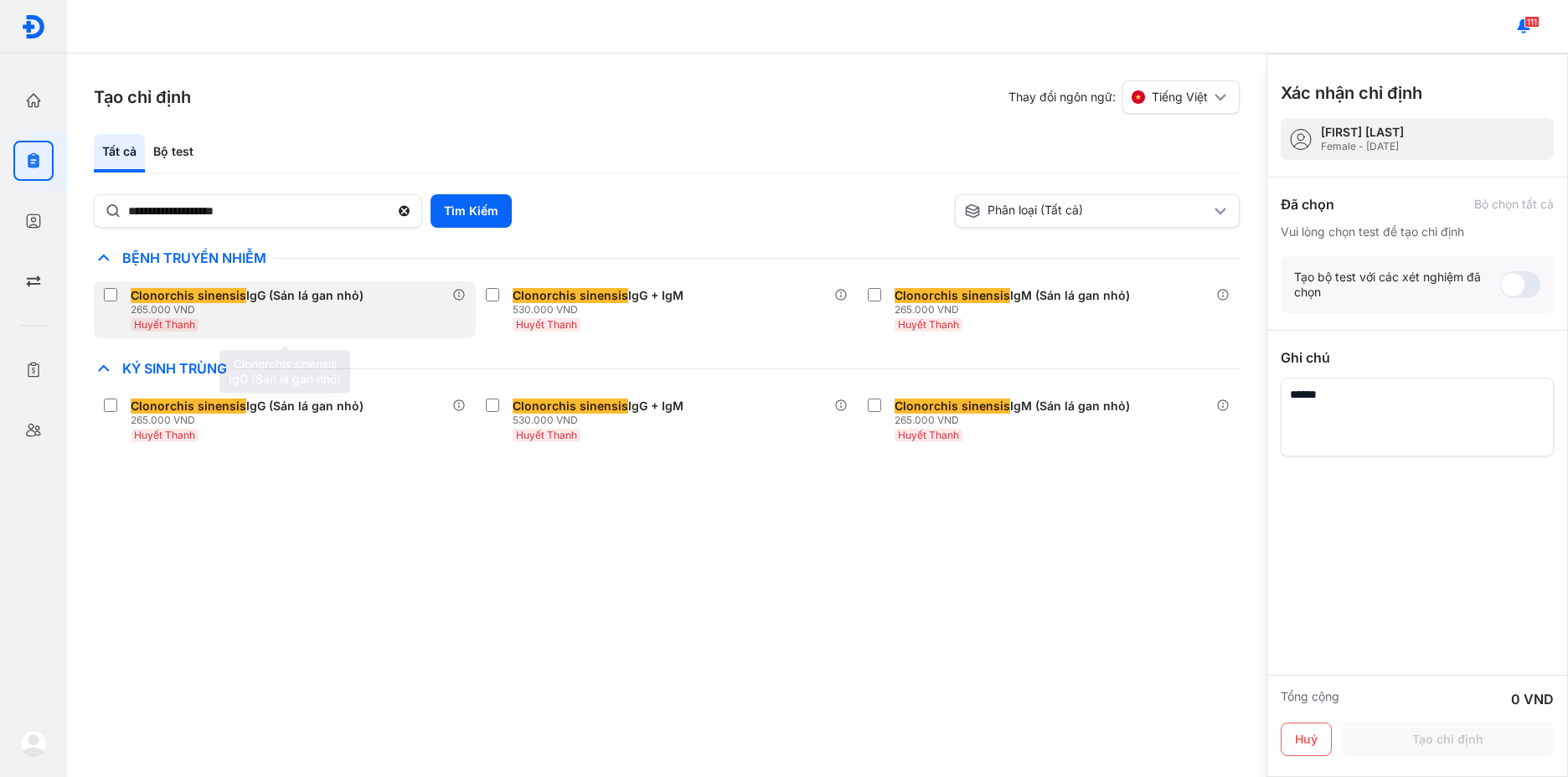 click on "Huyết Thanh" at bounding box center [250, 324] 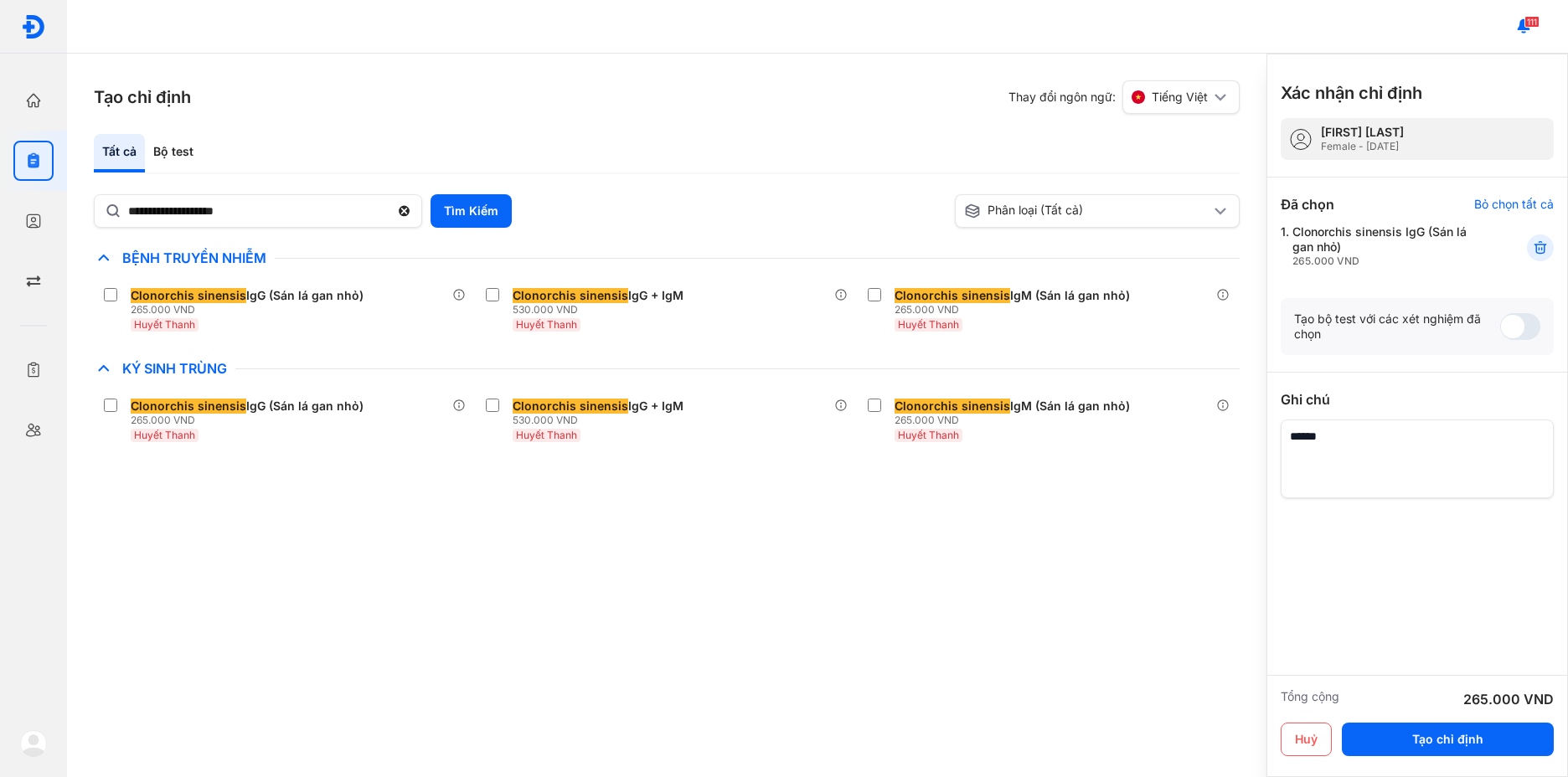 click at bounding box center (1417, 459) 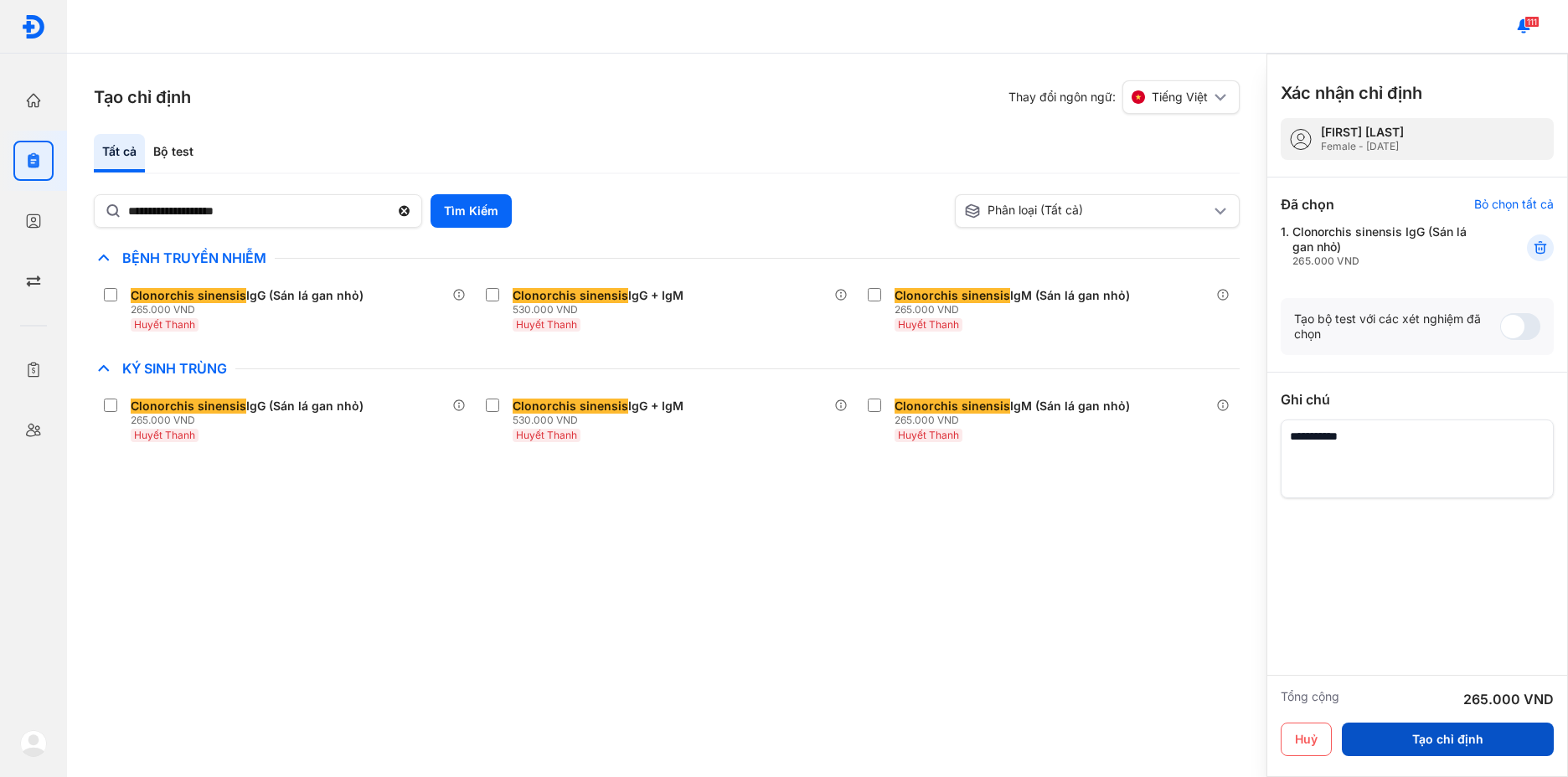 type on "**********" 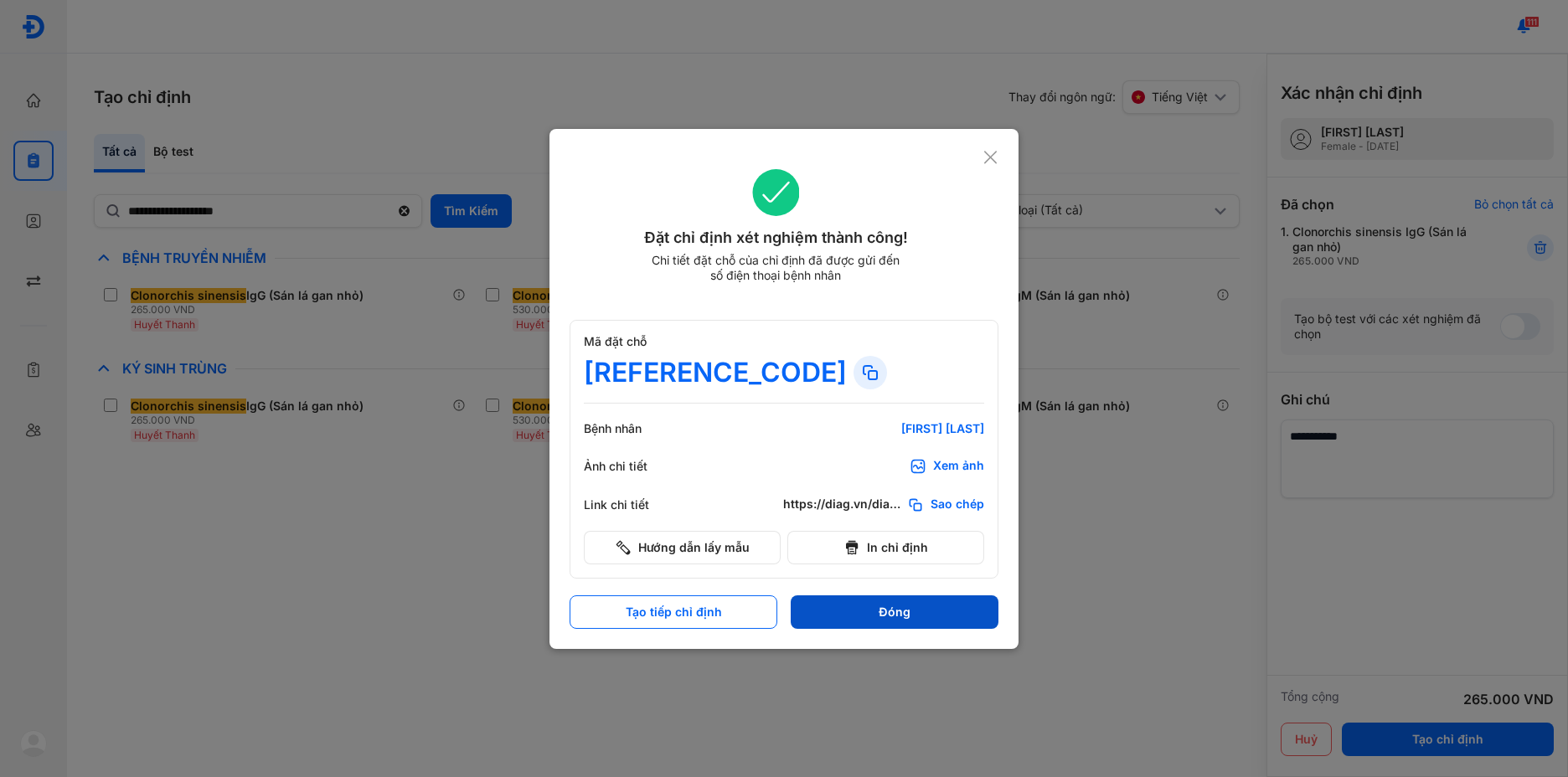 click on "Đóng" at bounding box center [895, 612] 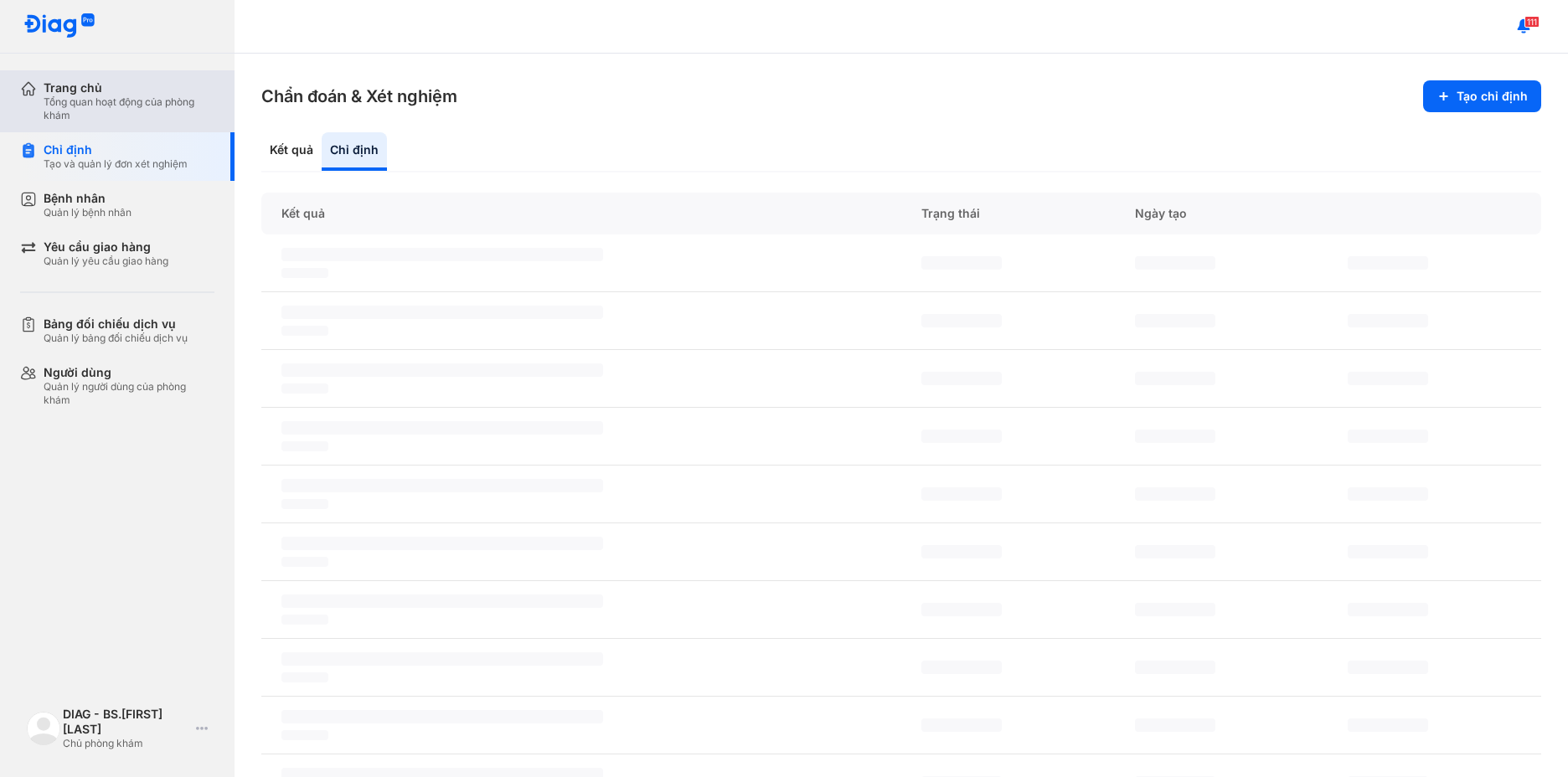 click on "Tổng quan hoạt động của phòng khám" at bounding box center [129, 109] 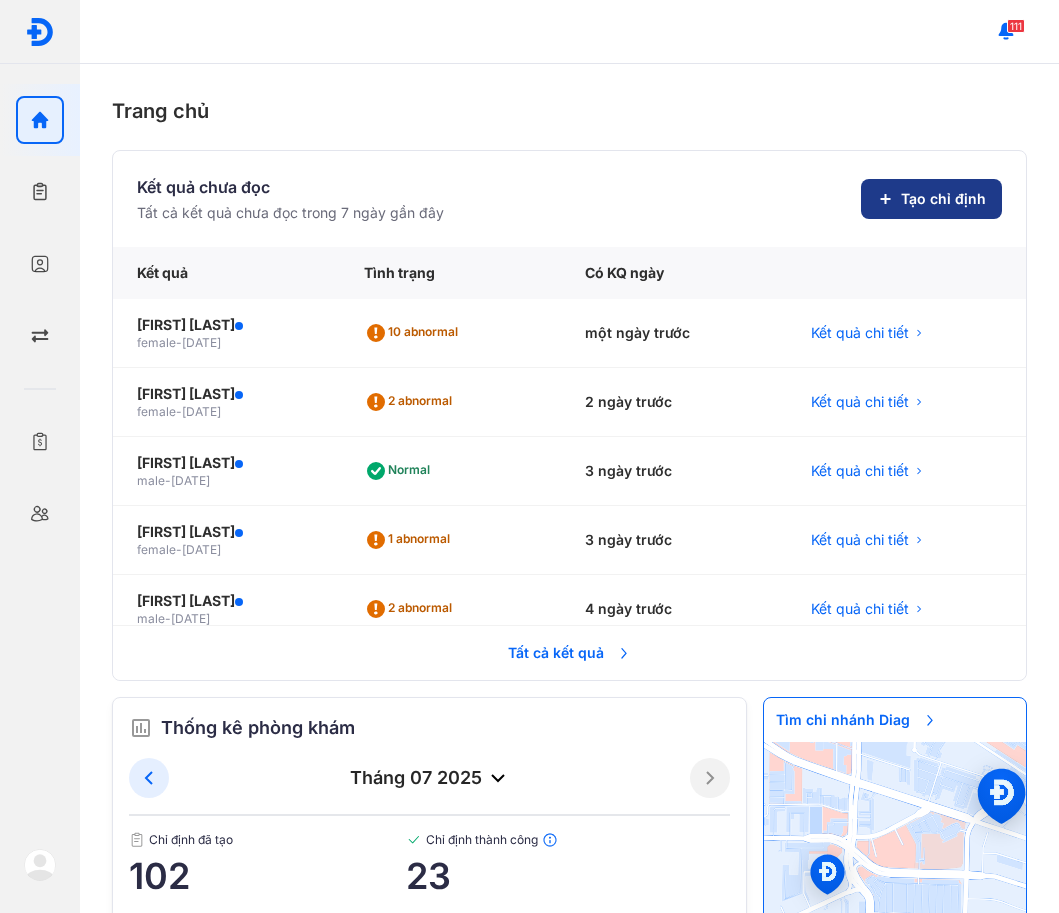 click 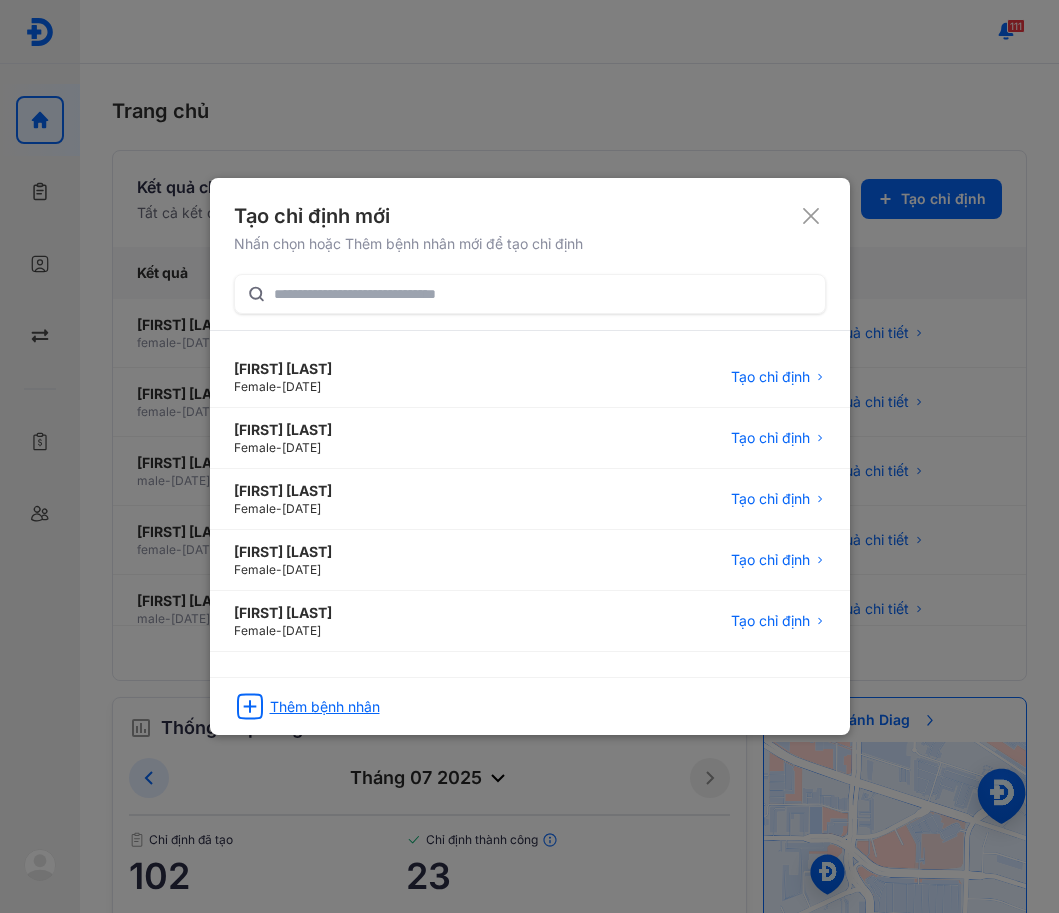 click on "Thêm bệnh nhân" at bounding box center (325, 707) 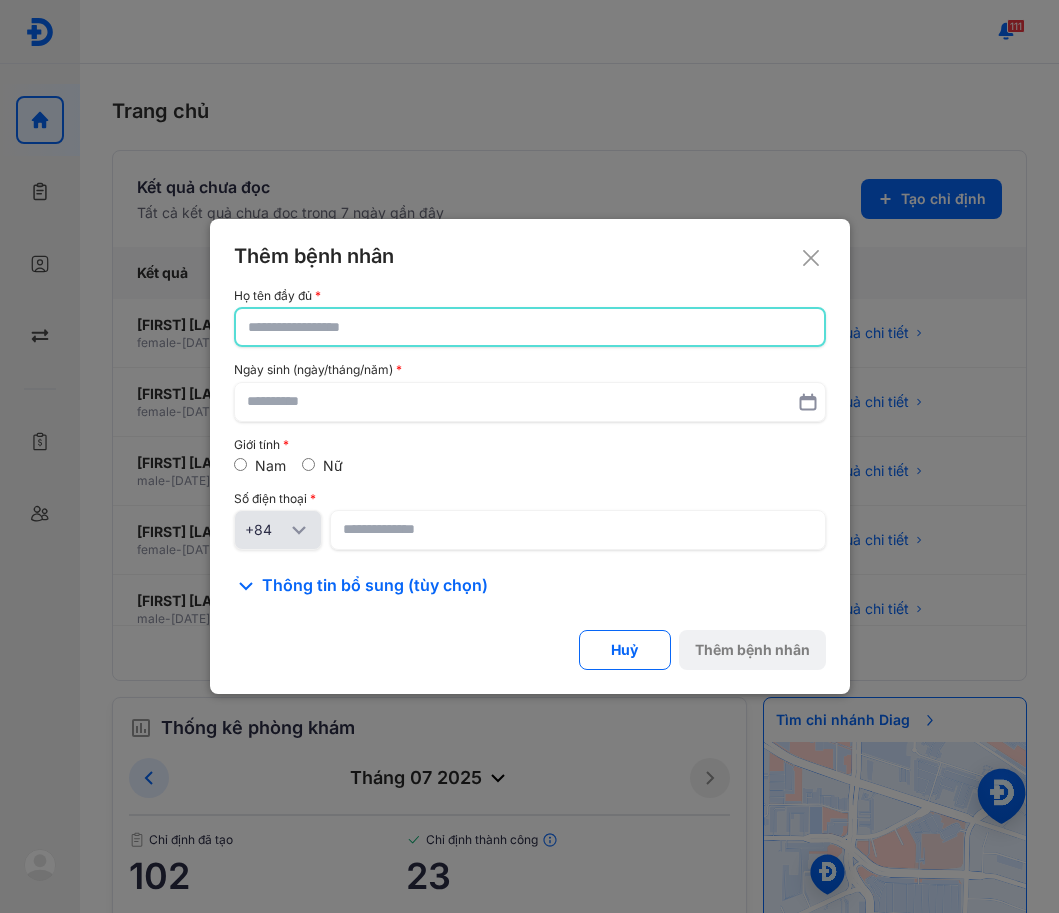 click 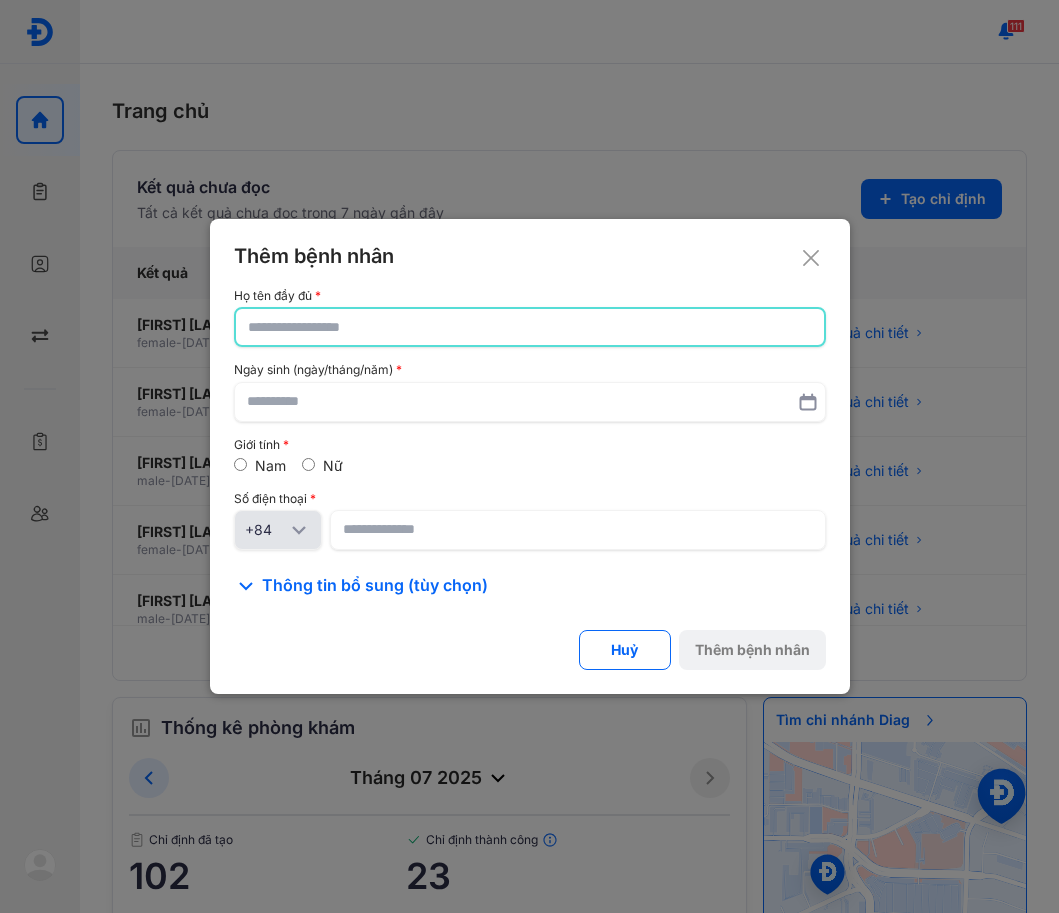 click 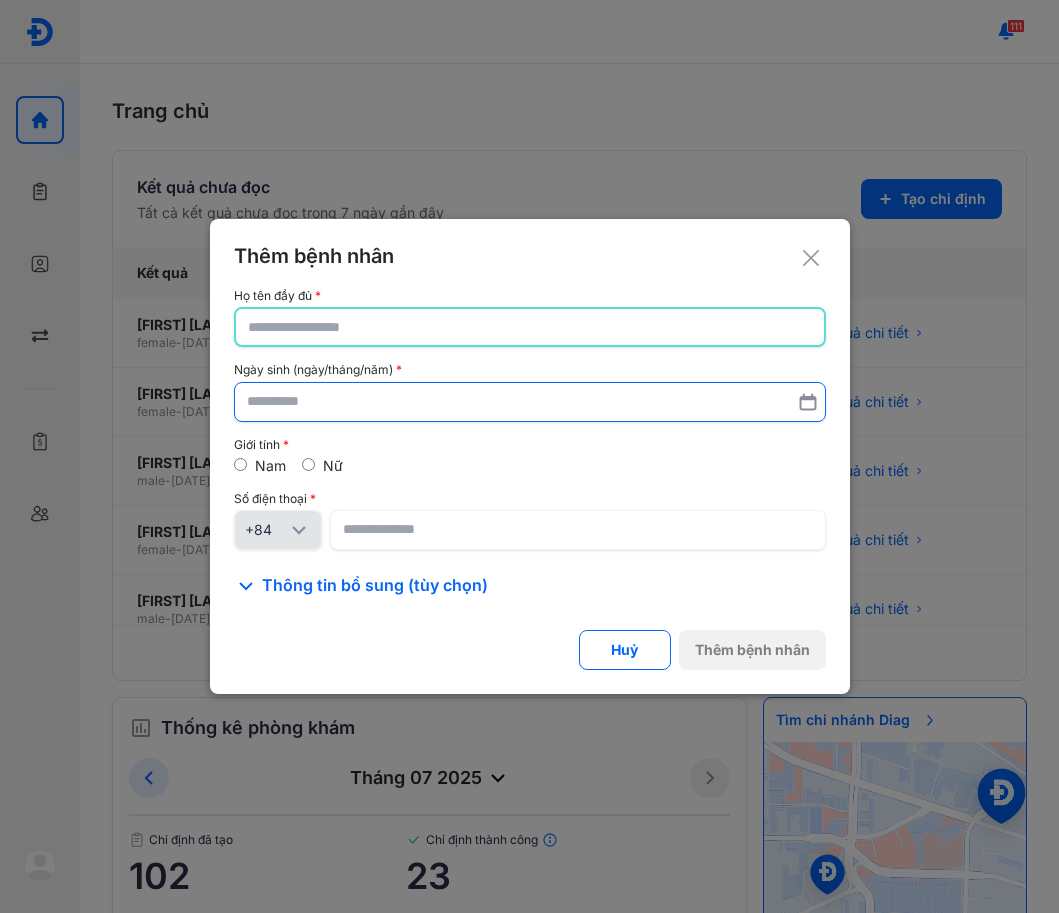 paste on "**********" 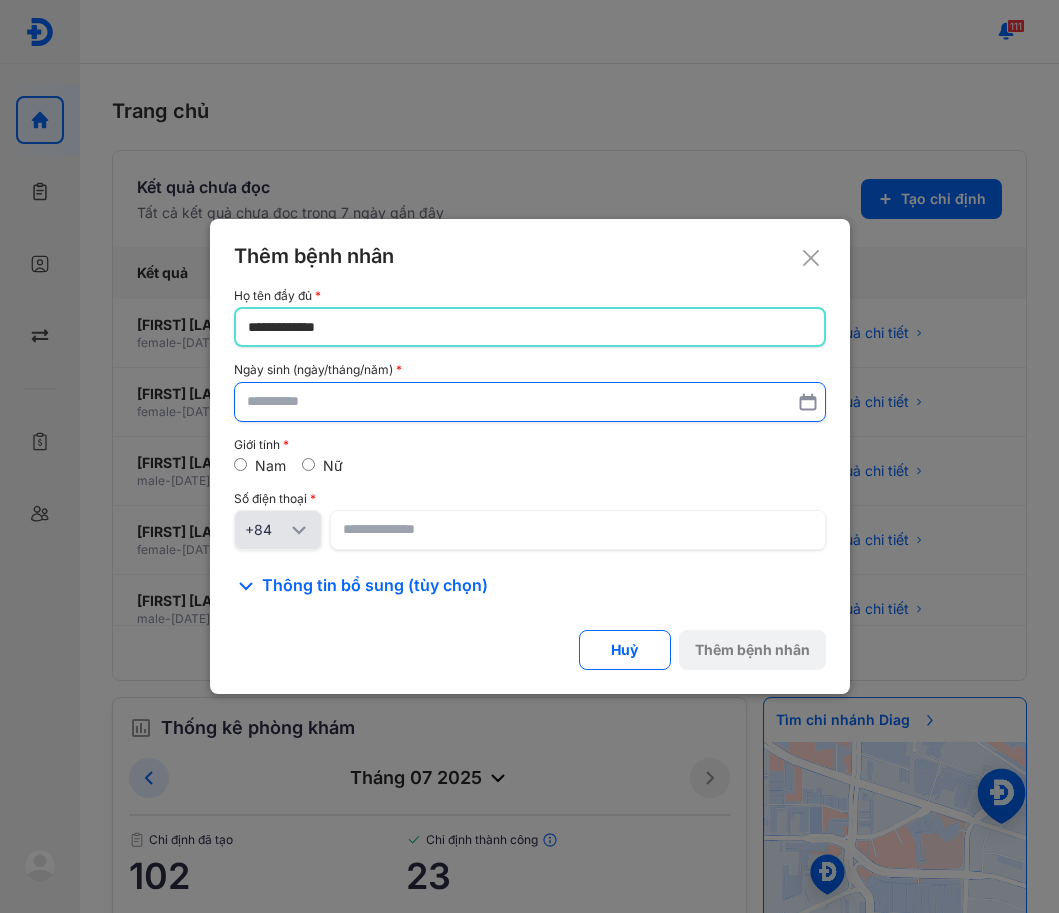 type on "**********" 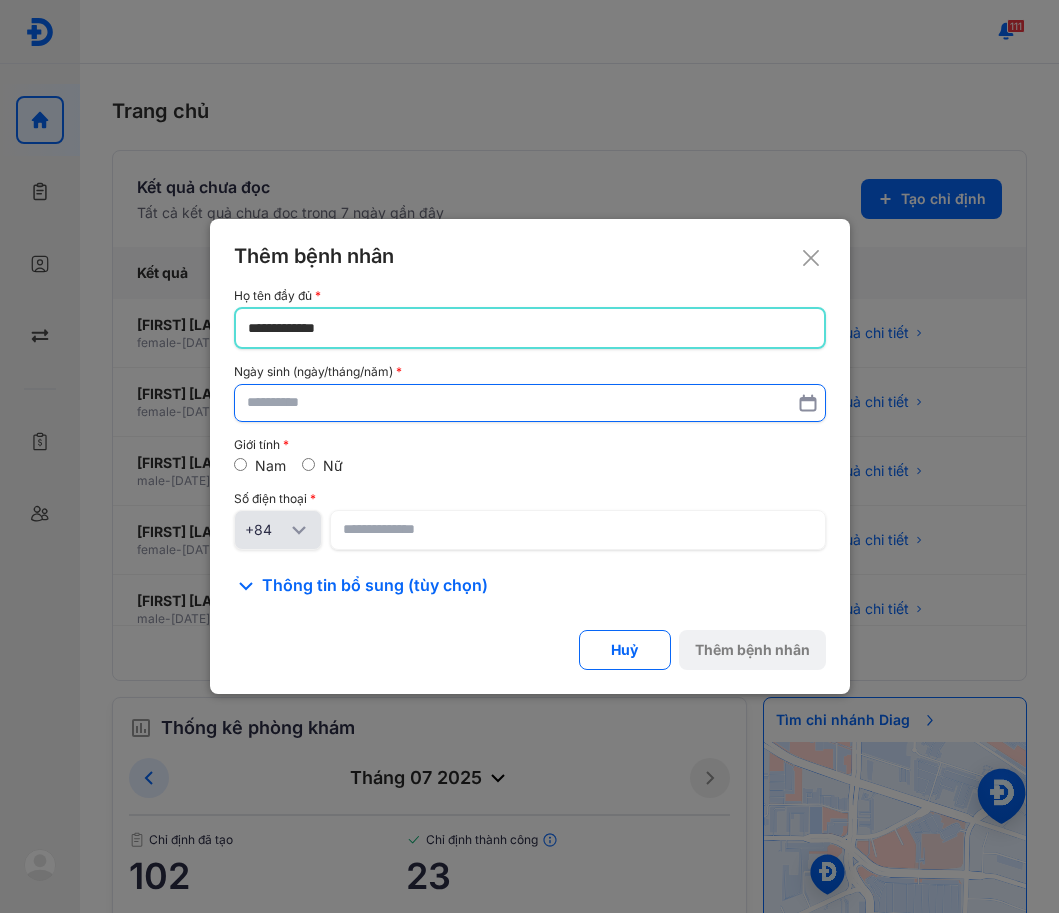 click at bounding box center (530, 403) 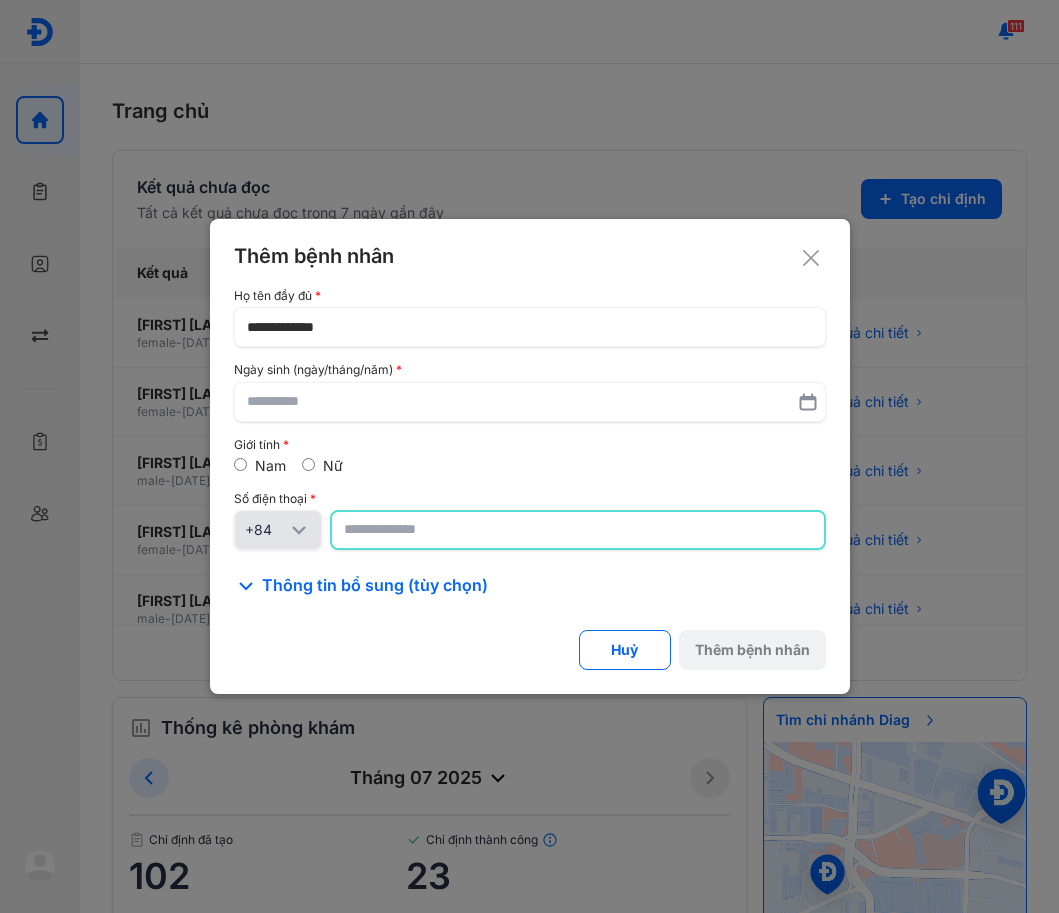 click 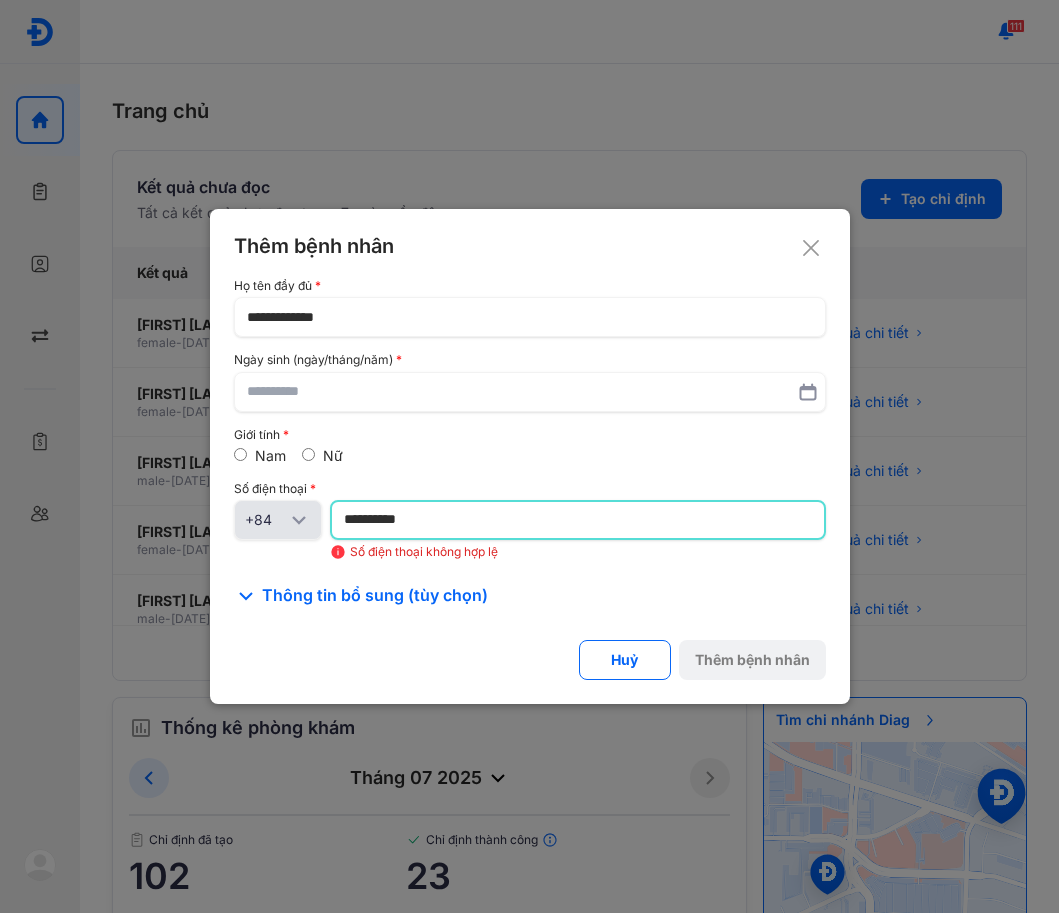 type on "**********" 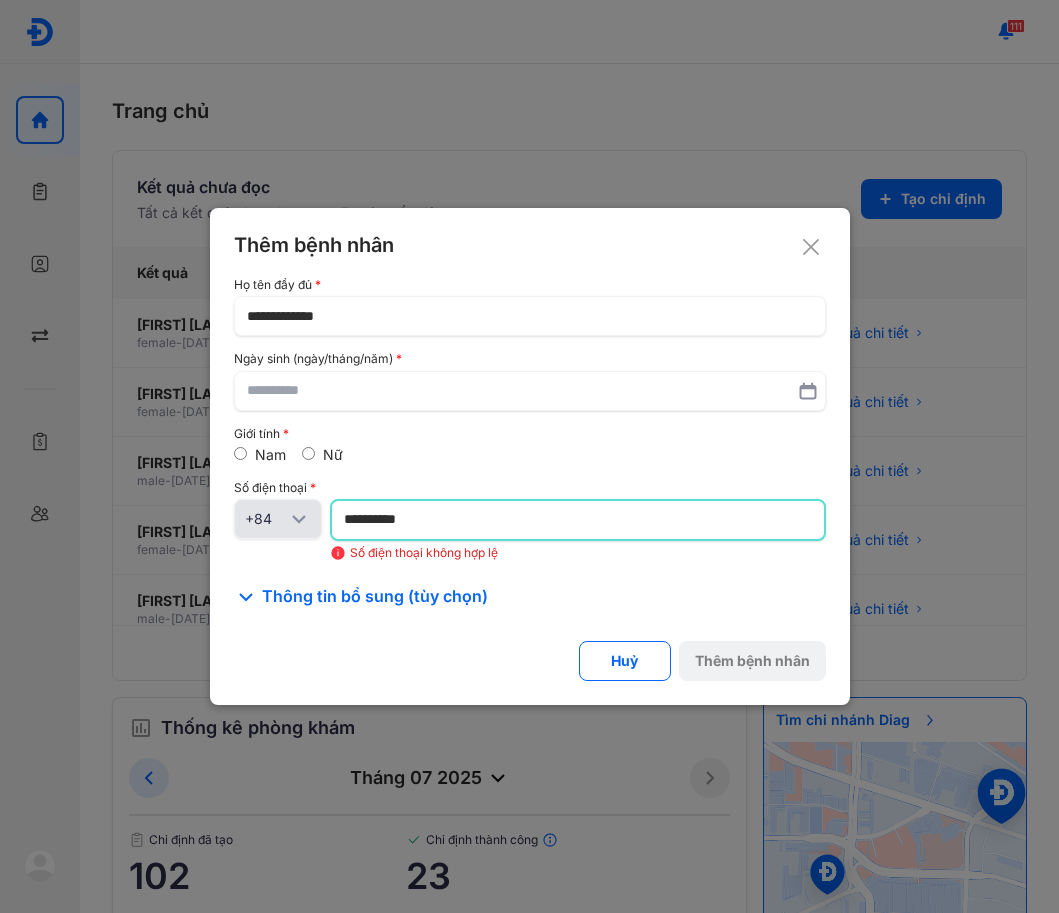 click on "Ngày sinh (ngày/tháng/năm)" at bounding box center [530, 359] 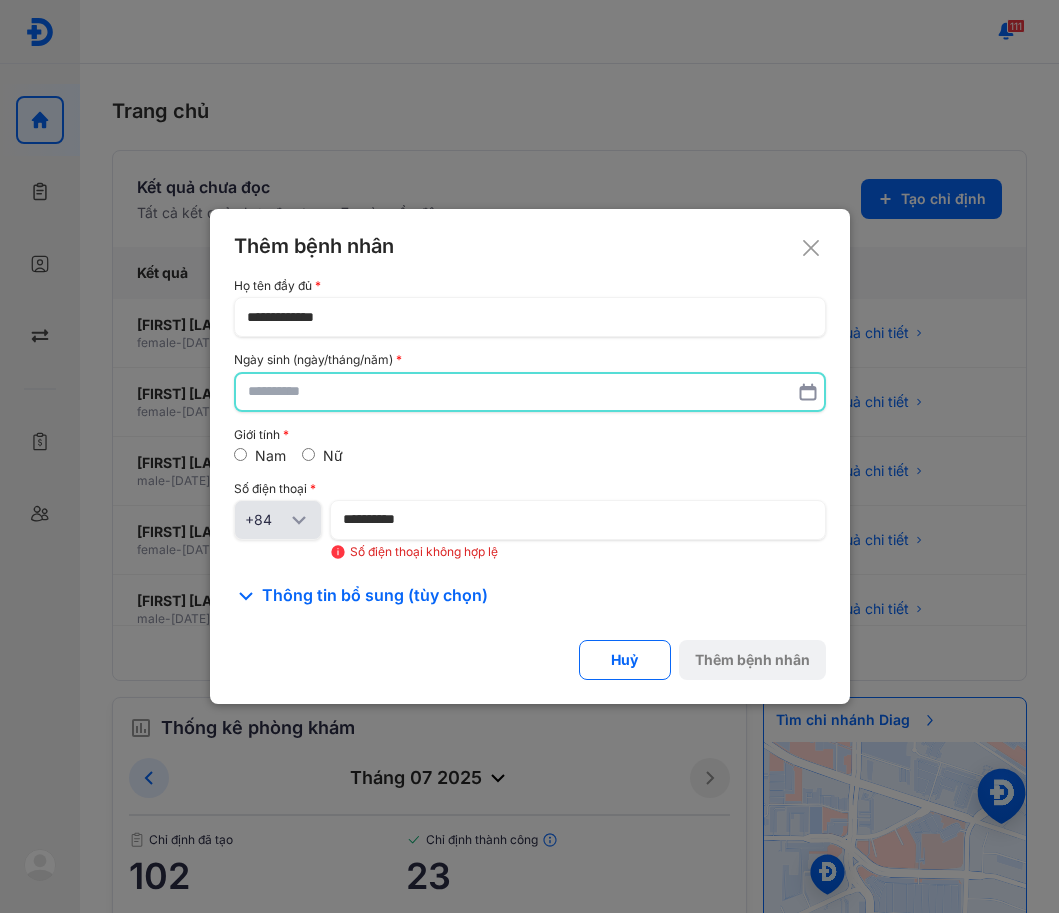 click at bounding box center [530, 392] 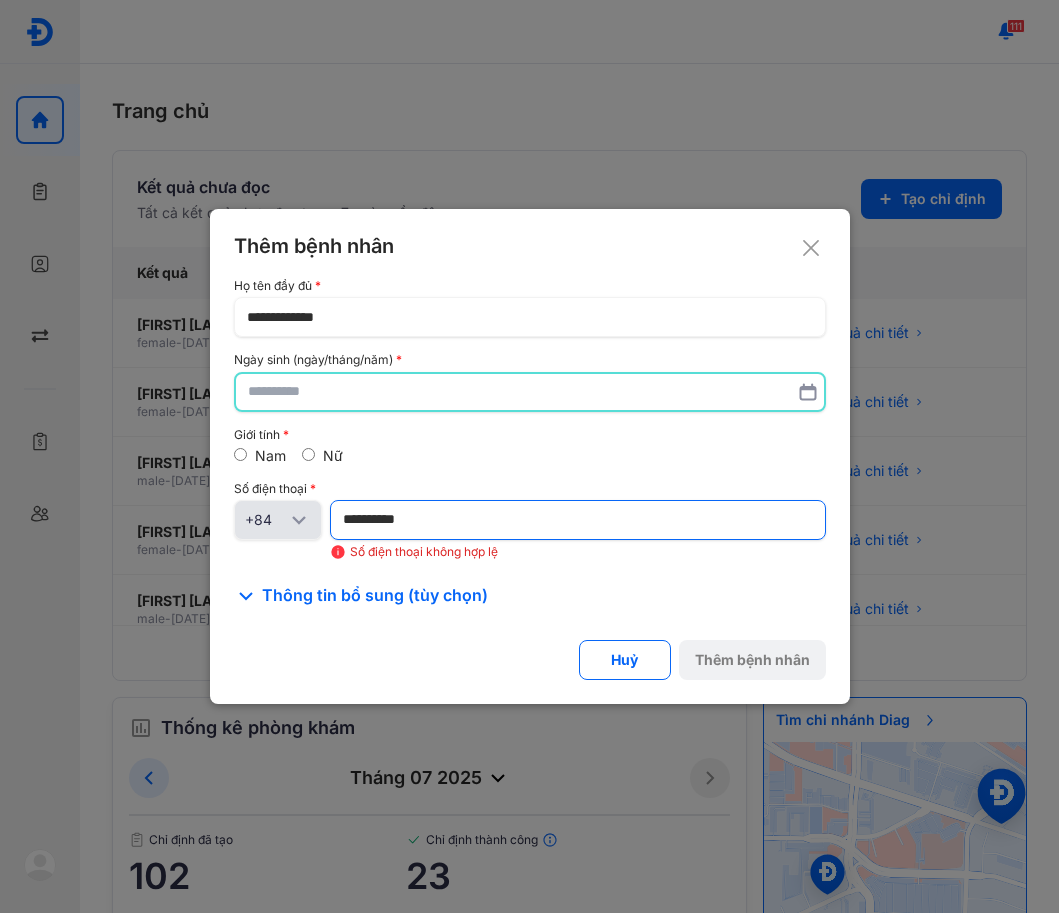 paste on "**********" 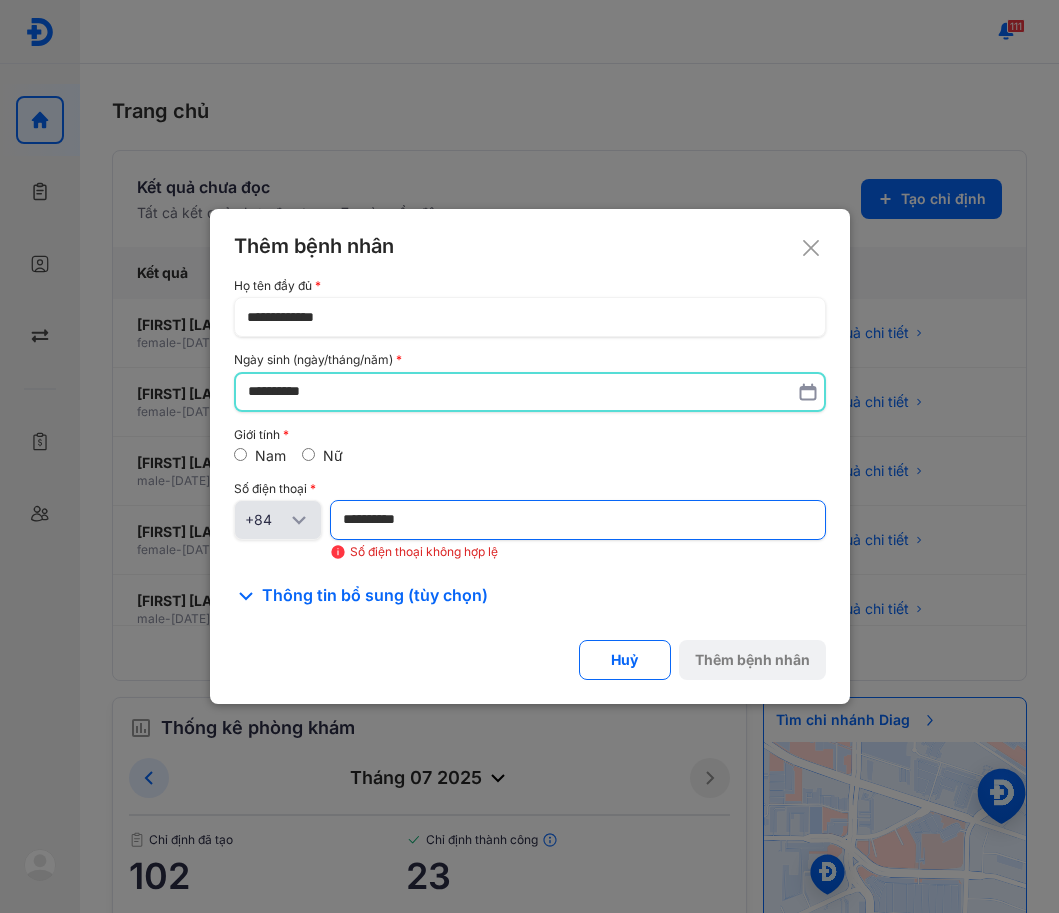 type on "**********" 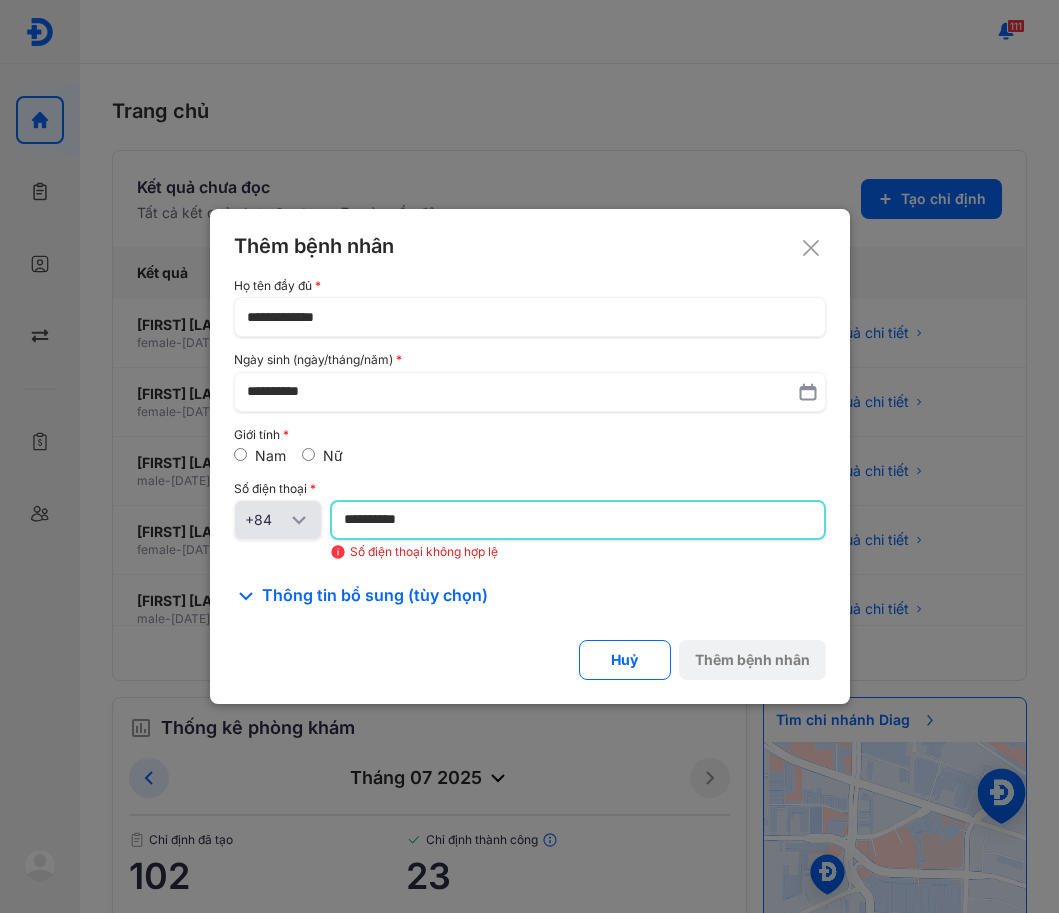 drag, startPoint x: 442, startPoint y: 517, endPoint x: -134, endPoint y: 438, distance: 581.3923 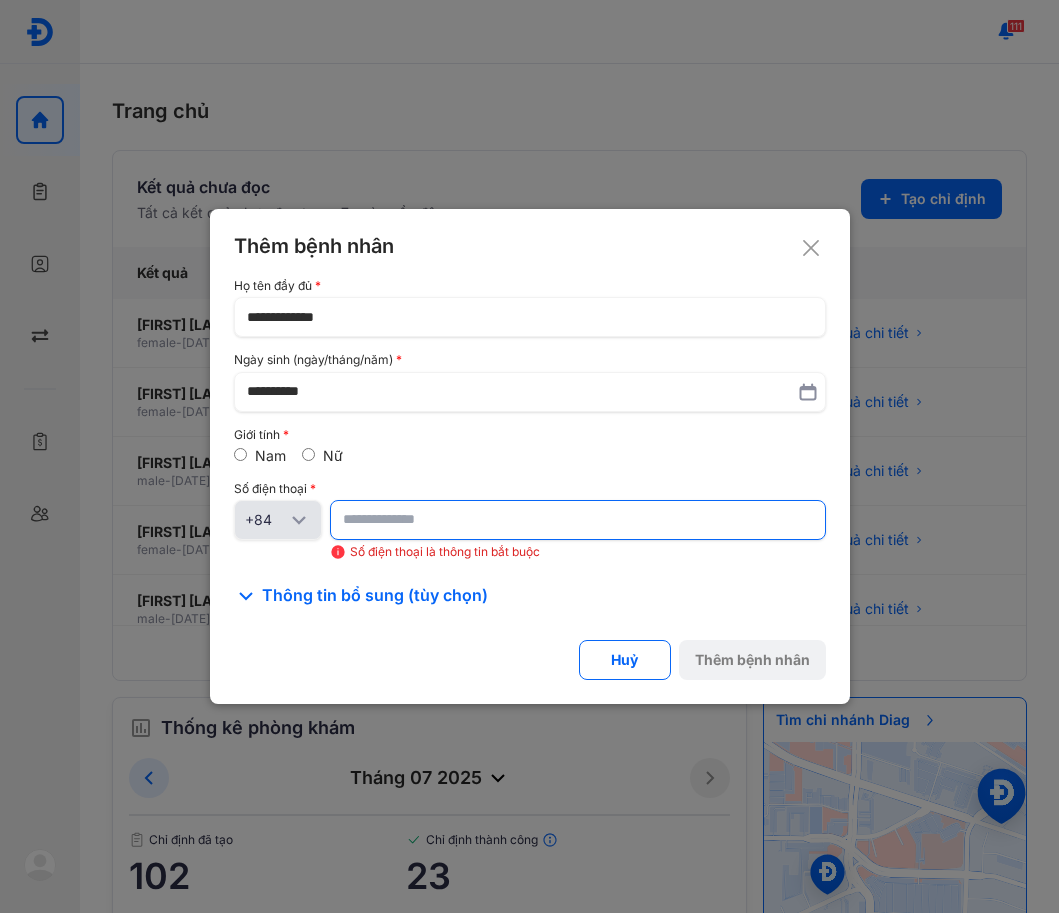 click 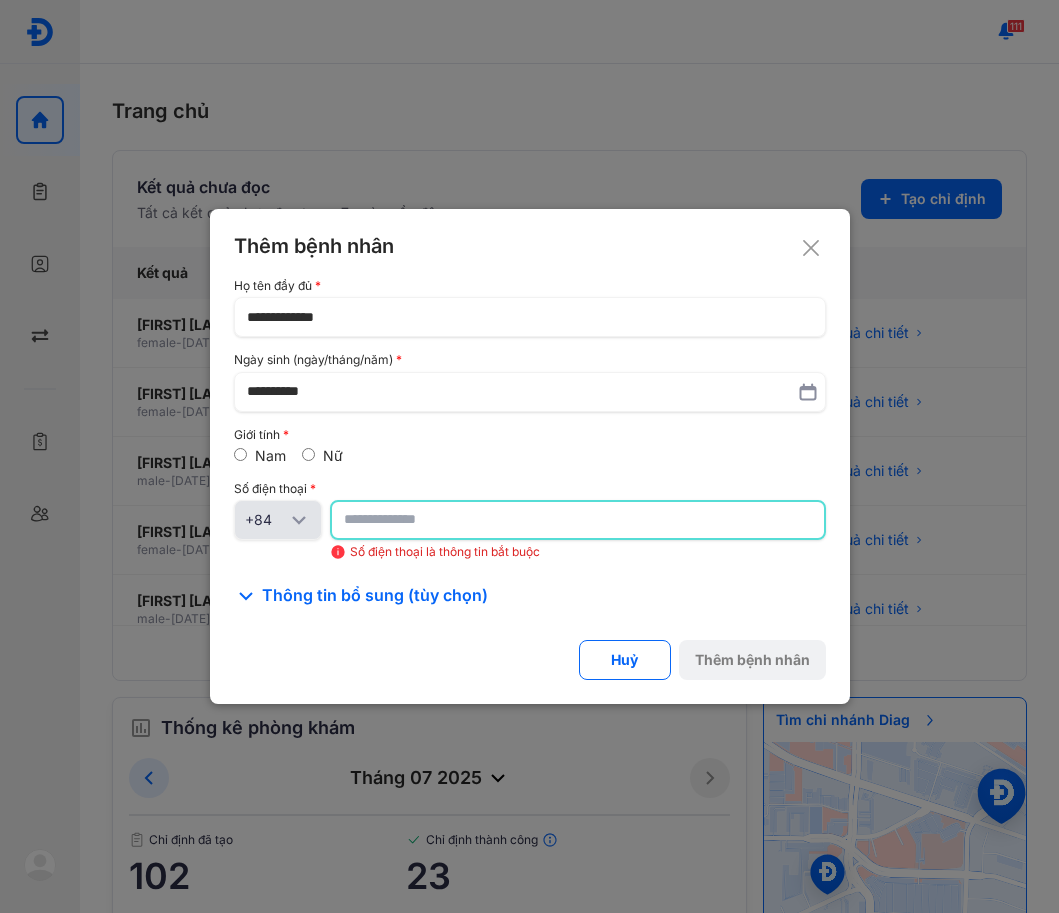 paste on "**********" 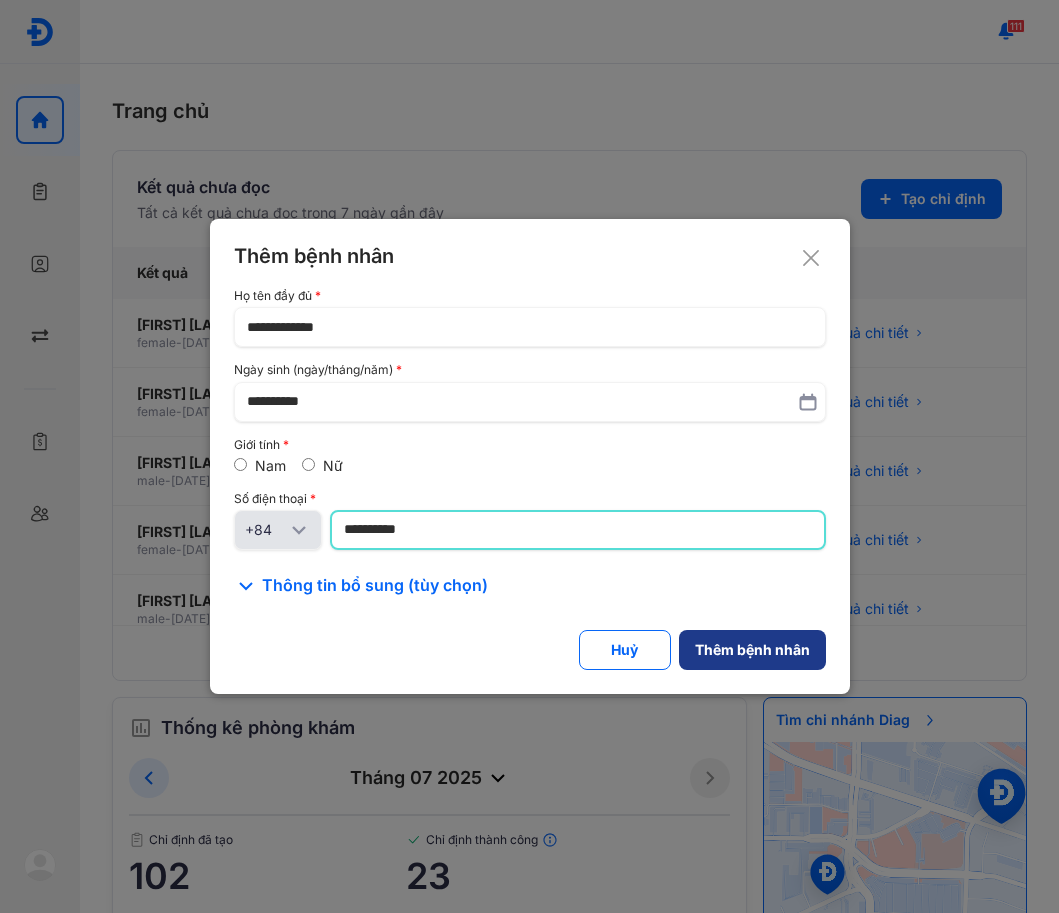 type on "**********" 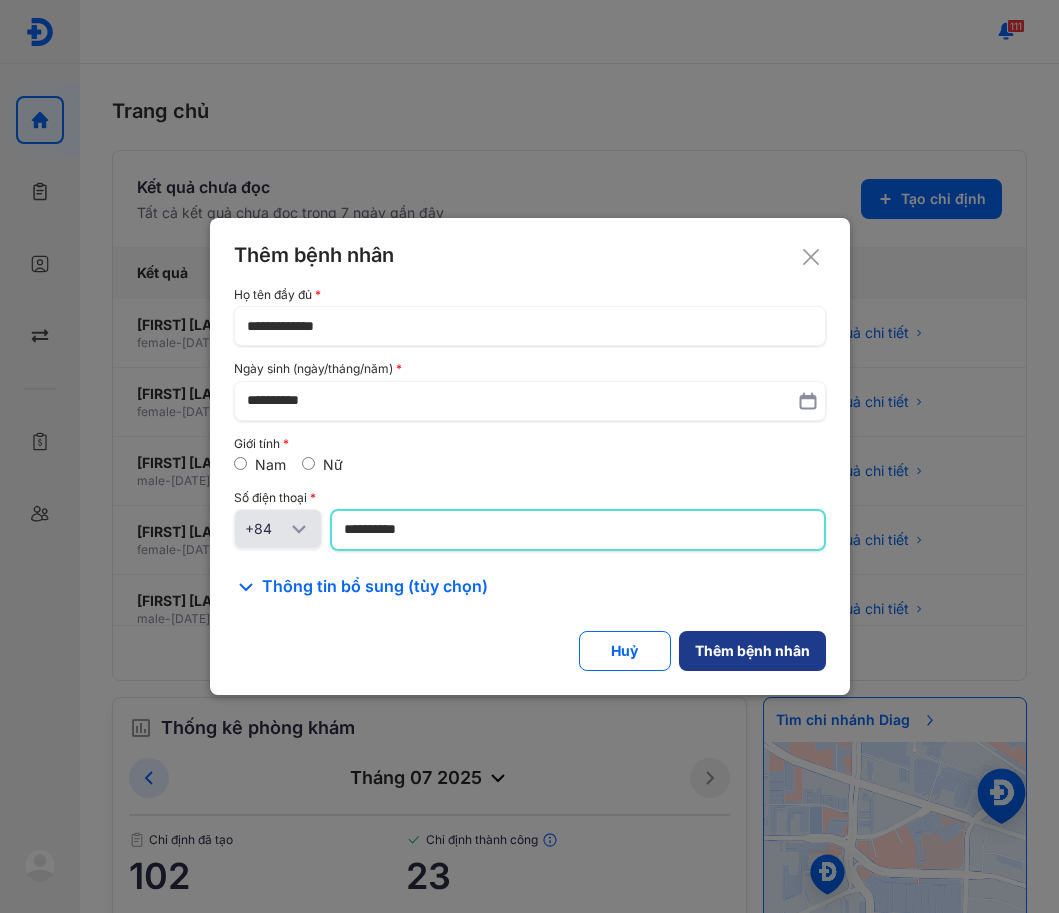 click on "Thêm bệnh nhân" at bounding box center (752, 651) 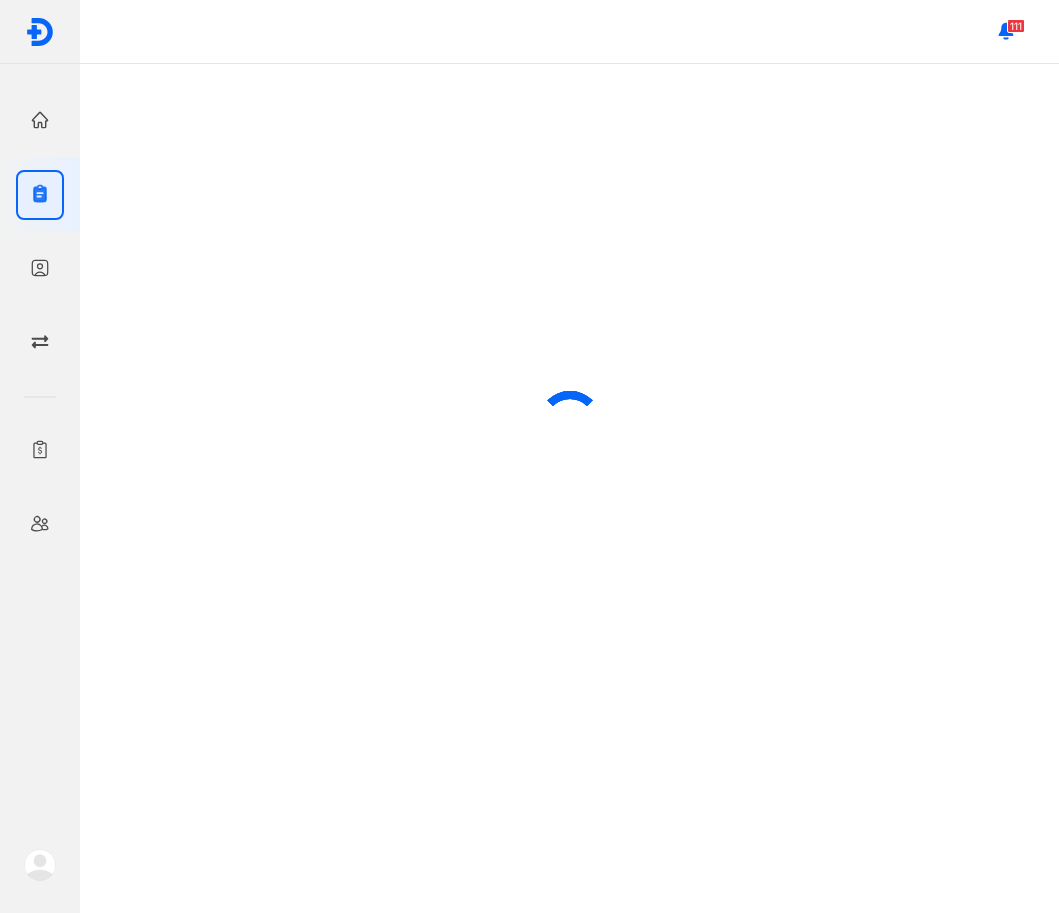 scroll, scrollTop: 0, scrollLeft: 0, axis: both 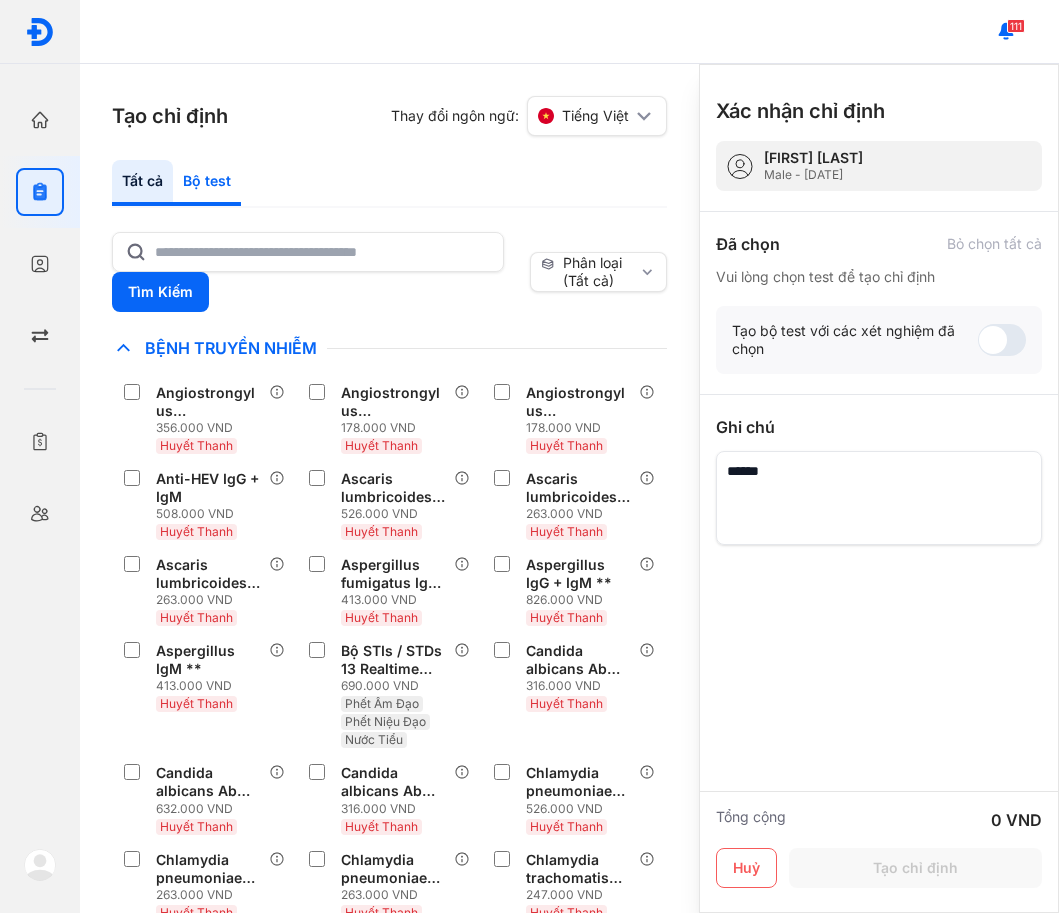 click on "Bộ test" 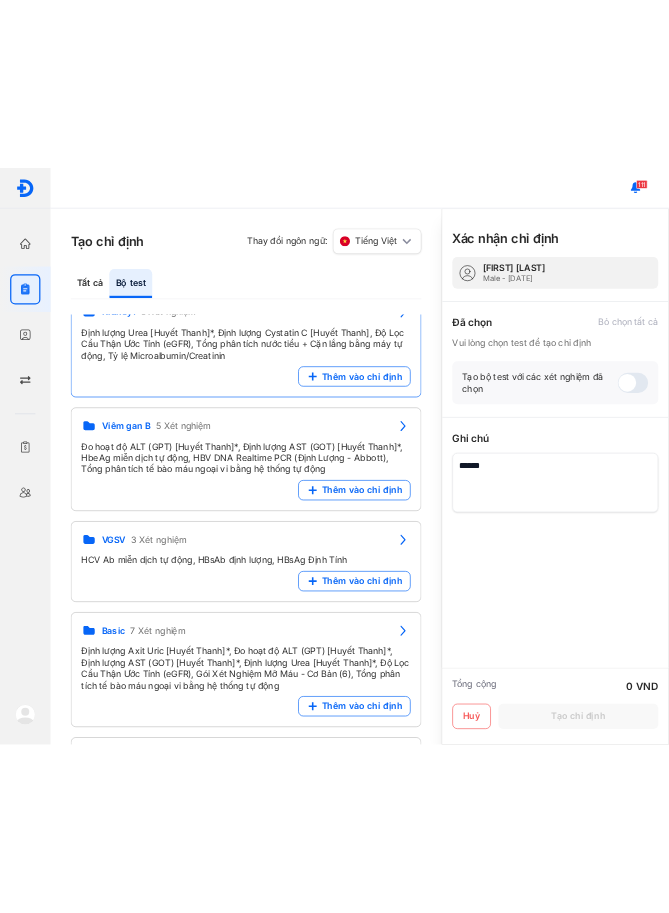 scroll, scrollTop: 400, scrollLeft: 0, axis: vertical 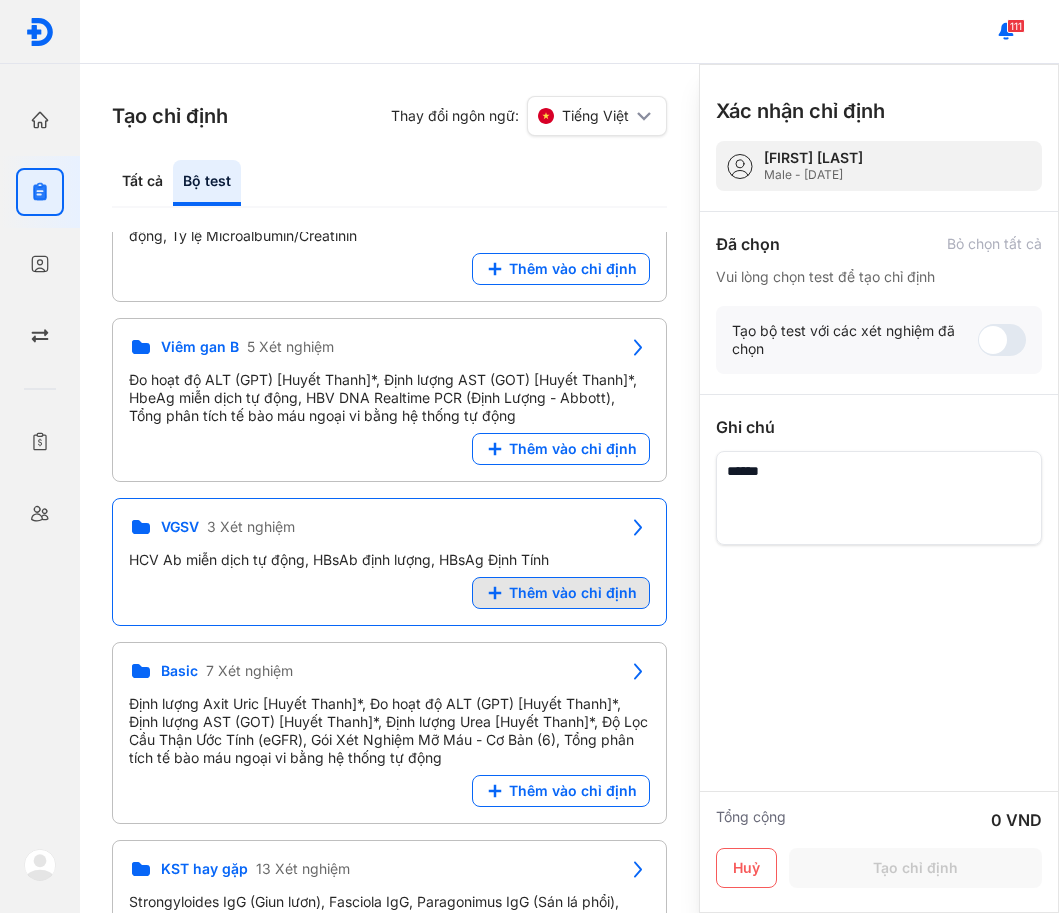click on "Thêm vào chỉ định" 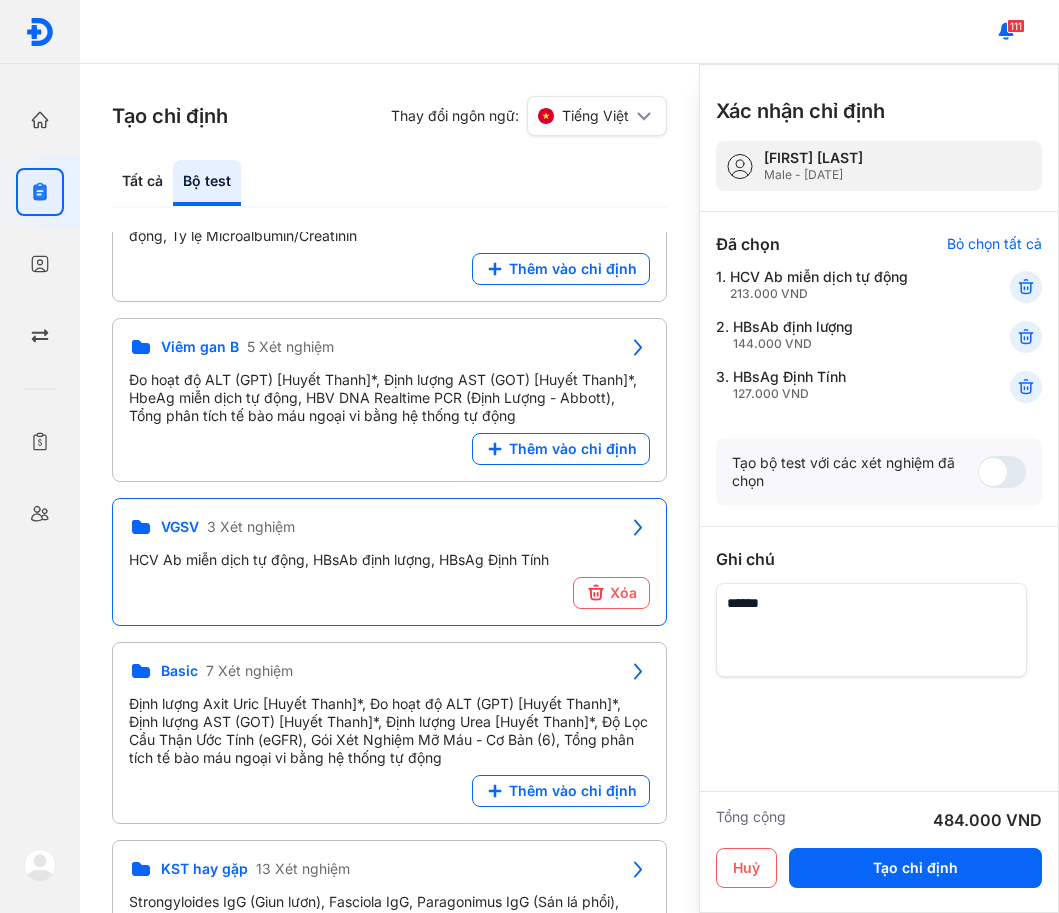 click at bounding box center [871, 630] 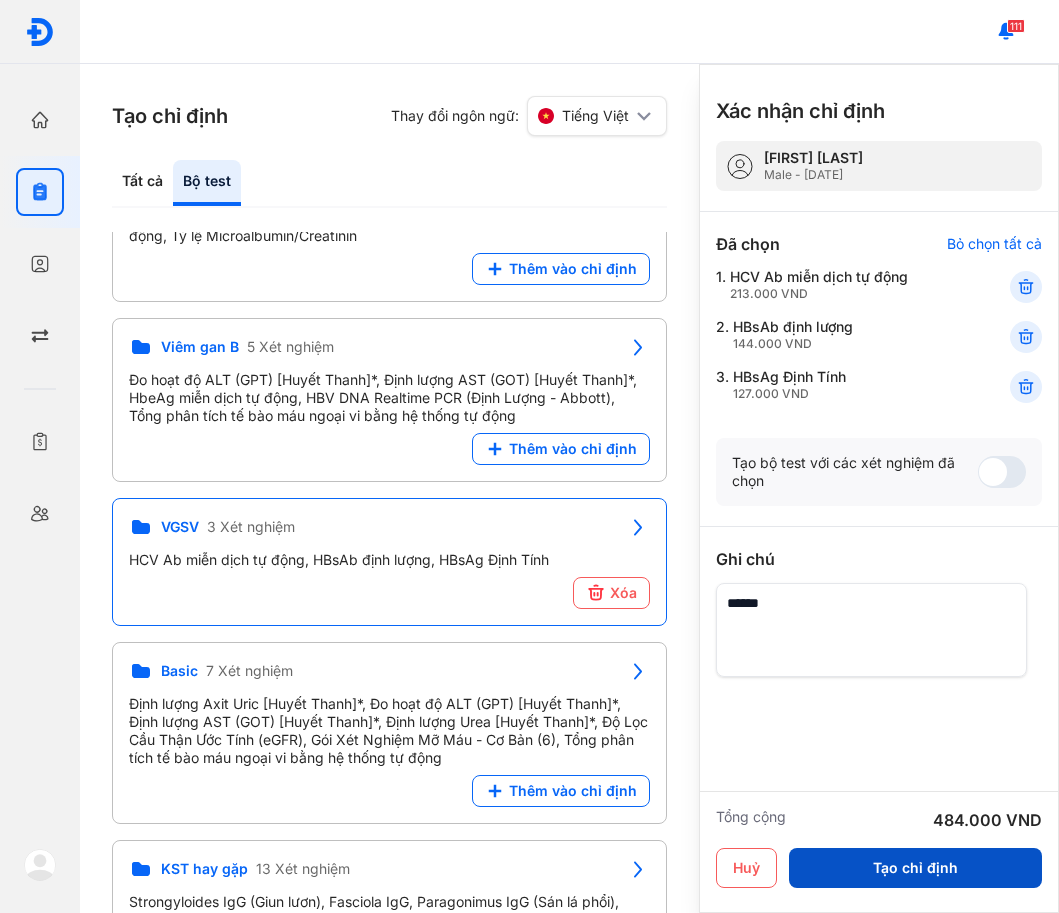 click on "Tạo chỉ định" at bounding box center (915, 868) 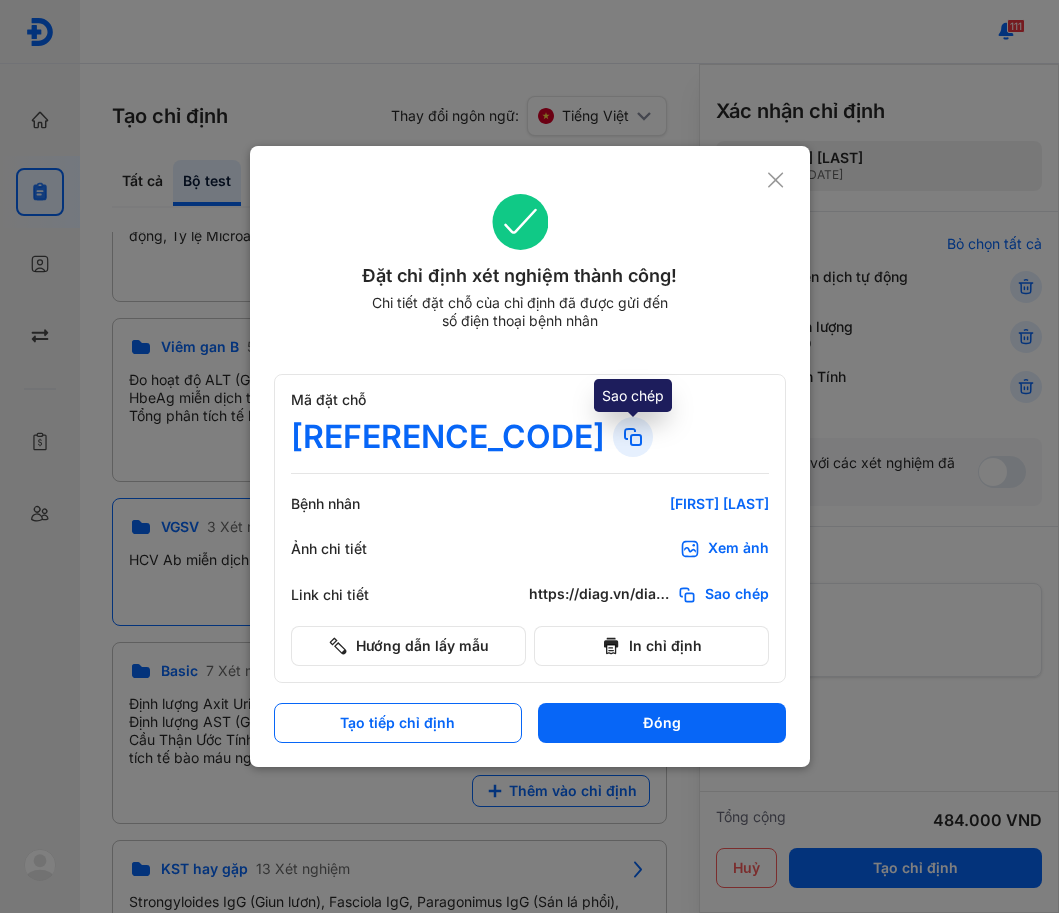 click 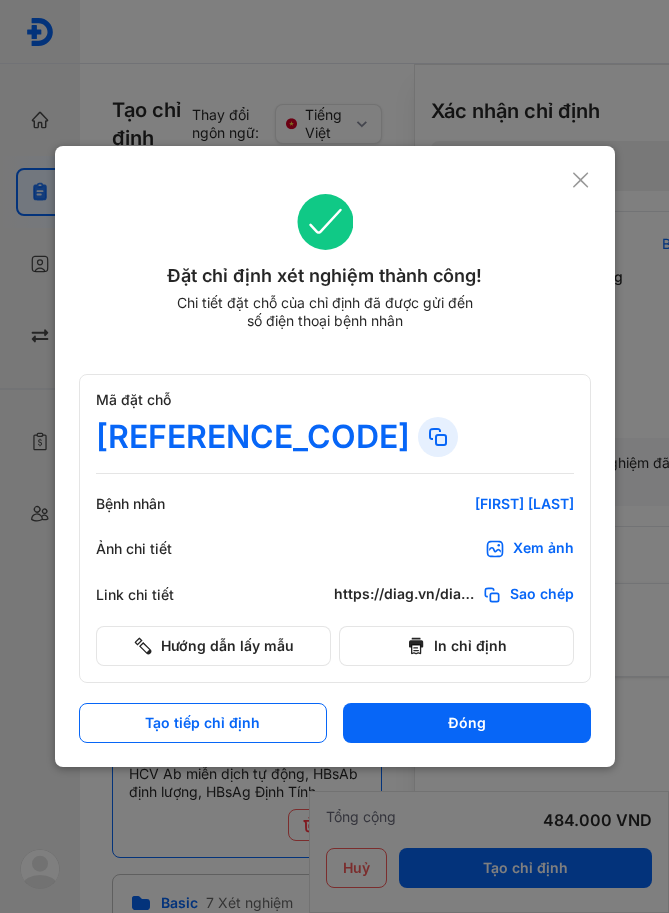 scroll, scrollTop: 472, scrollLeft: 0, axis: vertical 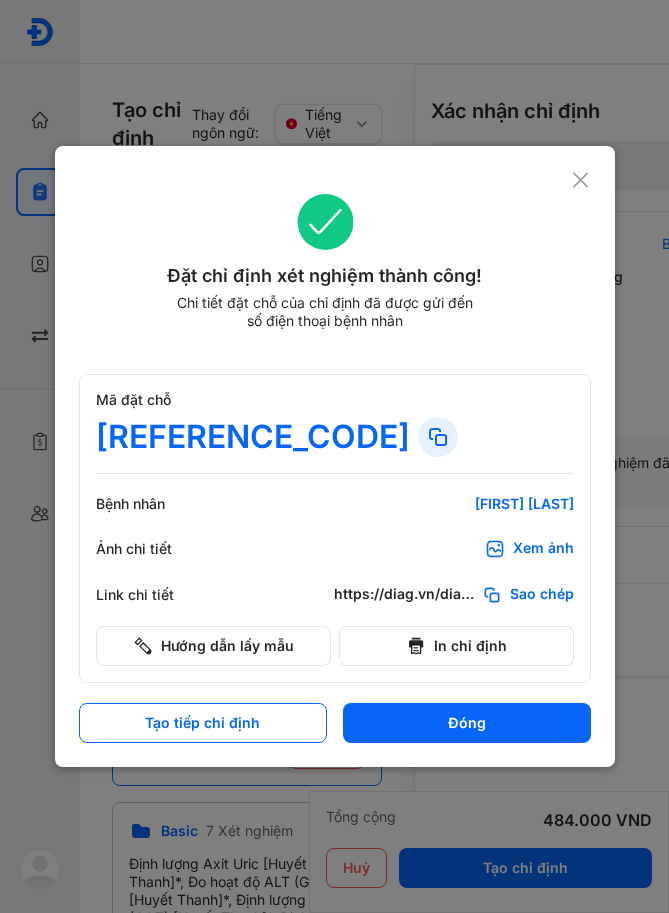 click on "Đóng" at bounding box center (467, 723) 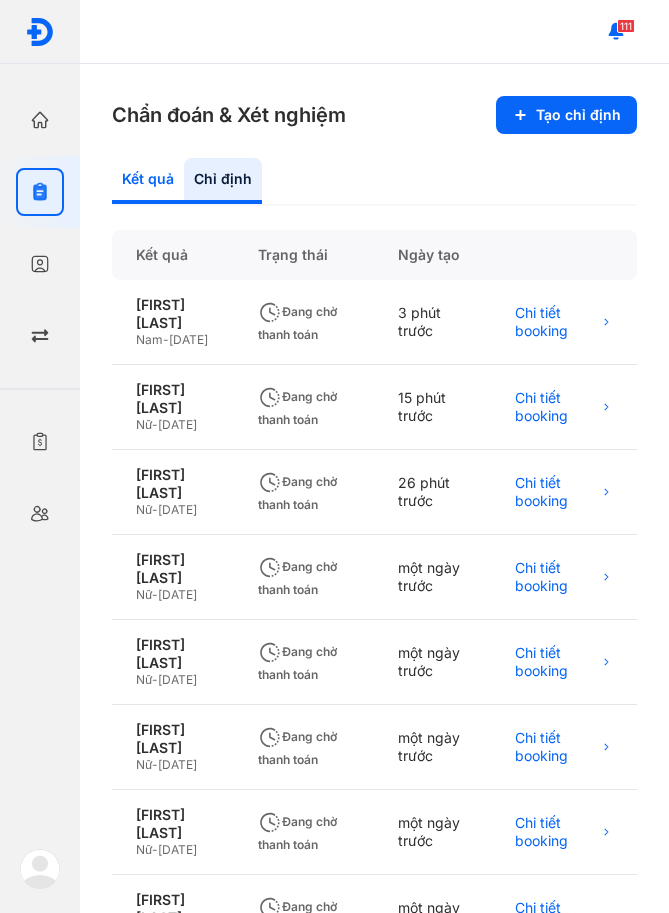 click on "Kết quả" 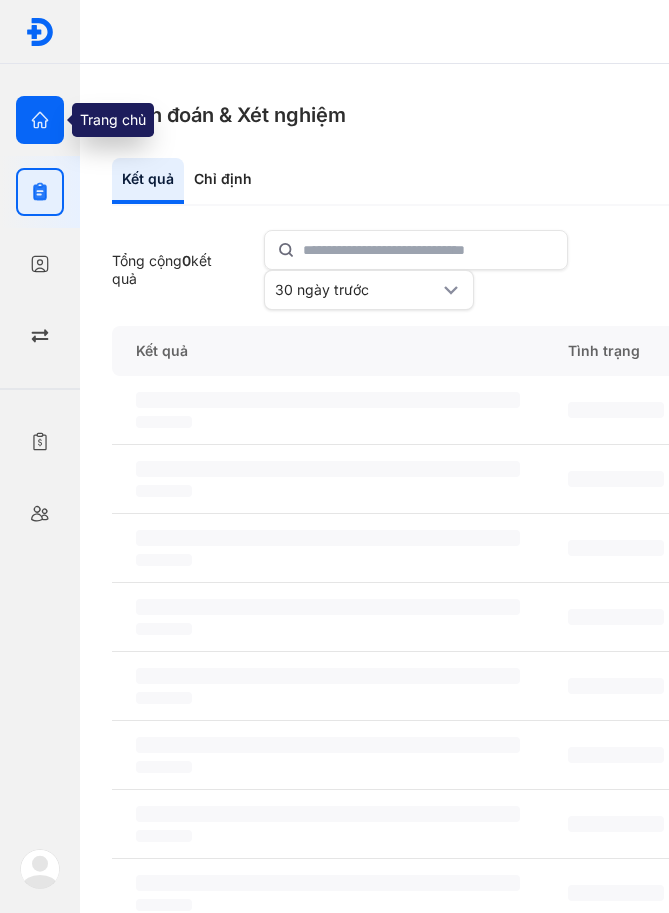 click 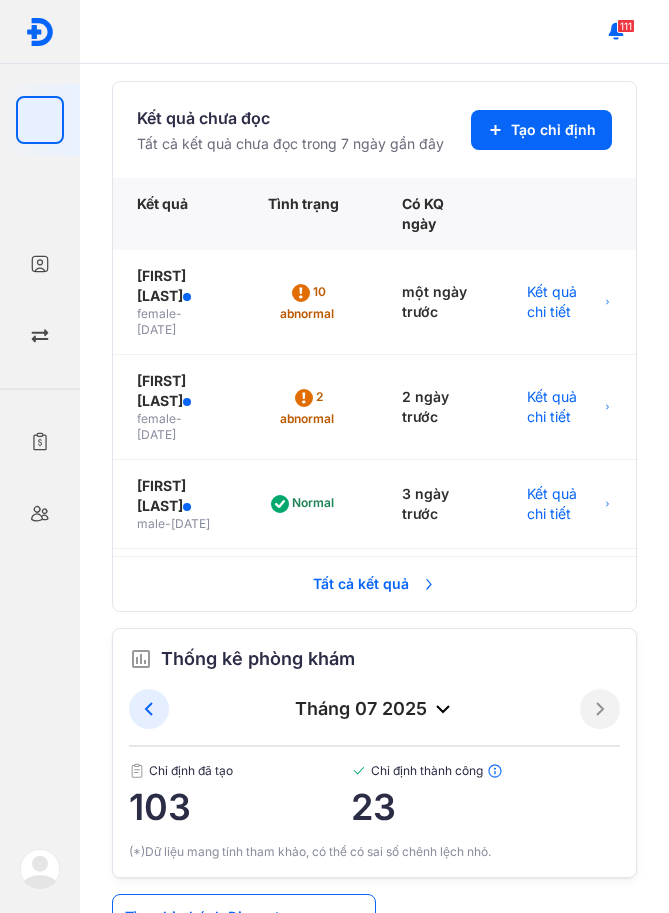 scroll, scrollTop: 100, scrollLeft: 0, axis: vertical 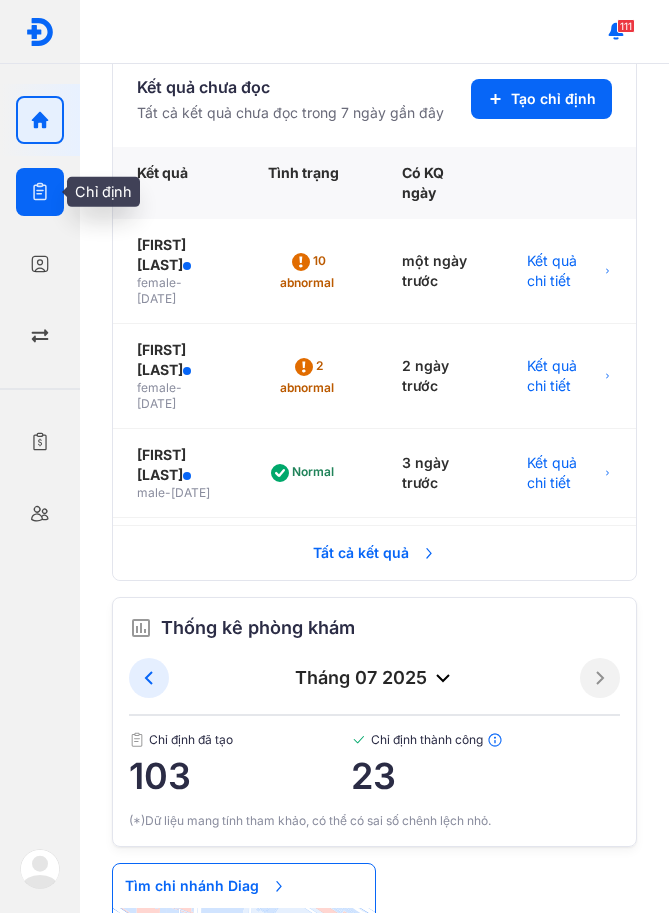 click 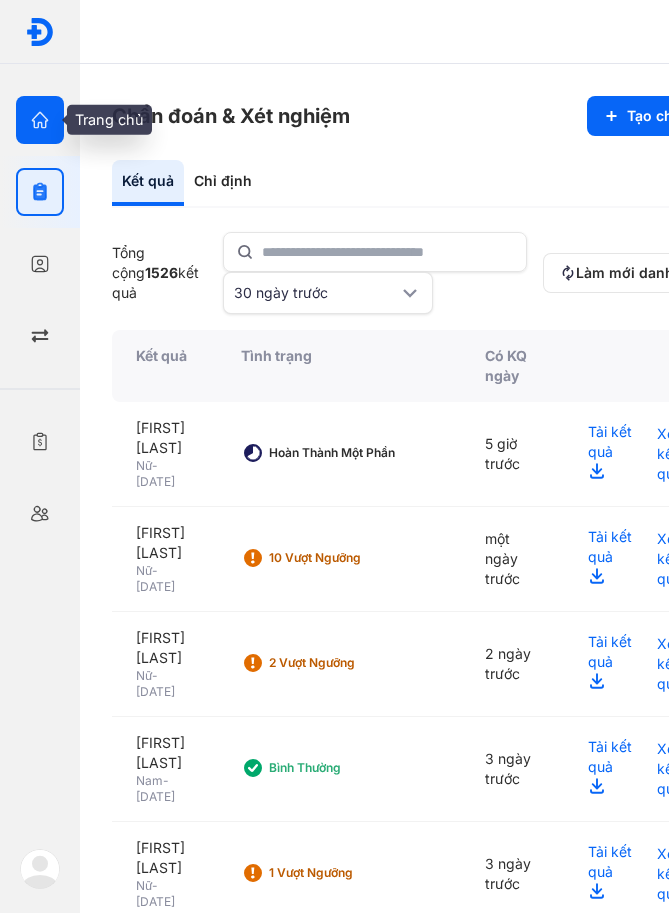 click at bounding box center (40, 120) 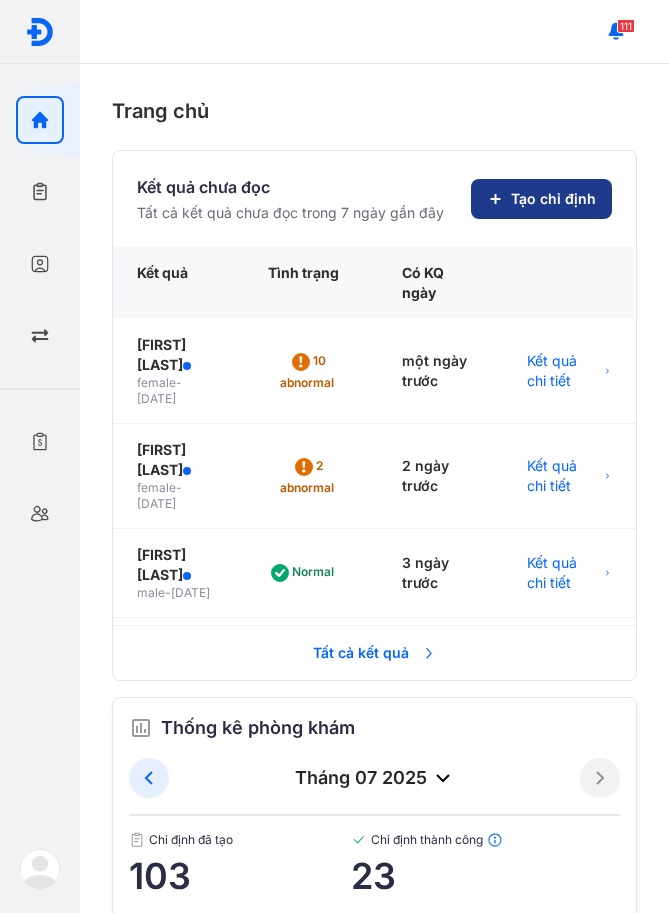 click on "Tạo chỉ định" at bounding box center [541, 199] 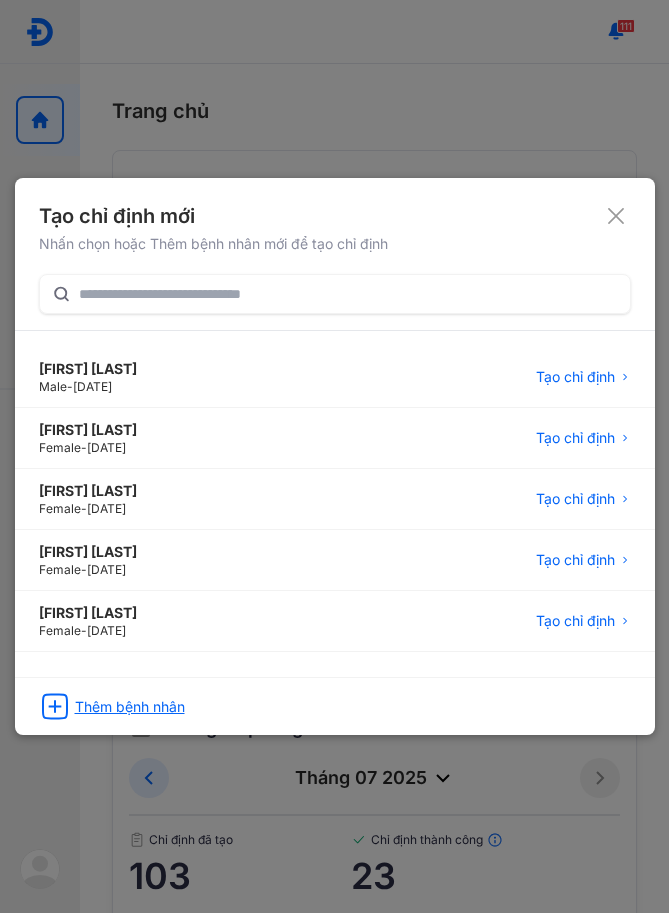 click on "Thêm bệnh nhân" 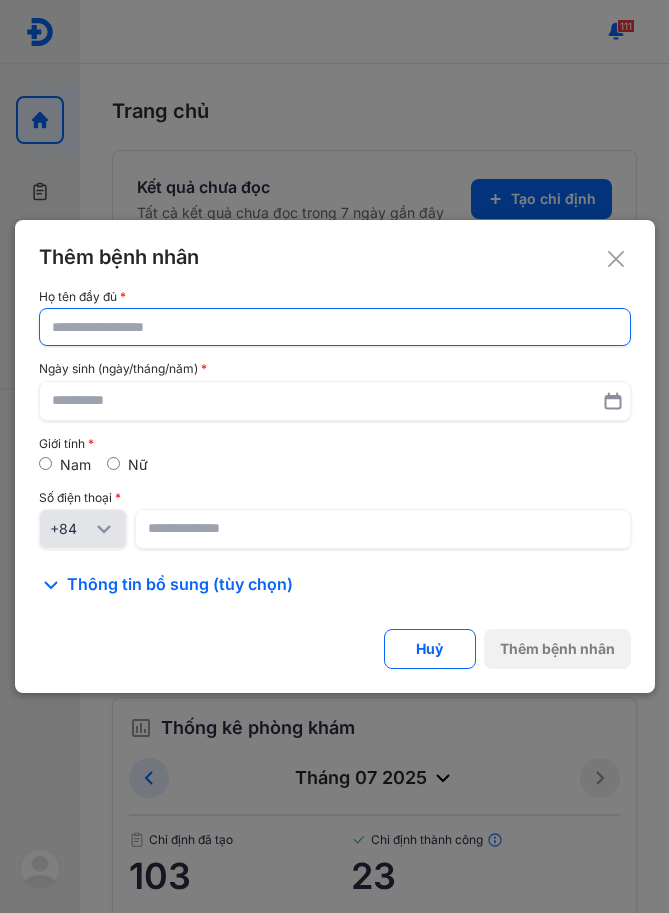 click 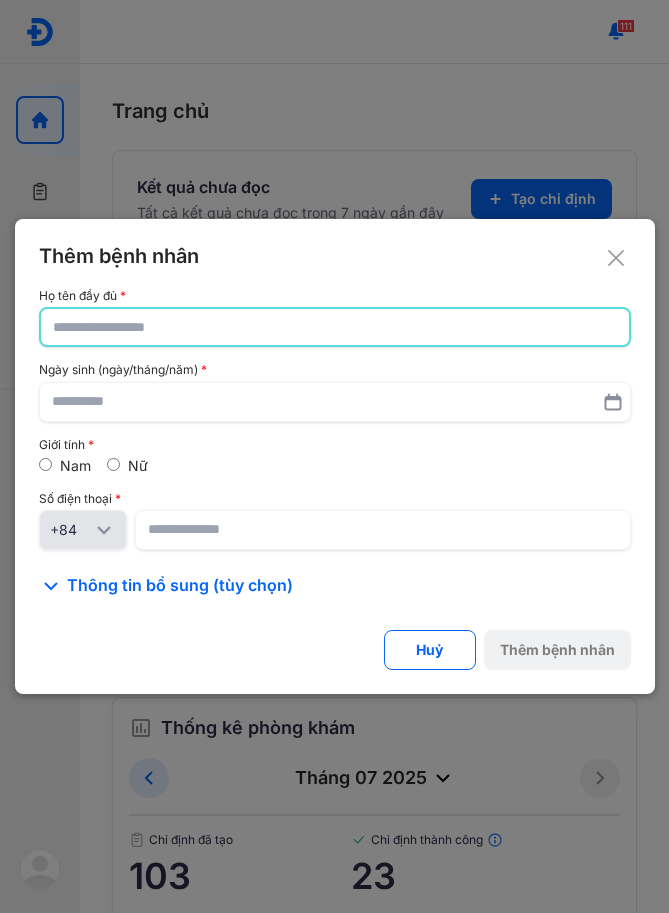 paste on "**********" 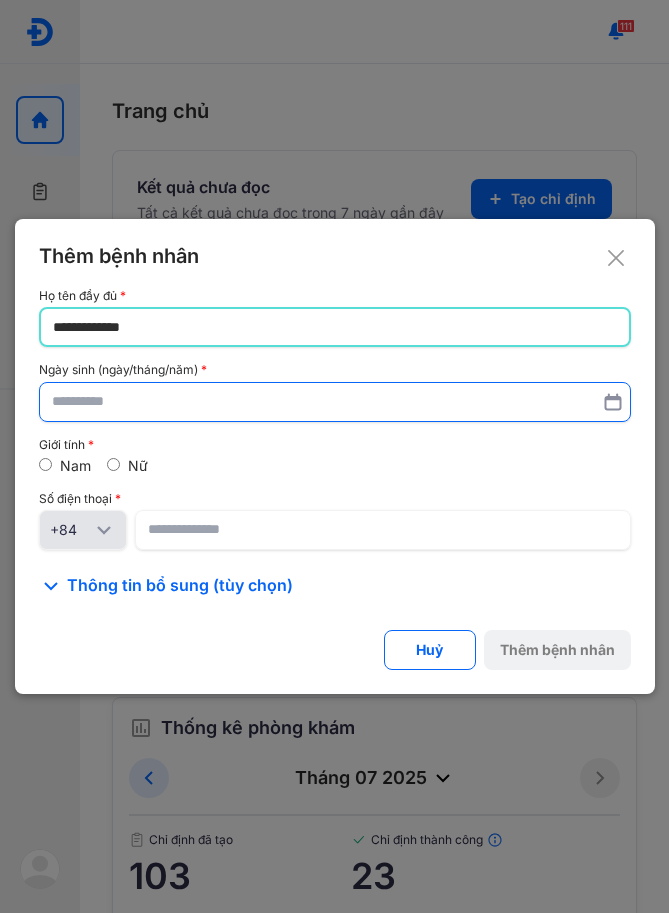 type on "**********" 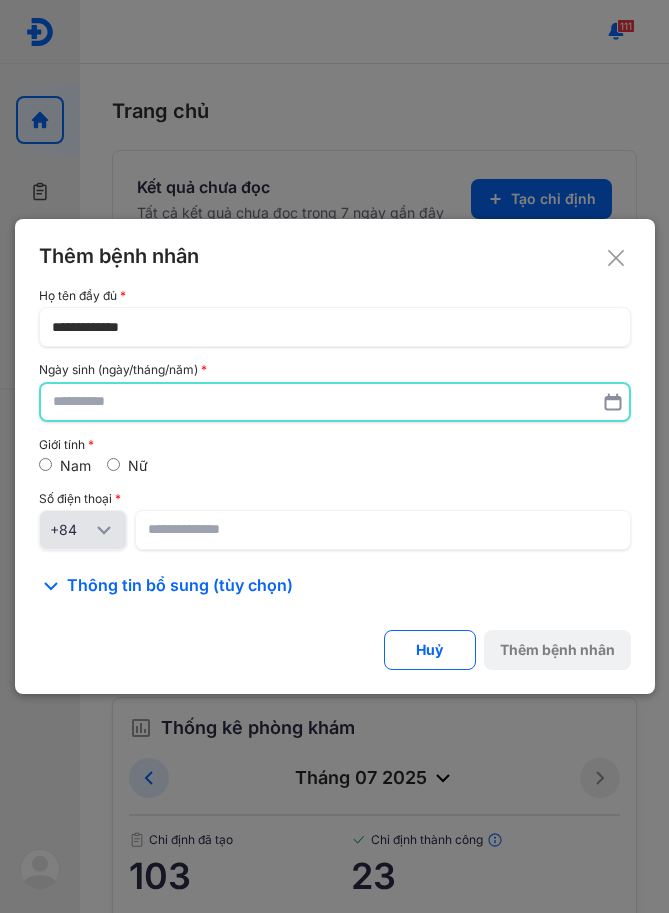 click at bounding box center [335, 402] 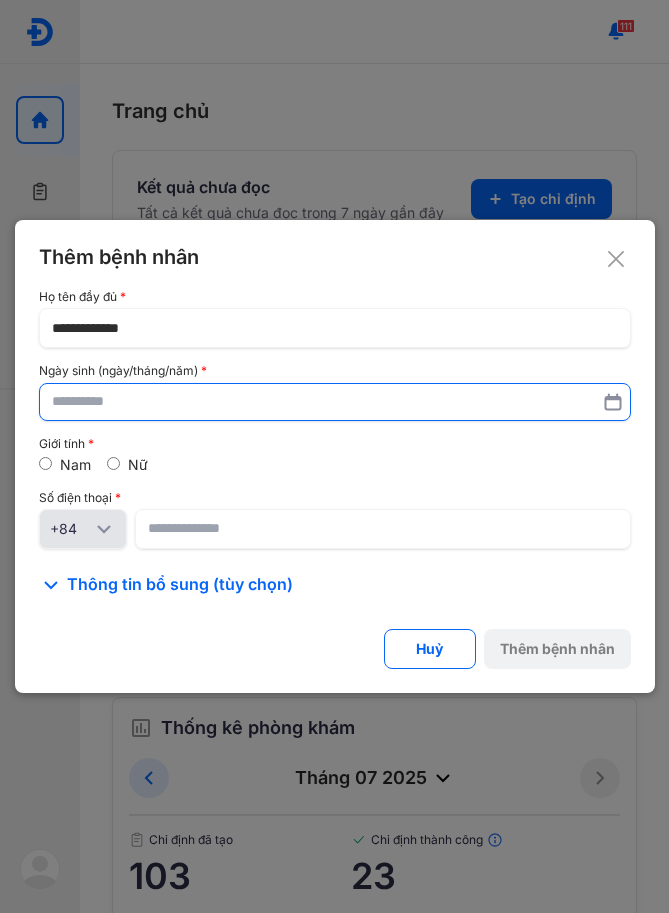 click at bounding box center (335, 402) 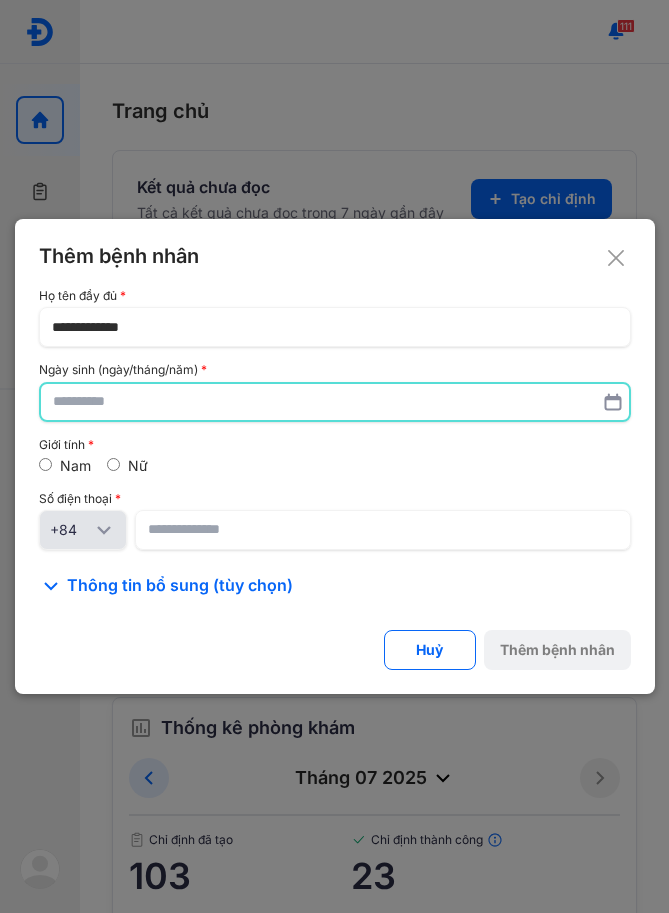 paste on "**********" 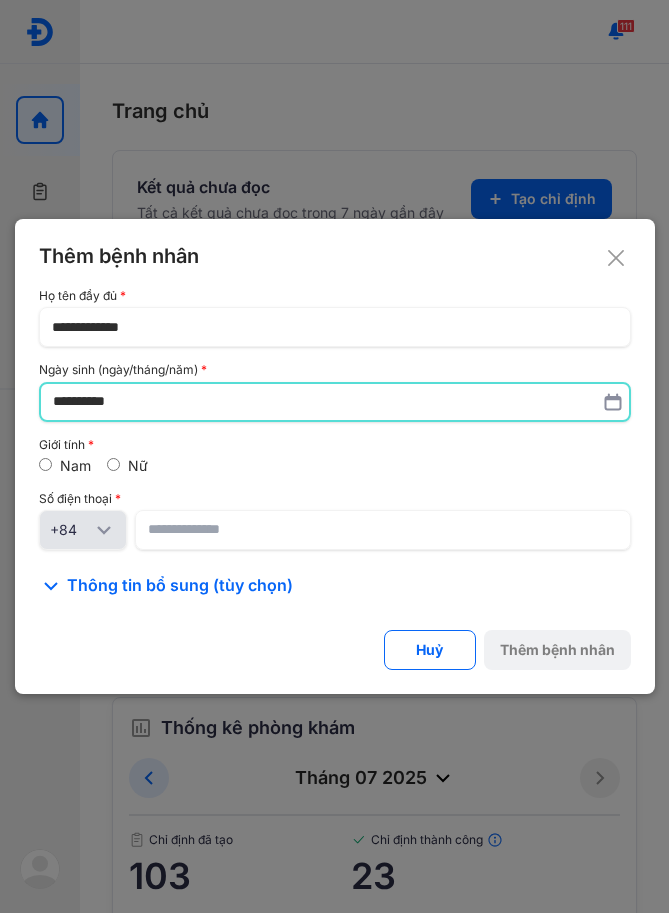 type on "**********" 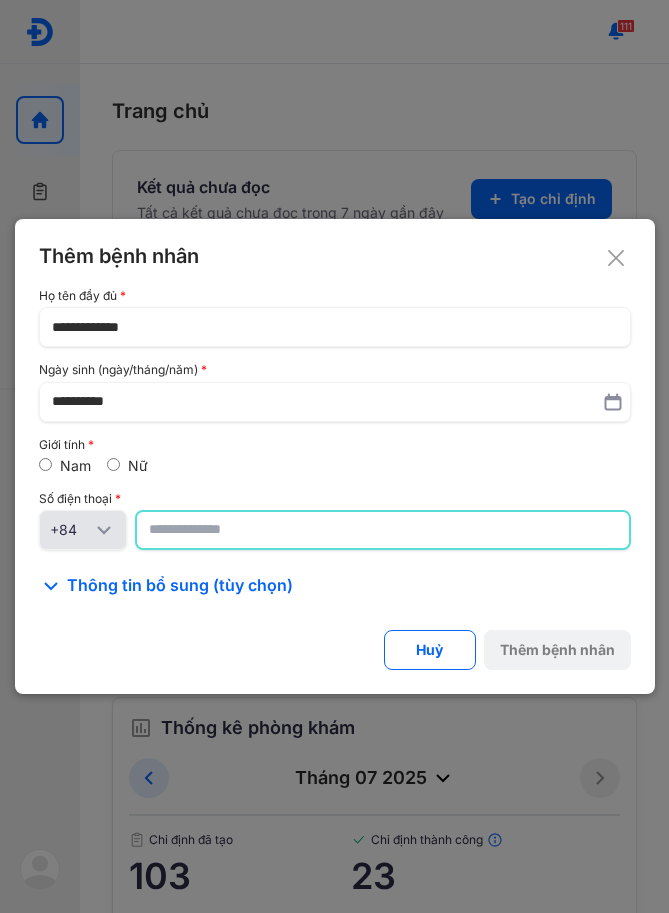click 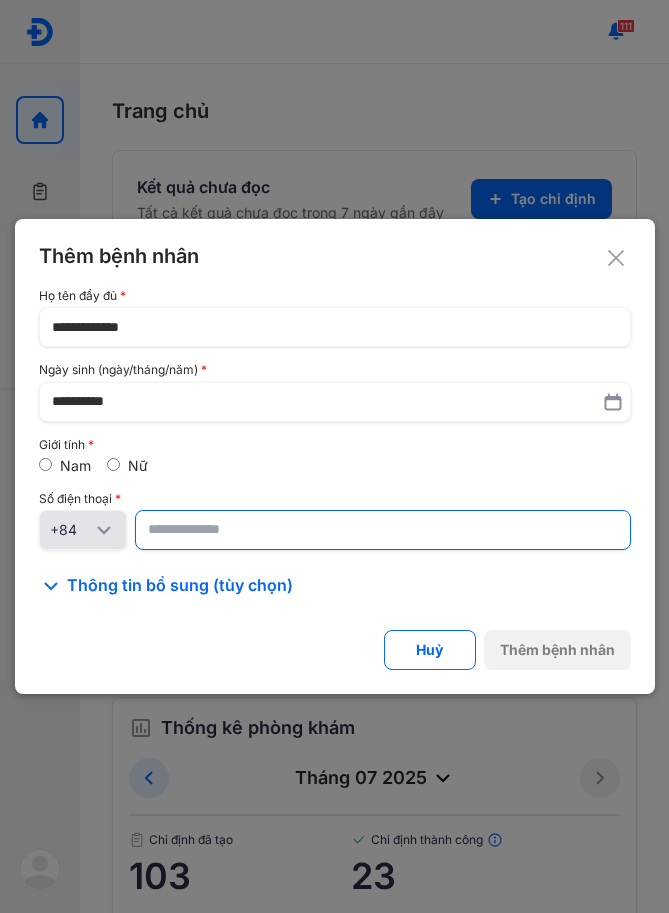 click 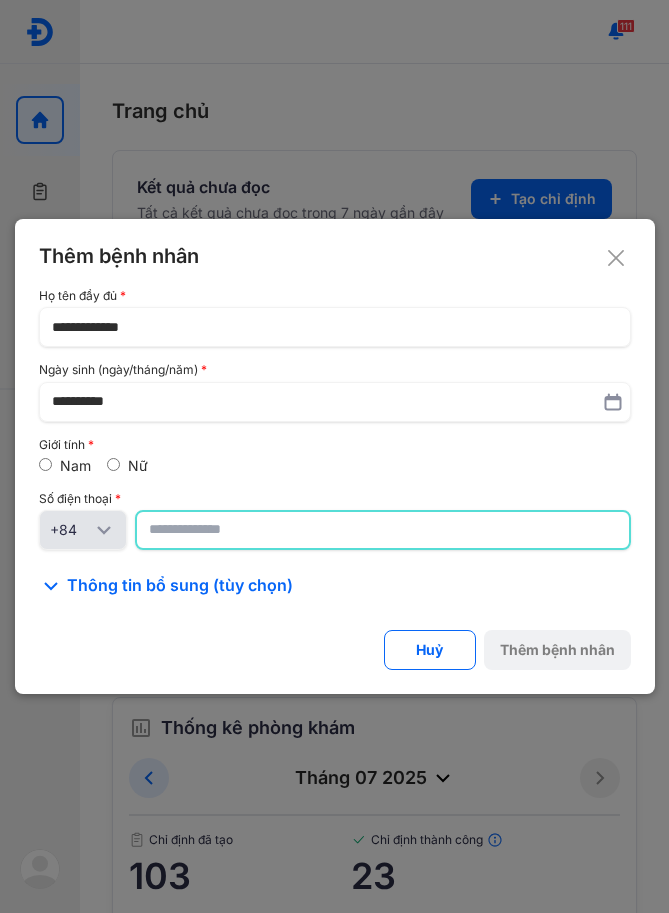 paste on "**********" 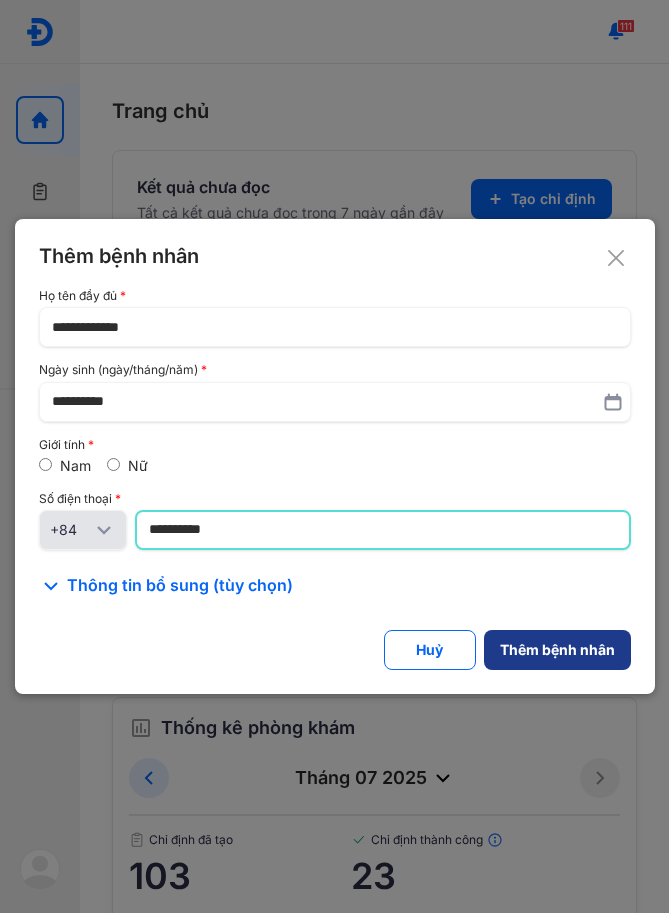 type on "**********" 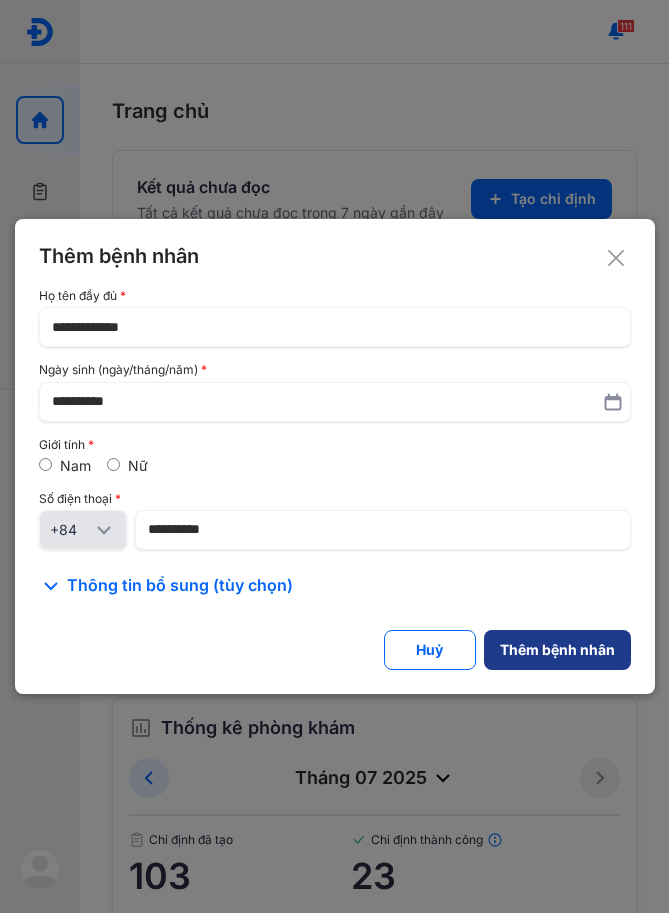 click on "Thêm bệnh nhân" at bounding box center (557, 650) 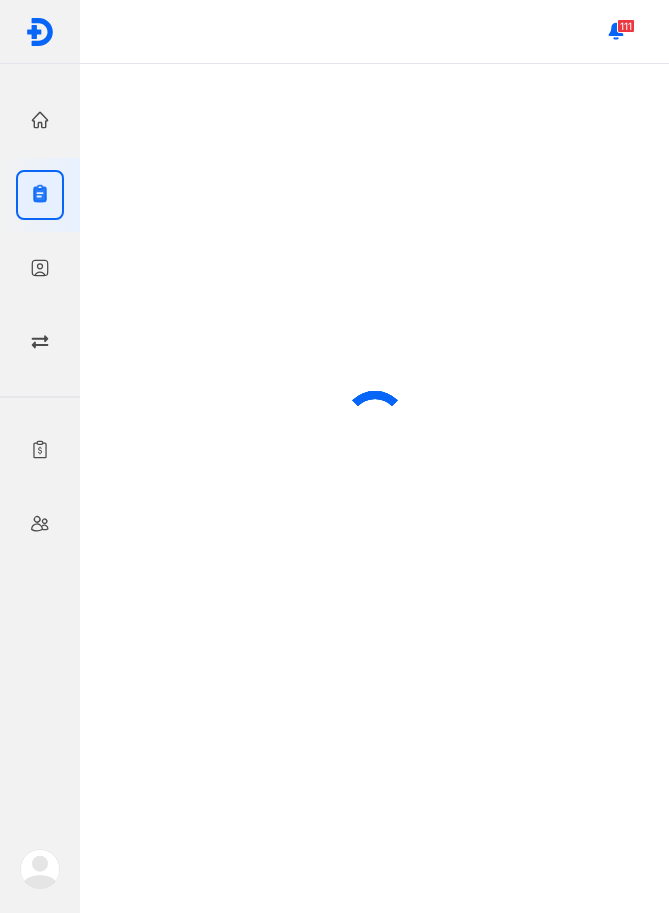 scroll, scrollTop: 0, scrollLeft: 0, axis: both 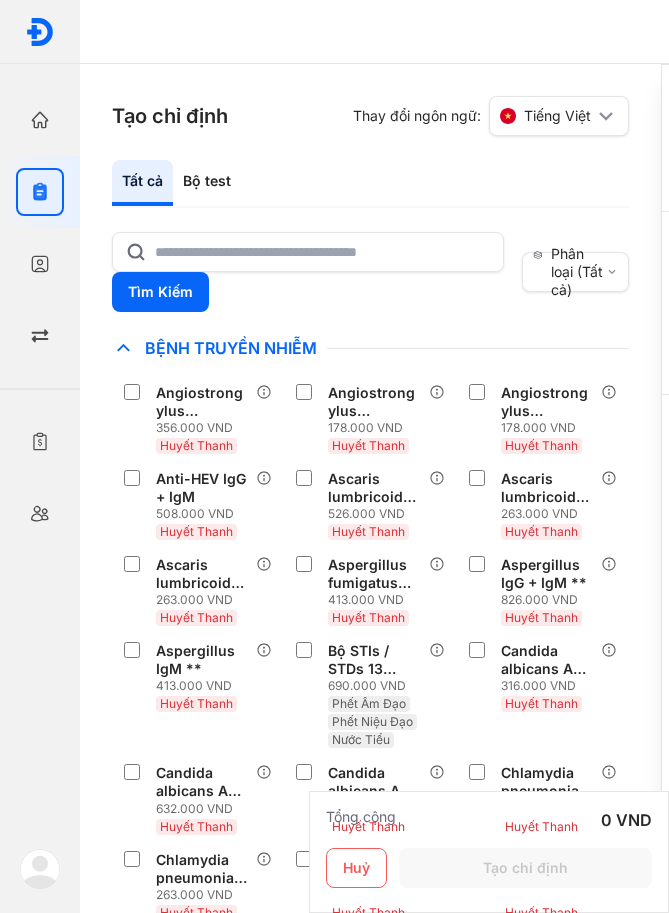 click on "Tất cả Bộ test Tìm Kiếm  Phân loại (Tất cả) Lưu làm chế độ xem mặc định Chỉ định nhiều nhất Bệnh Truyền Nhiễm Angiostrongylus cantonensis Ab IgG + IgM 356.000 VND Huyết Thanh Angiostrongylus cantonensis IgG 178.000 VND Huyết Thanh Angiostrongylus cantonensis IgM (Giun tròn chuột) 178.000 VND Huyết Thanh Anti-HEV IgG + IgM 508.000 VND Huyết Thanh Ascaris lumbricoides Ab IgG + IgM 526.000 VND Huyết Thanh Ascaris lumbricoides IgG (Giun đũa) 263.000 VND Huyết Thanh Ascaris lumbricoides IgM (Giun đũa) 263.000 VND Huyết Thanh Aspergillus fumigatus IgG ** 413.000 VND Huyết Thanh Aspergillus IgG + IgM ** 826.000 VND Huyết Thanh Aspergillus IgM ** 413.000 VND Huyết Thanh Bộ STIs / STDs 13 Realtime PCR (Định Tính - CE-IVD) 690.000 VND Phết Âm Đạo Phết Niệu Đạo Nước Tiểu Candida albicans Ab IgG ** 316.000 VND Huyết Thanh Candida albicans Ab IgG + IgM ** 632.000 VND Huyết Thanh Candida albicans Ab IgM ** 316.000 VND Phân 1" at bounding box center [370, 536] 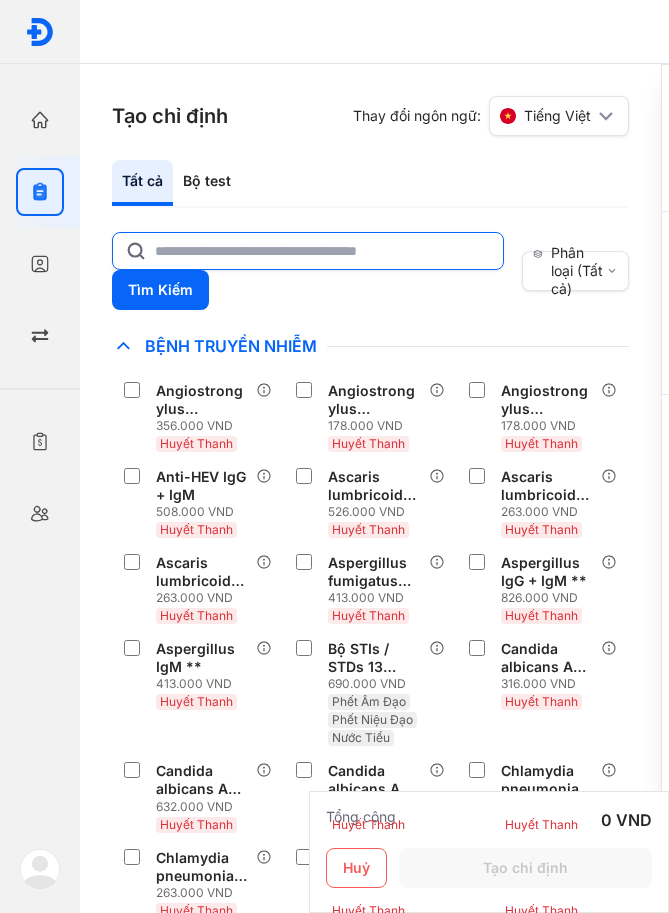 click 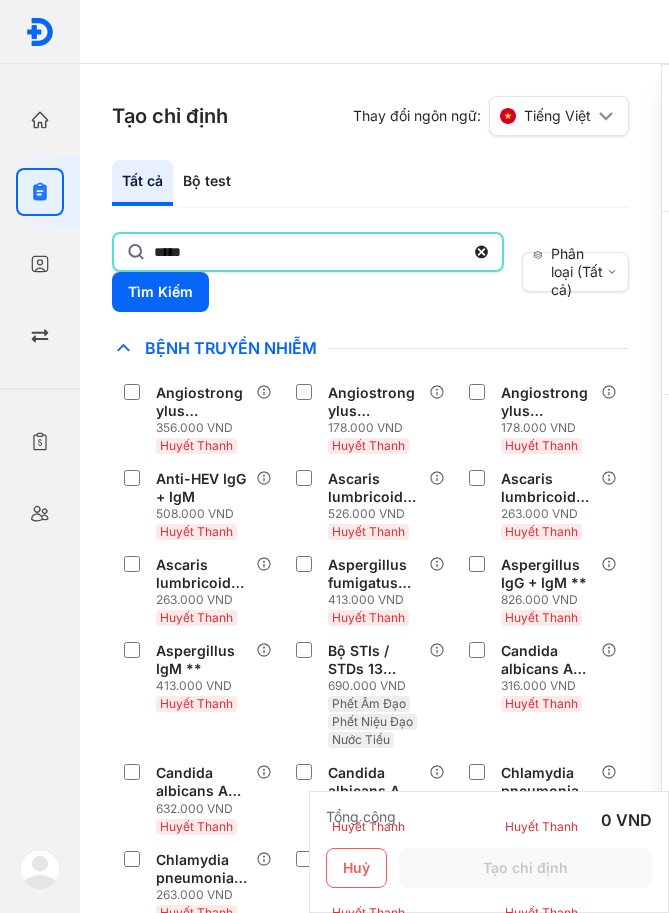 type on "*****" 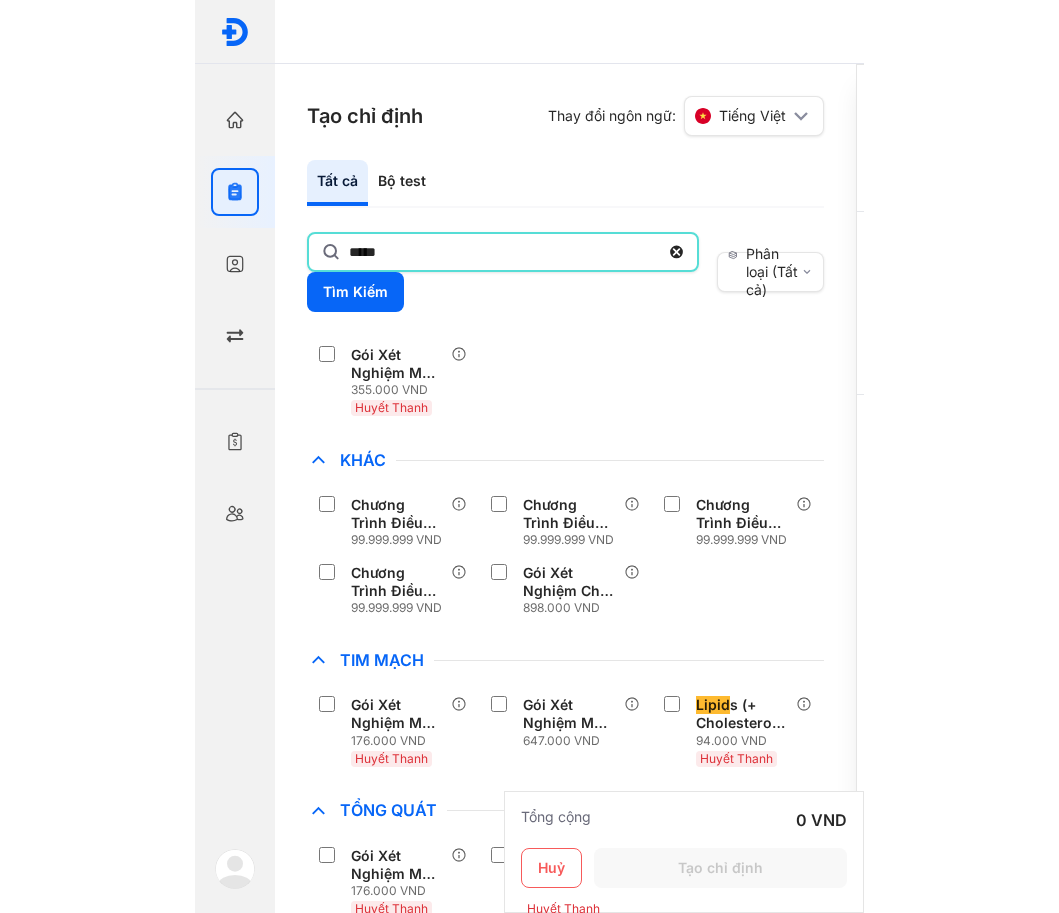 scroll, scrollTop: 200, scrollLeft: 0, axis: vertical 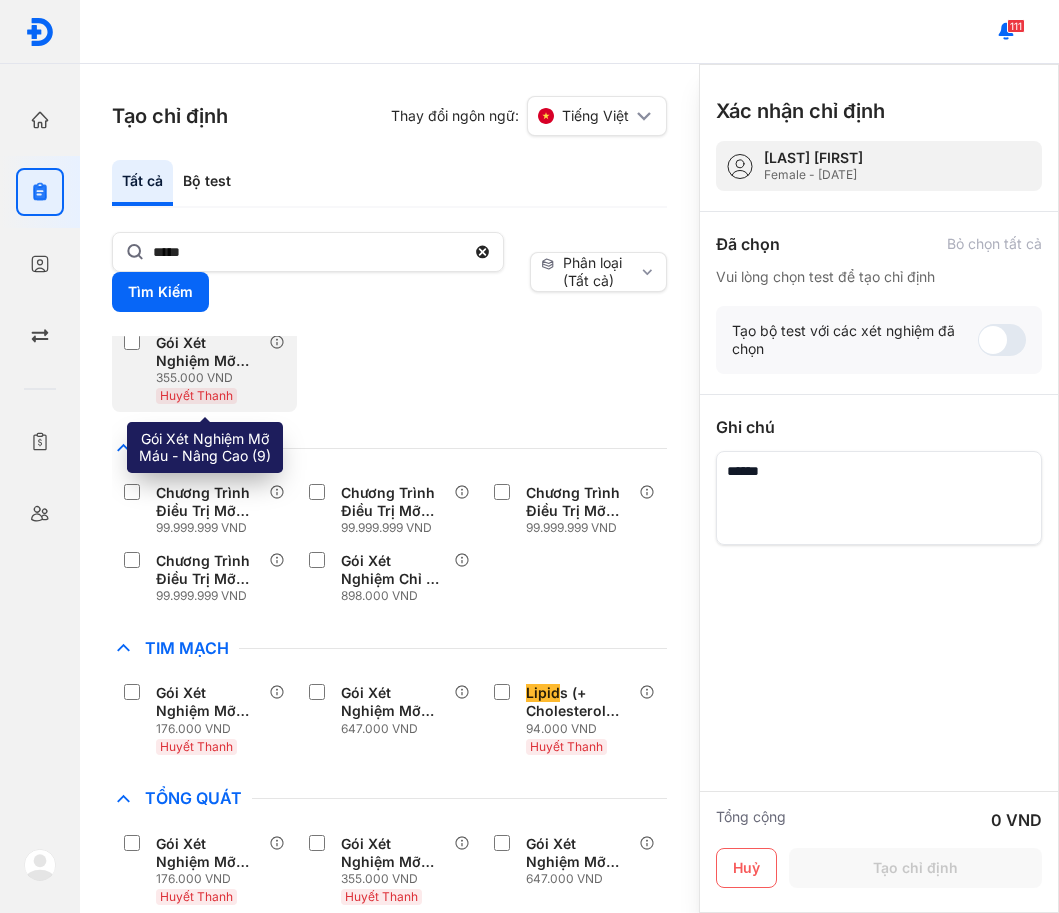click on "355.000 VND" at bounding box center (212, 378) 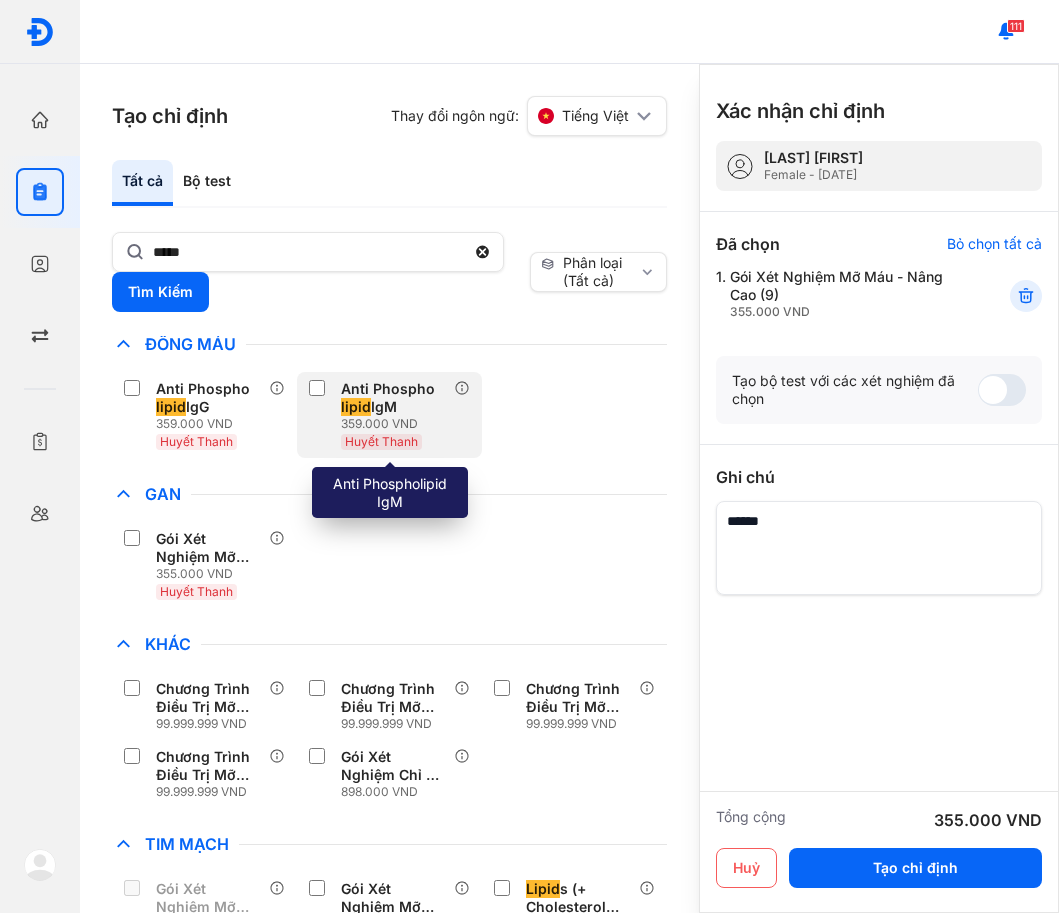 scroll, scrollTop: 0, scrollLeft: 0, axis: both 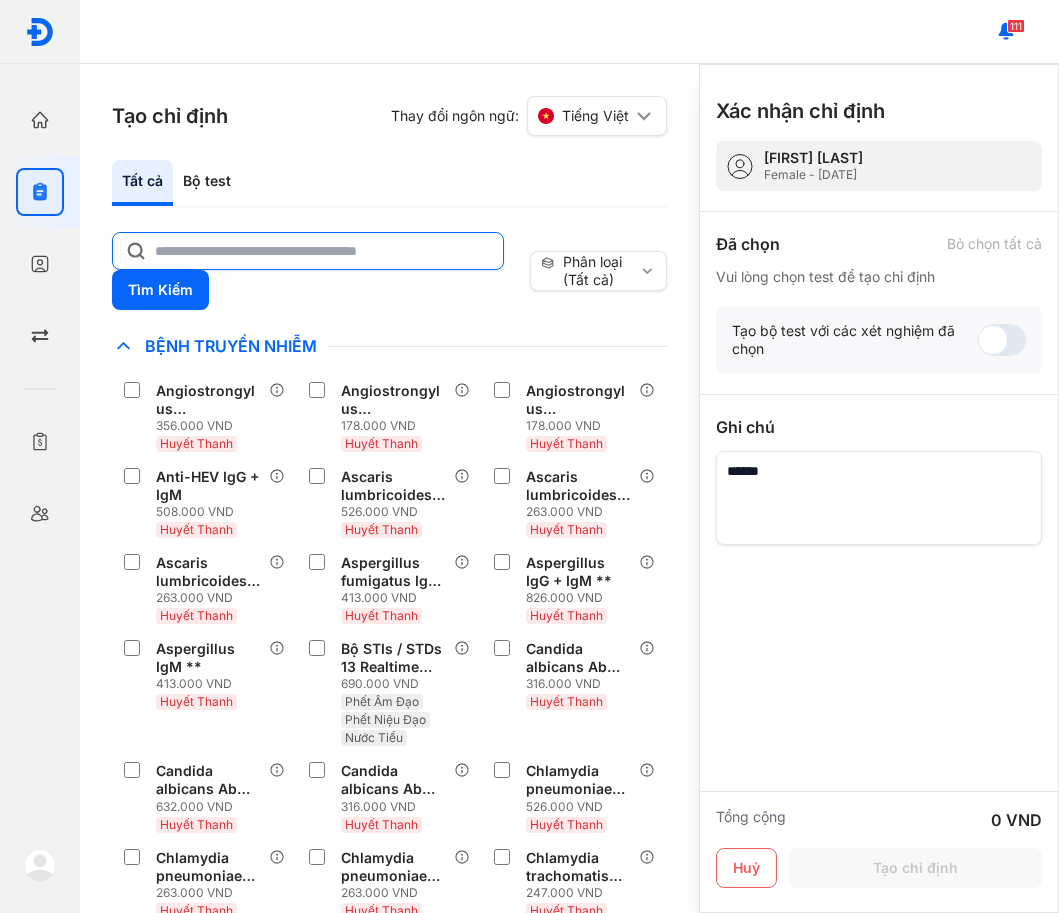 click 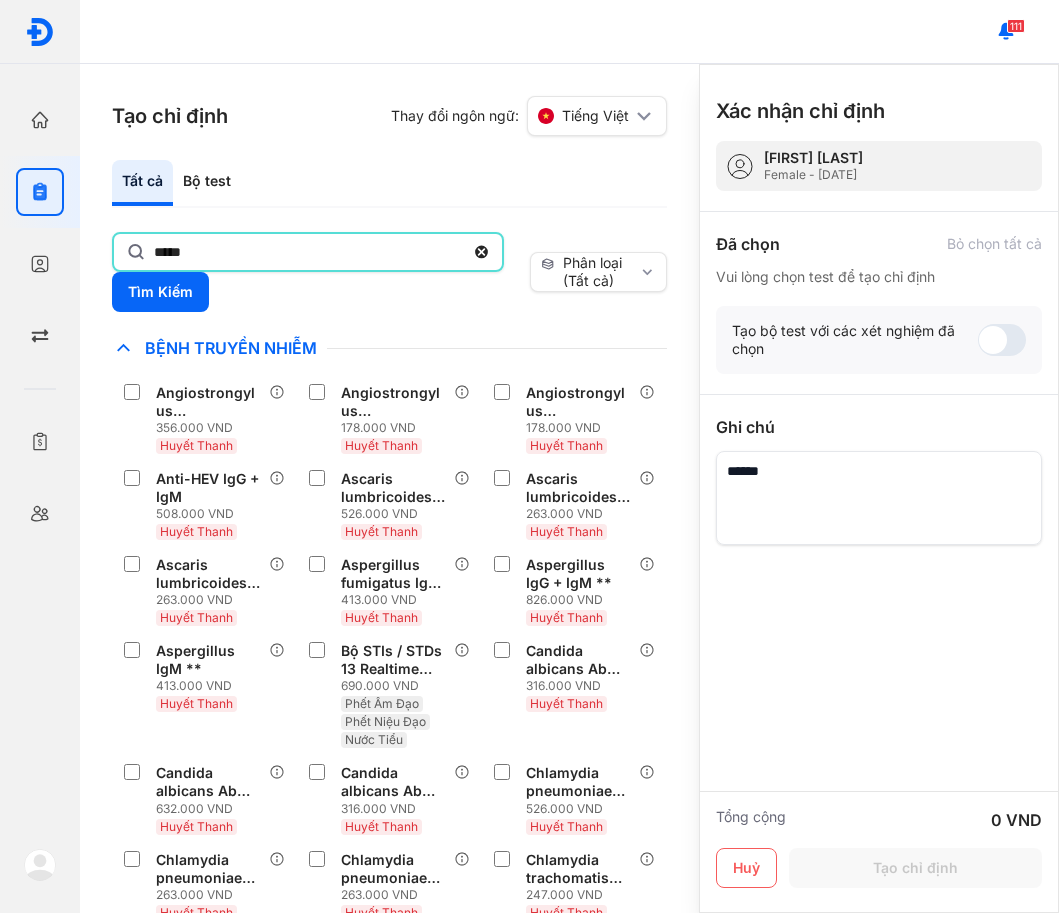 type on "*****" 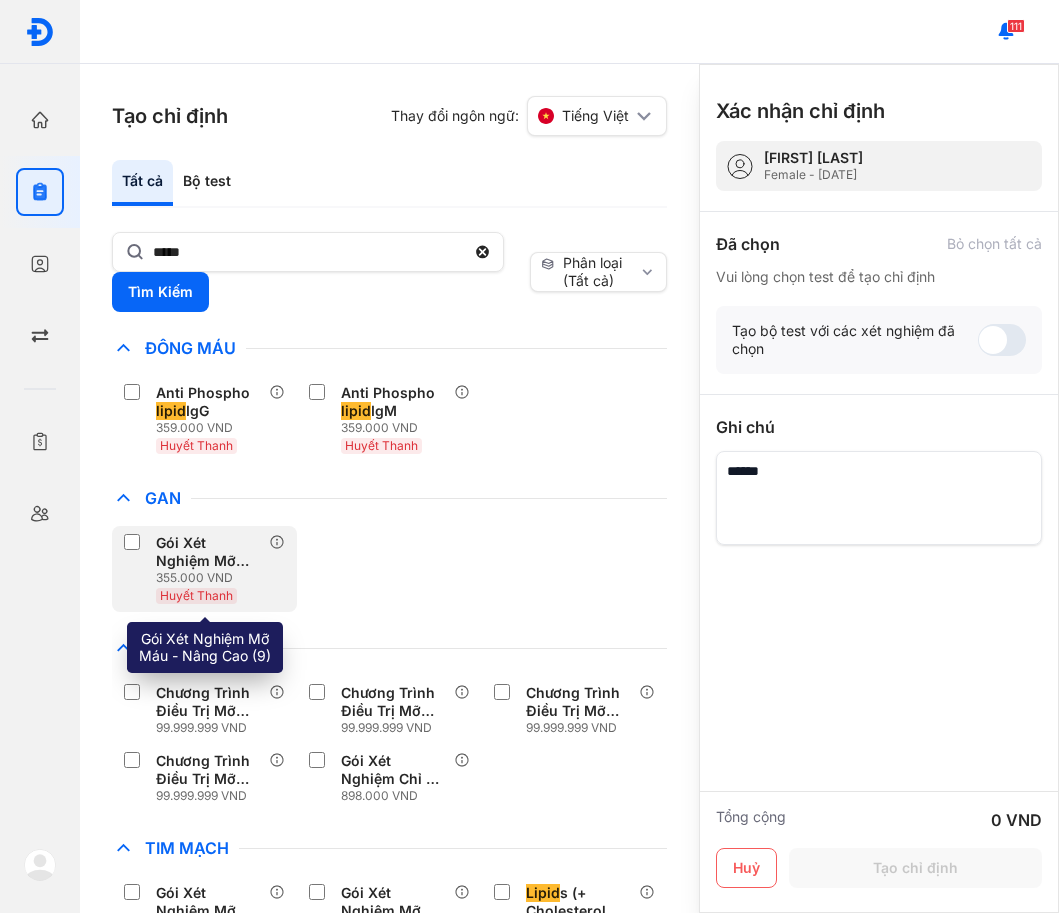 click on "Gói Xét Nghiệm Mỡ Máu - Nâng Cao (9)" at bounding box center (208, 552) 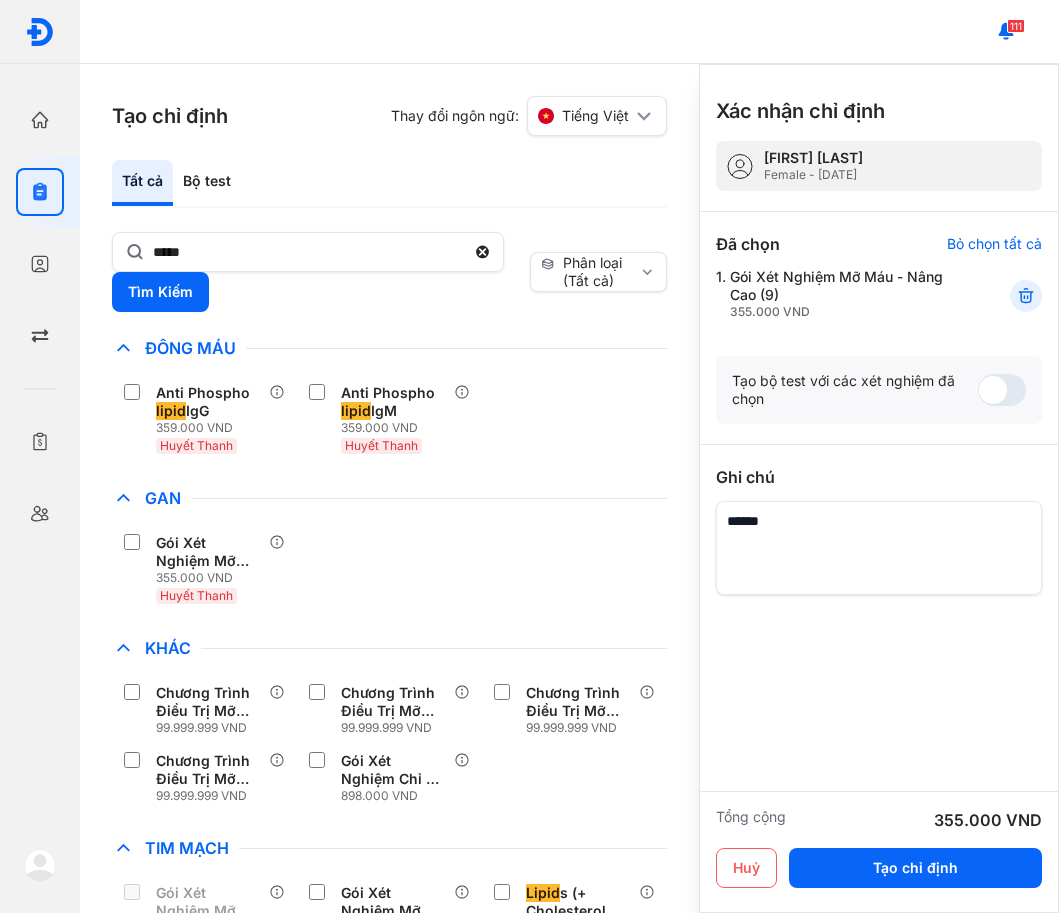 click at bounding box center (879, 548) 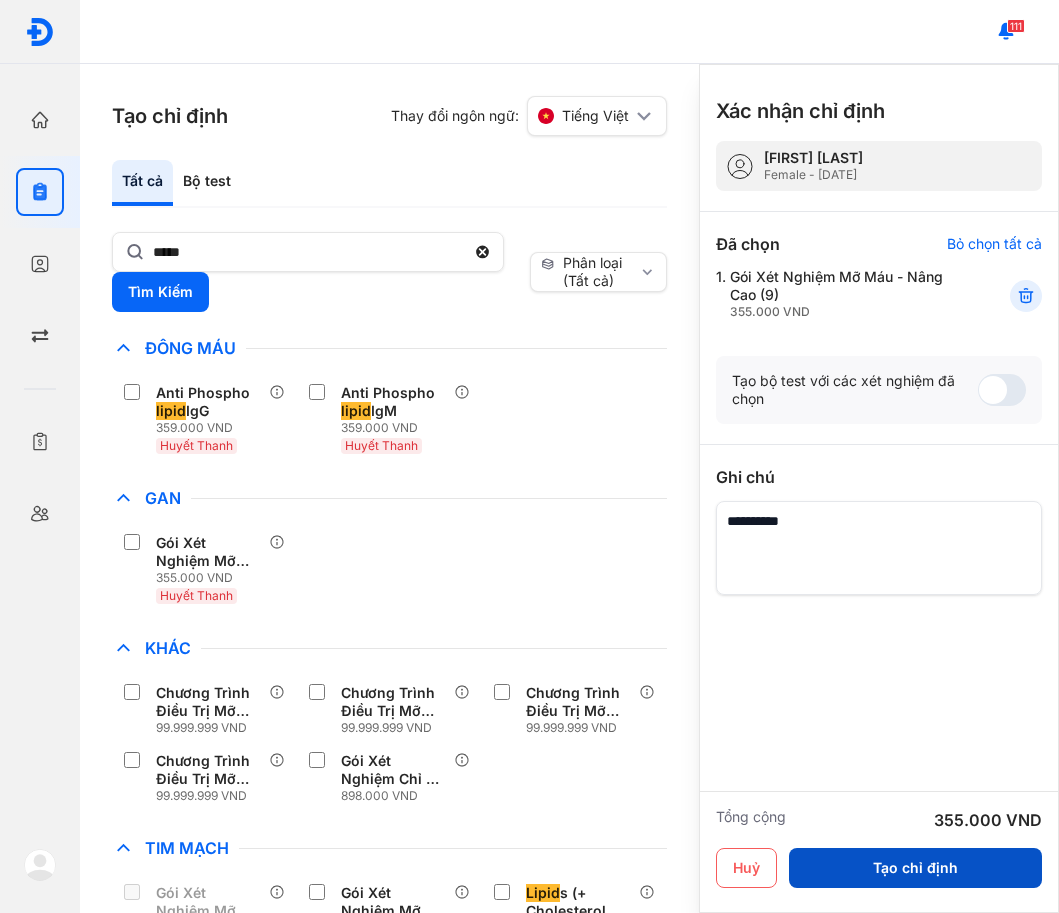 type on "**********" 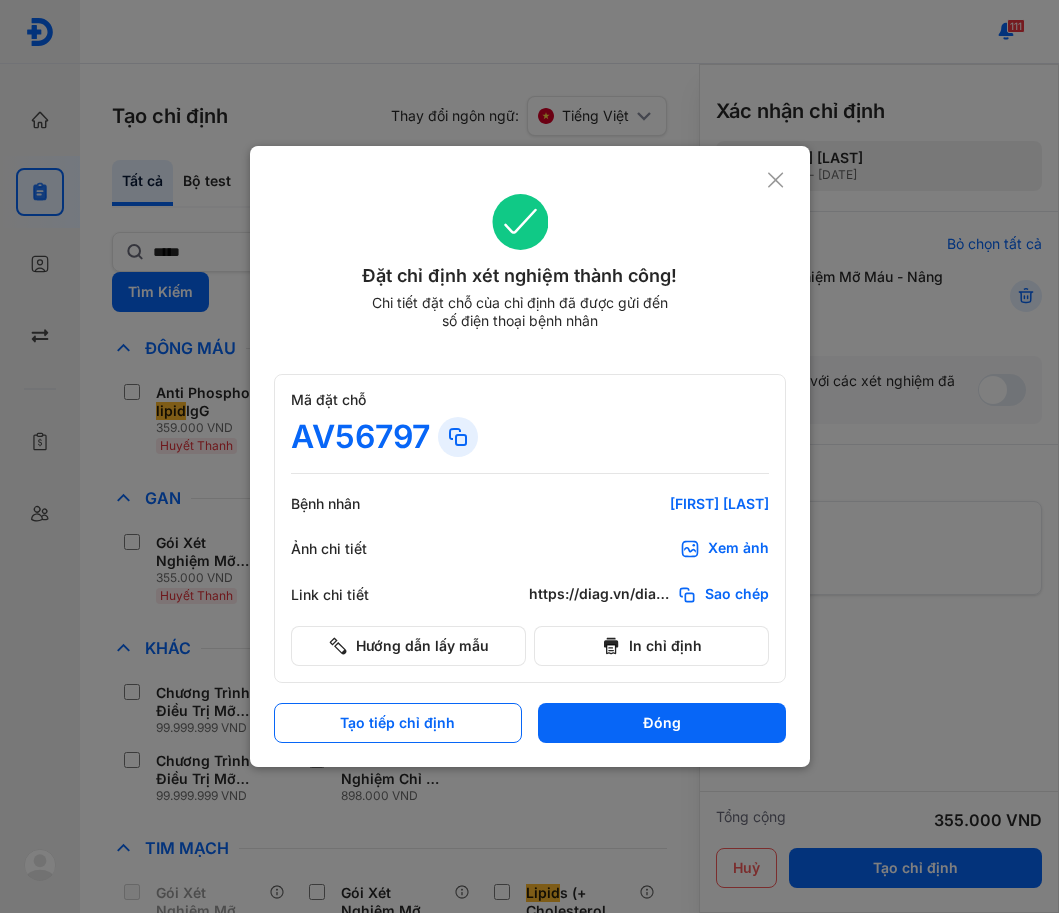 click on "Đóng" at bounding box center (662, 723) 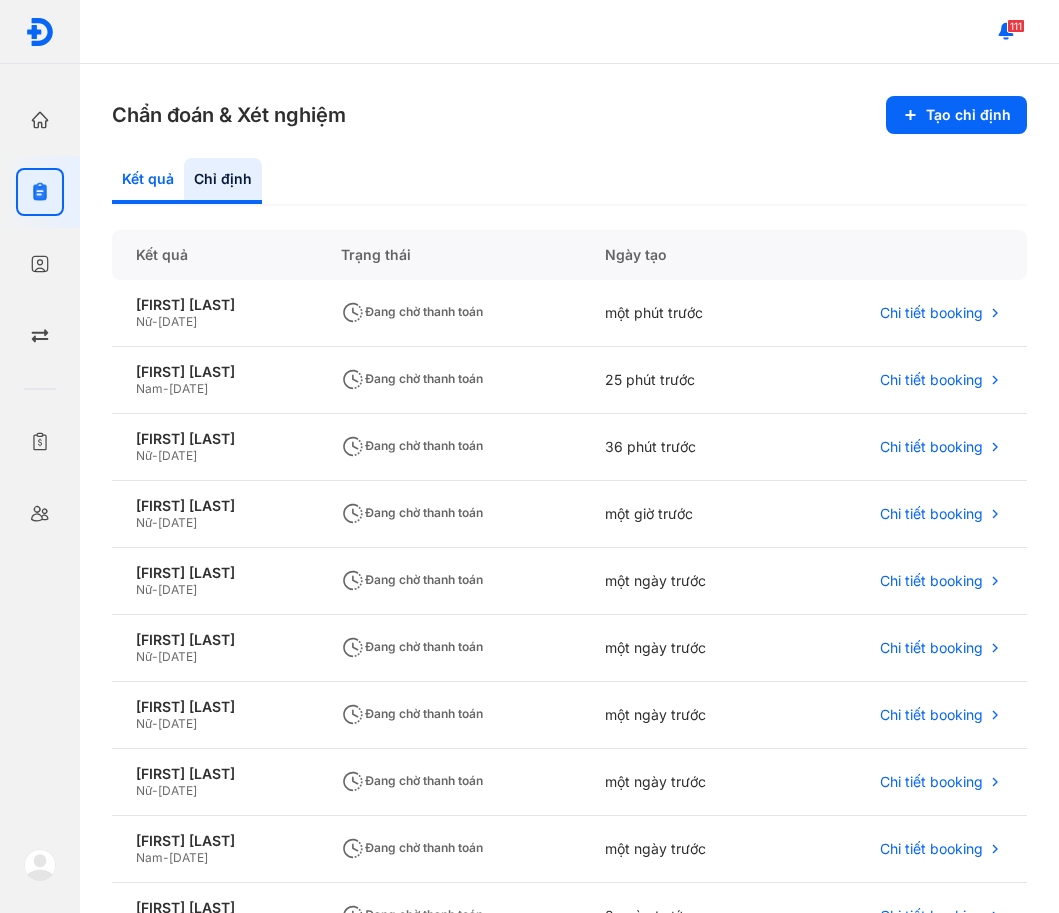 click on "Kết quả" 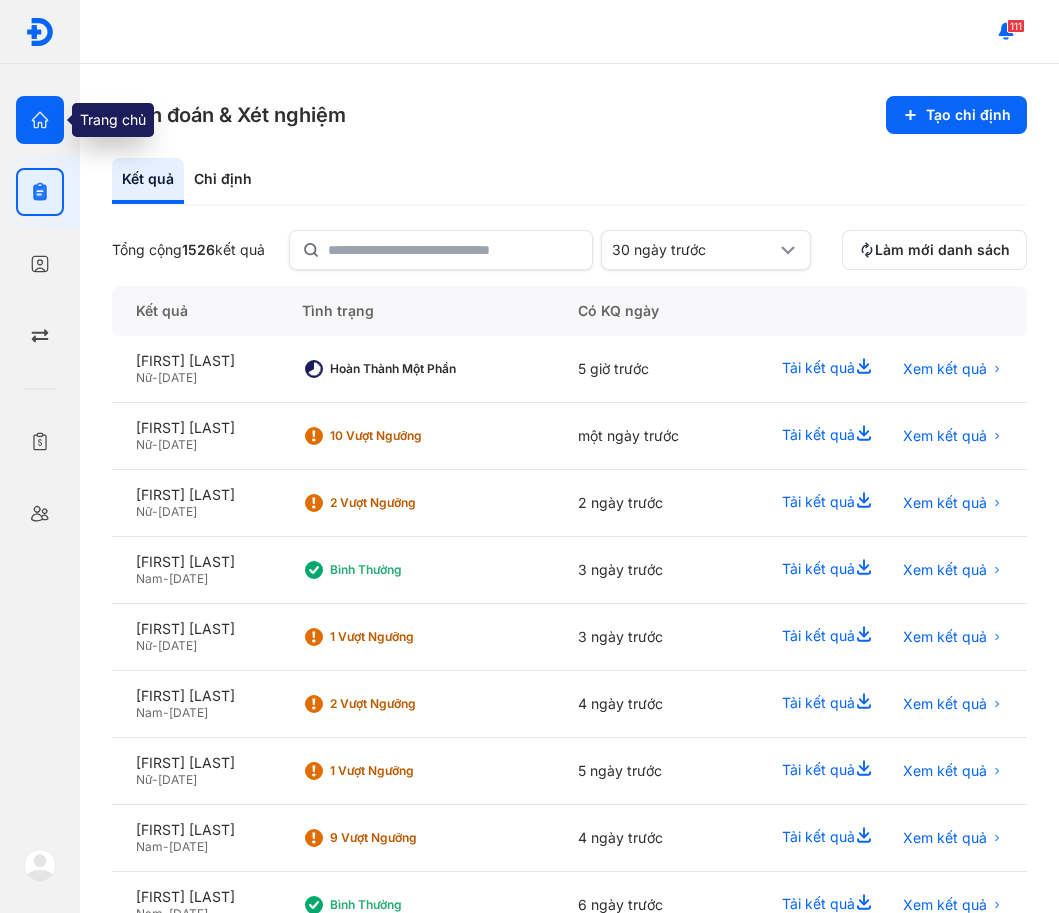 click at bounding box center (40, 120) 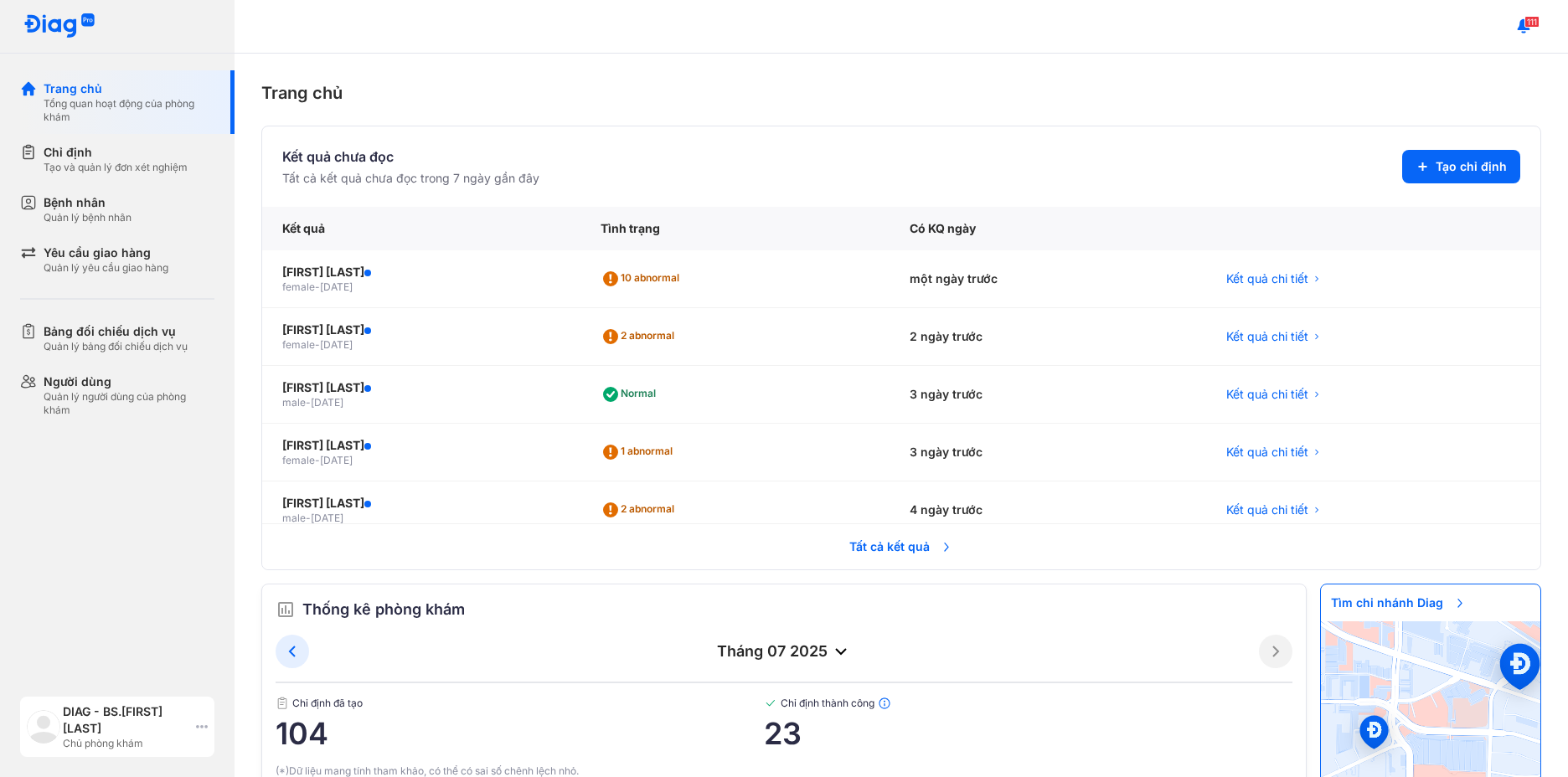 click at bounding box center [44, 727] 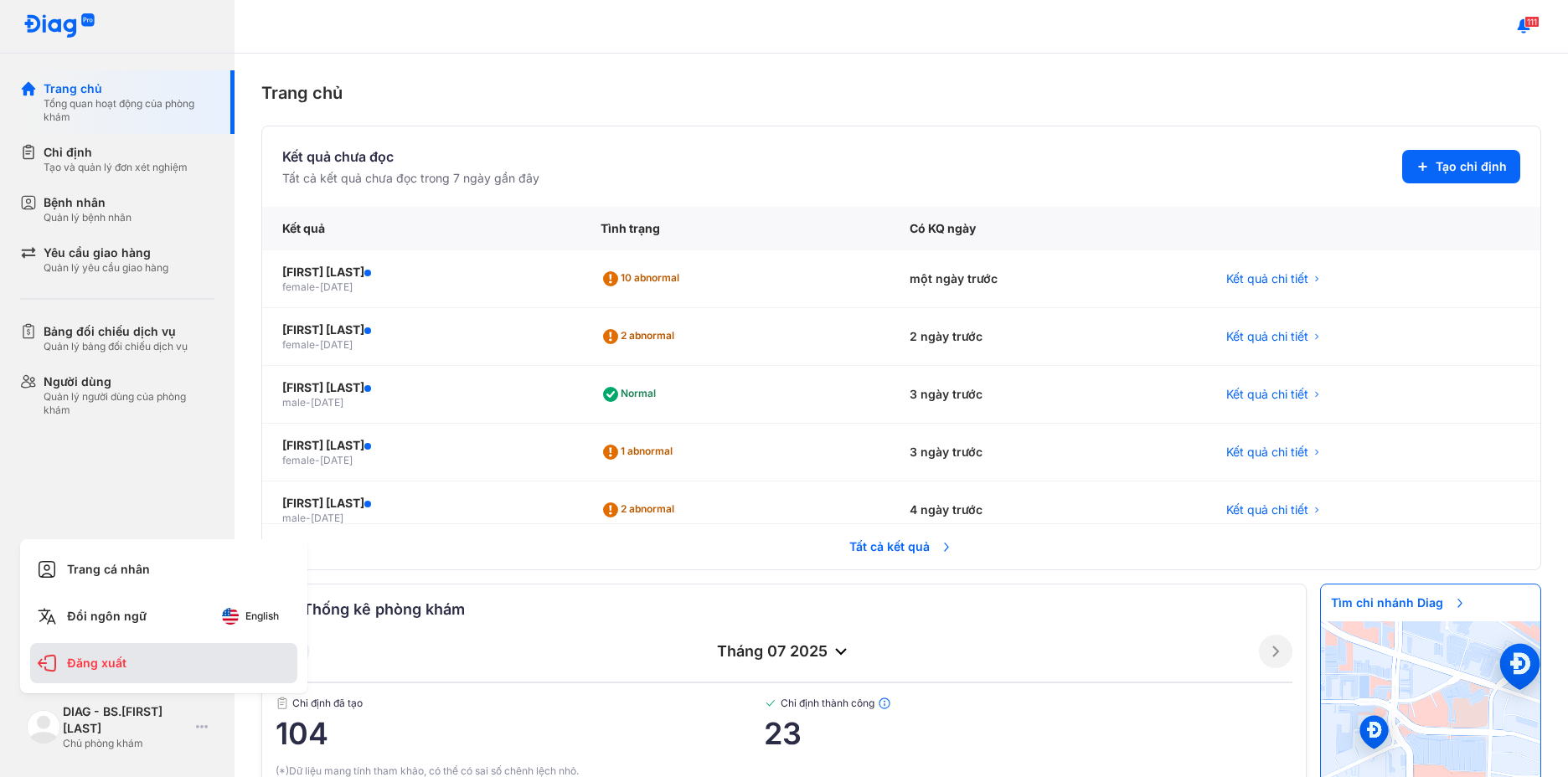 click on "Đăng xuất" 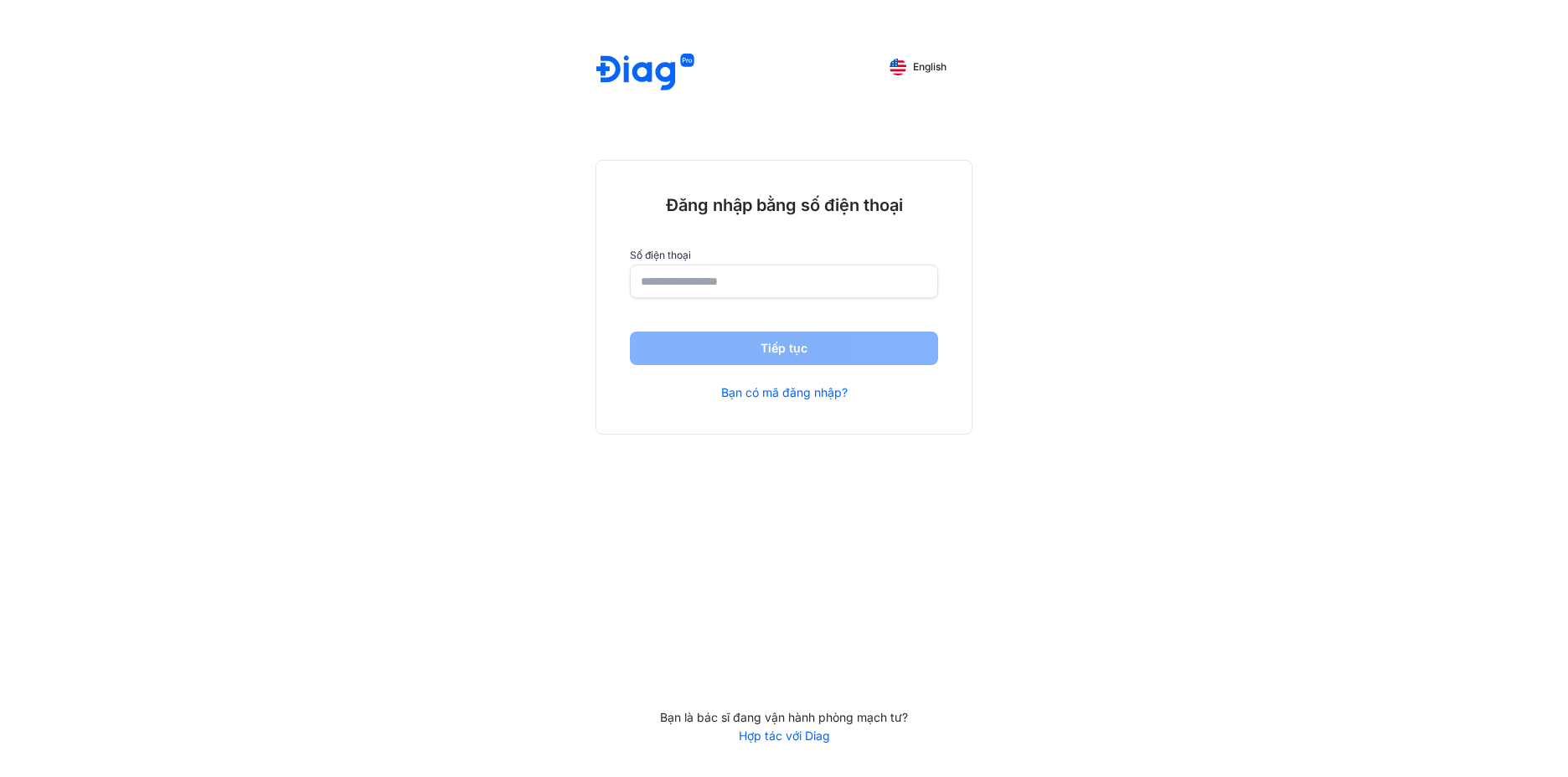 scroll, scrollTop: 0, scrollLeft: 0, axis: both 